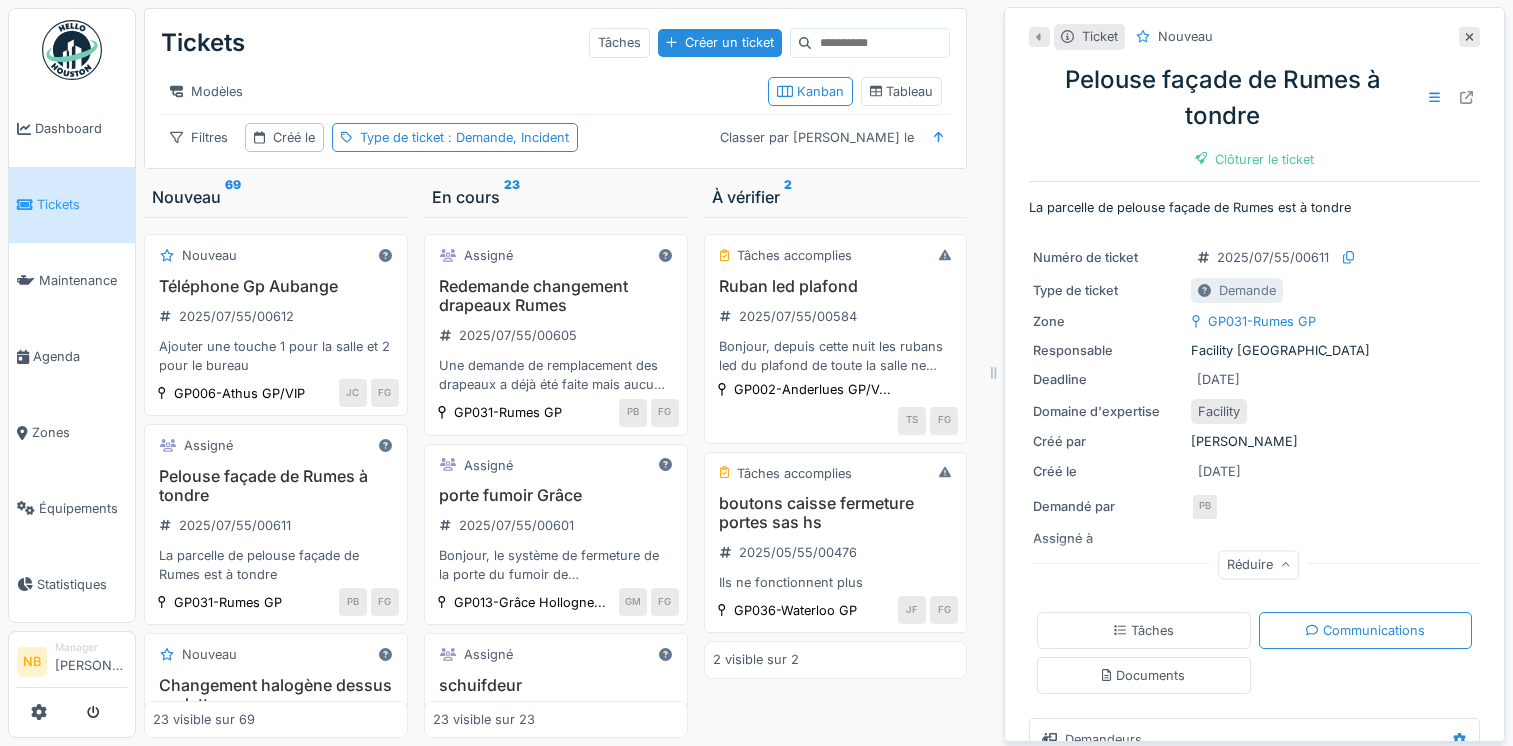 scroll, scrollTop: 15, scrollLeft: 0, axis: vertical 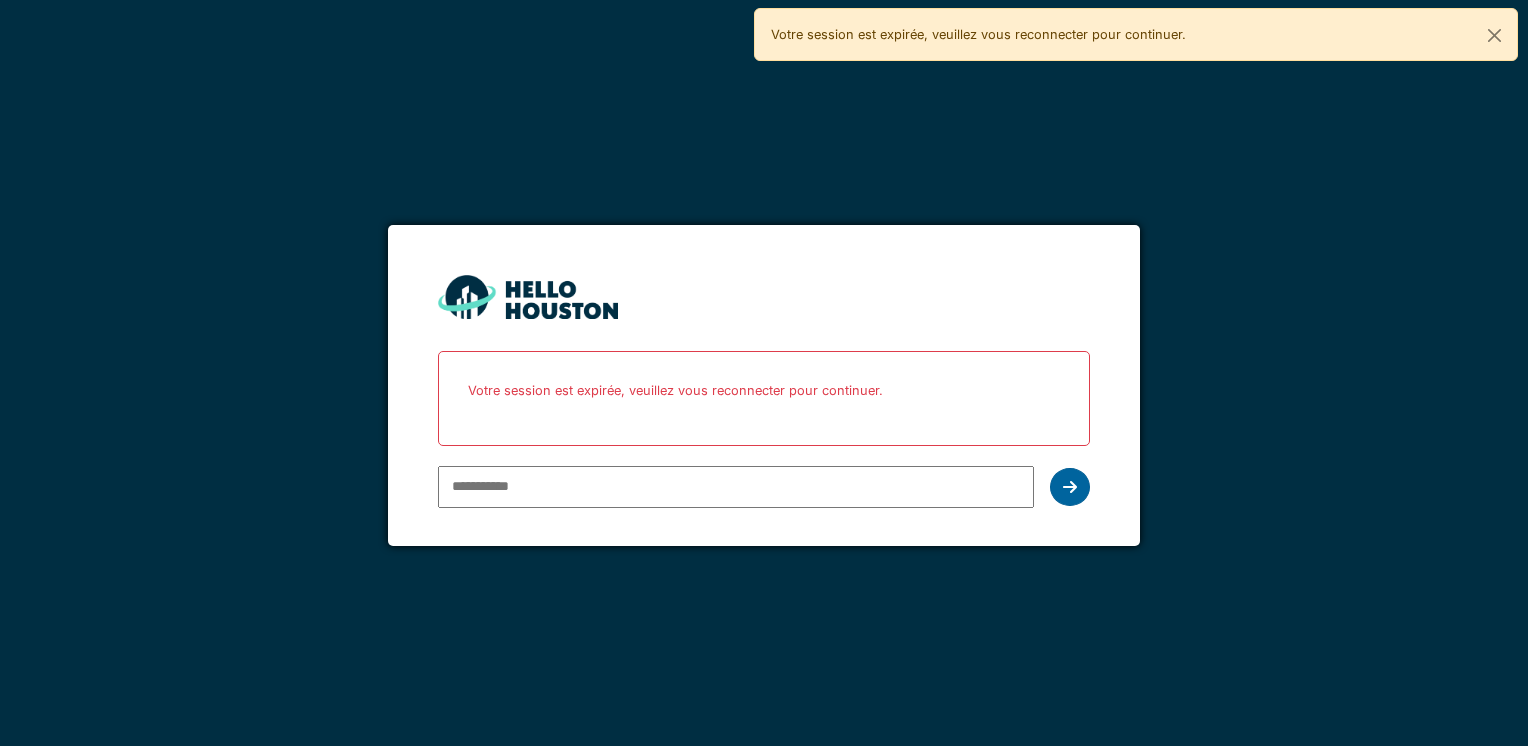 type on "**********" 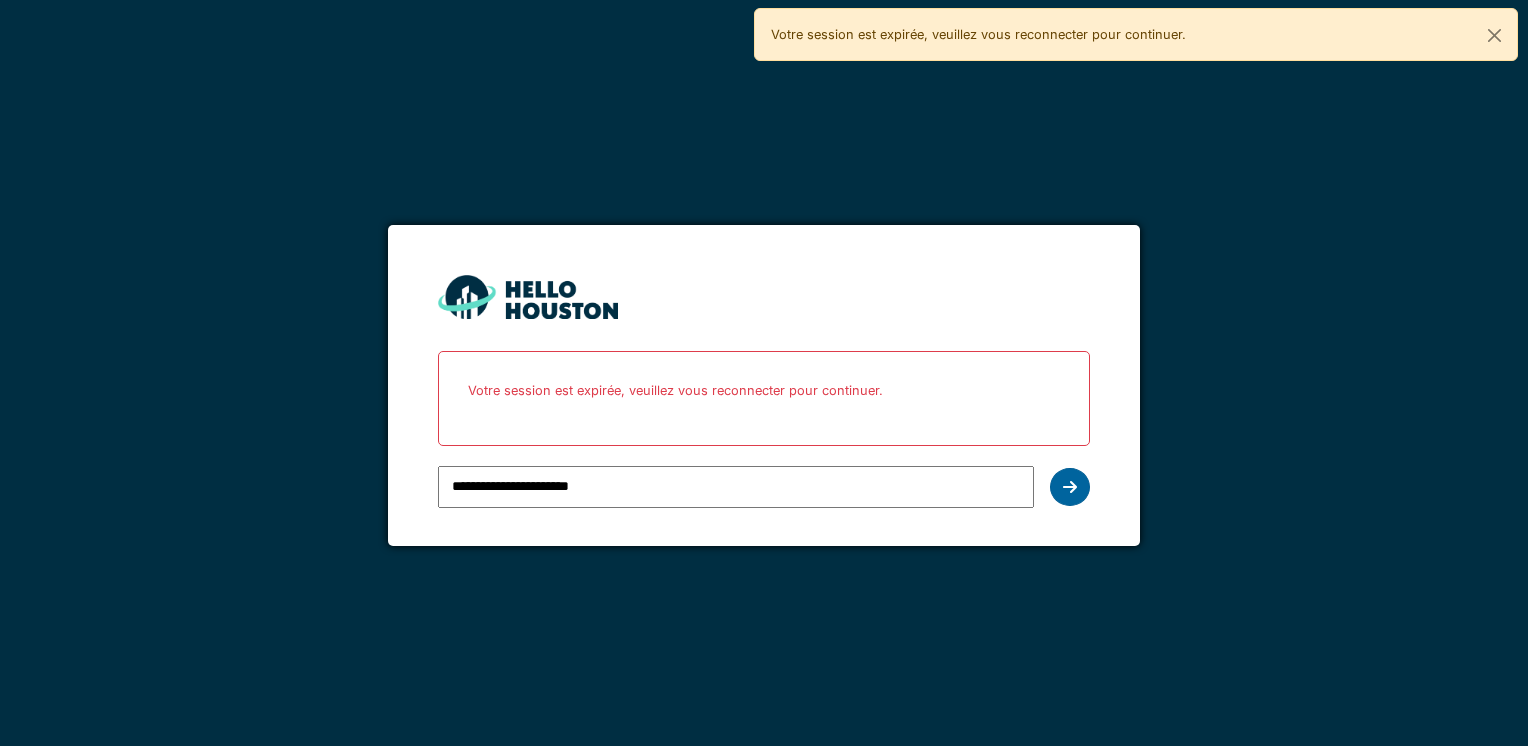 click at bounding box center [1070, 487] 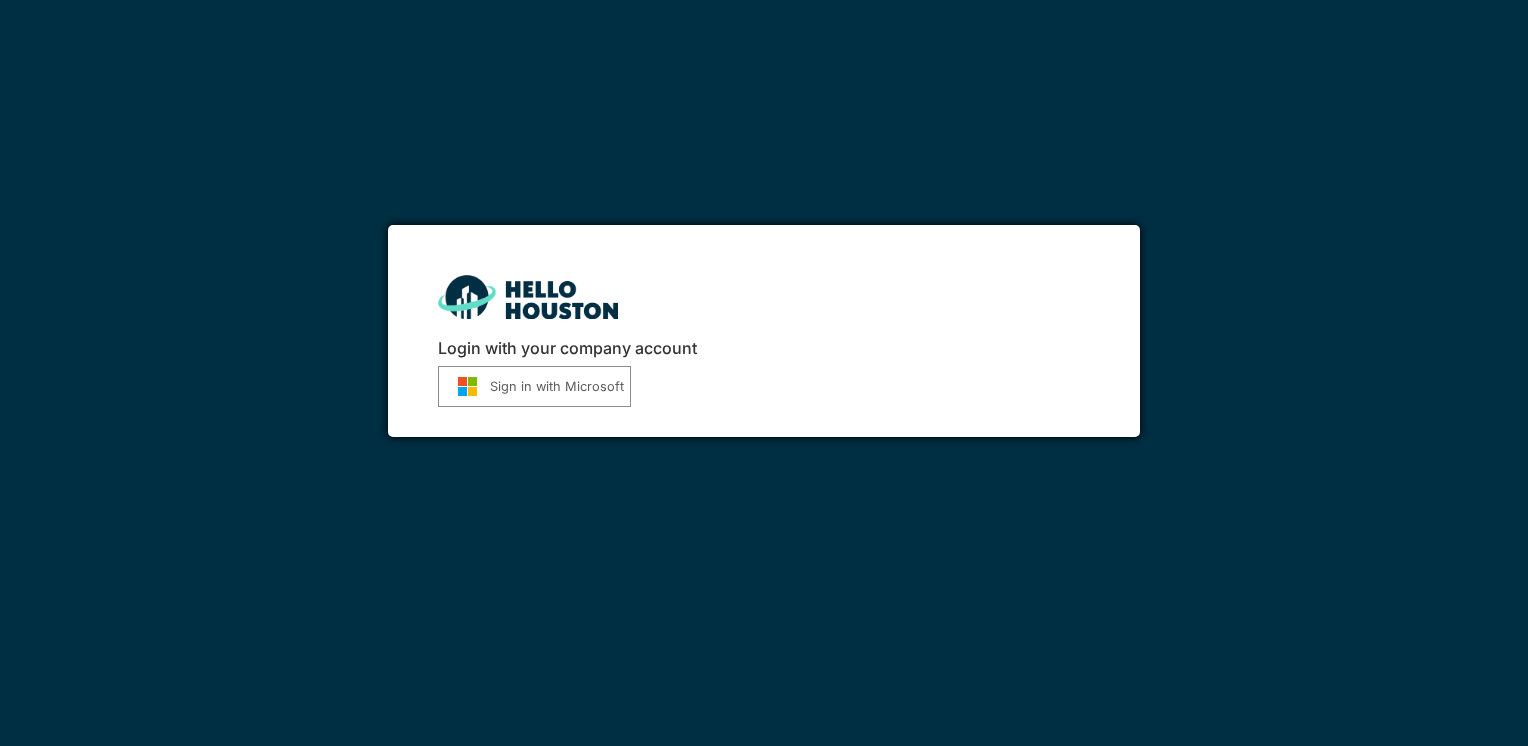 scroll, scrollTop: 0, scrollLeft: 0, axis: both 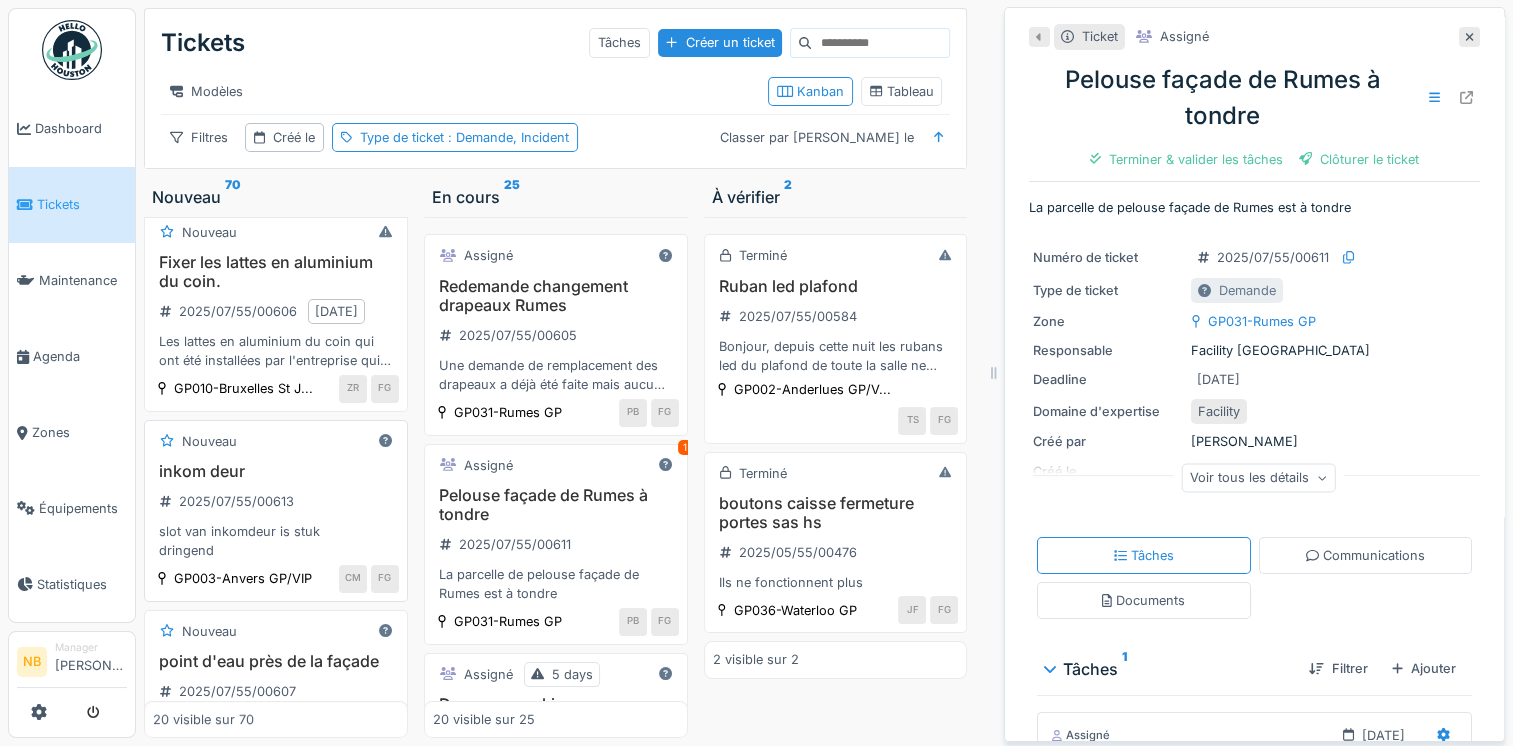 click on "inkom deur 2025/07/55/00613 slot van inkomdeur is stuk
dringend" at bounding box center (276, 511) 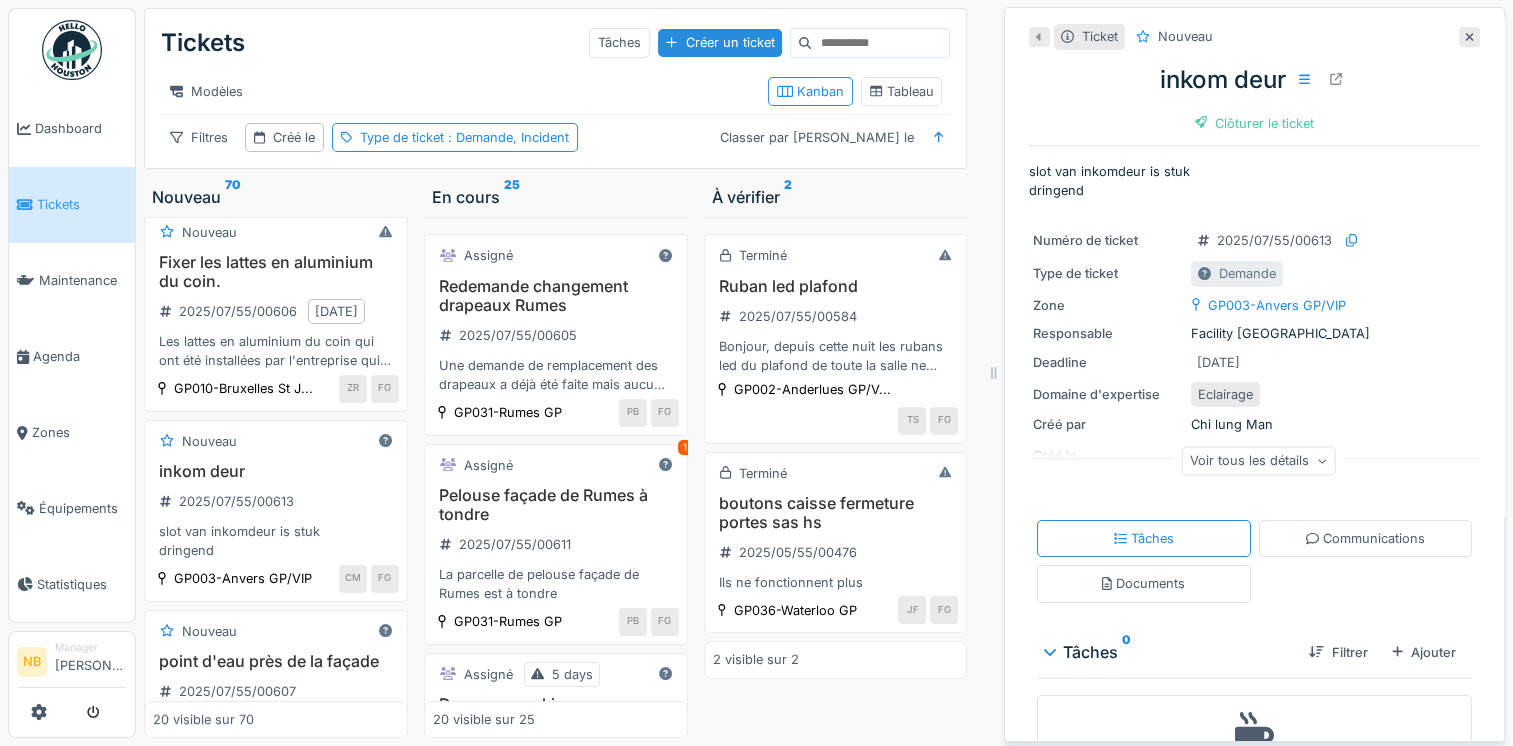 click on "Voir tous les détails" at bounding box center [1258, 460] 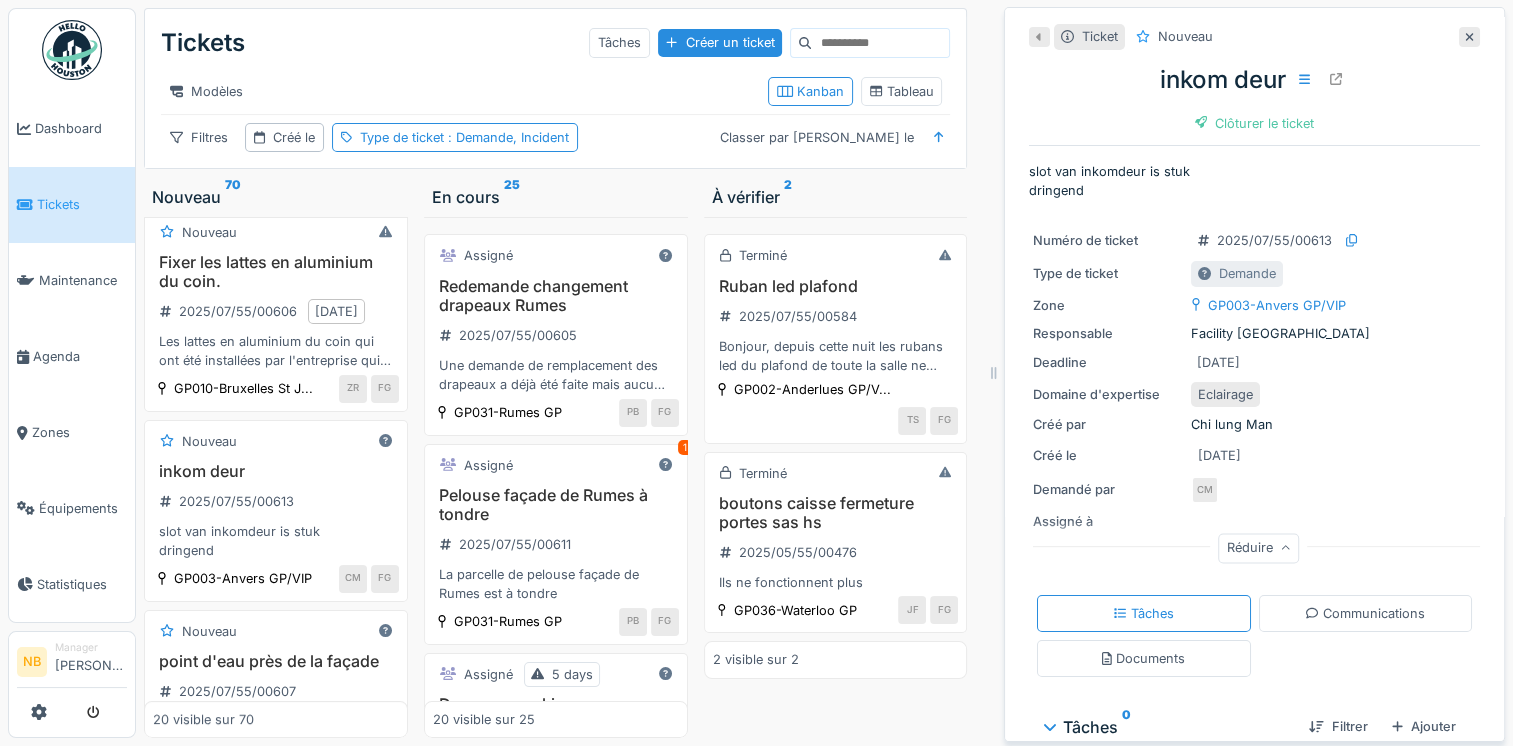 drag, startPoint x: 1176, startPoint y: 426, endPoint x: 1259, endPoint y: 415, distance: 83.725746 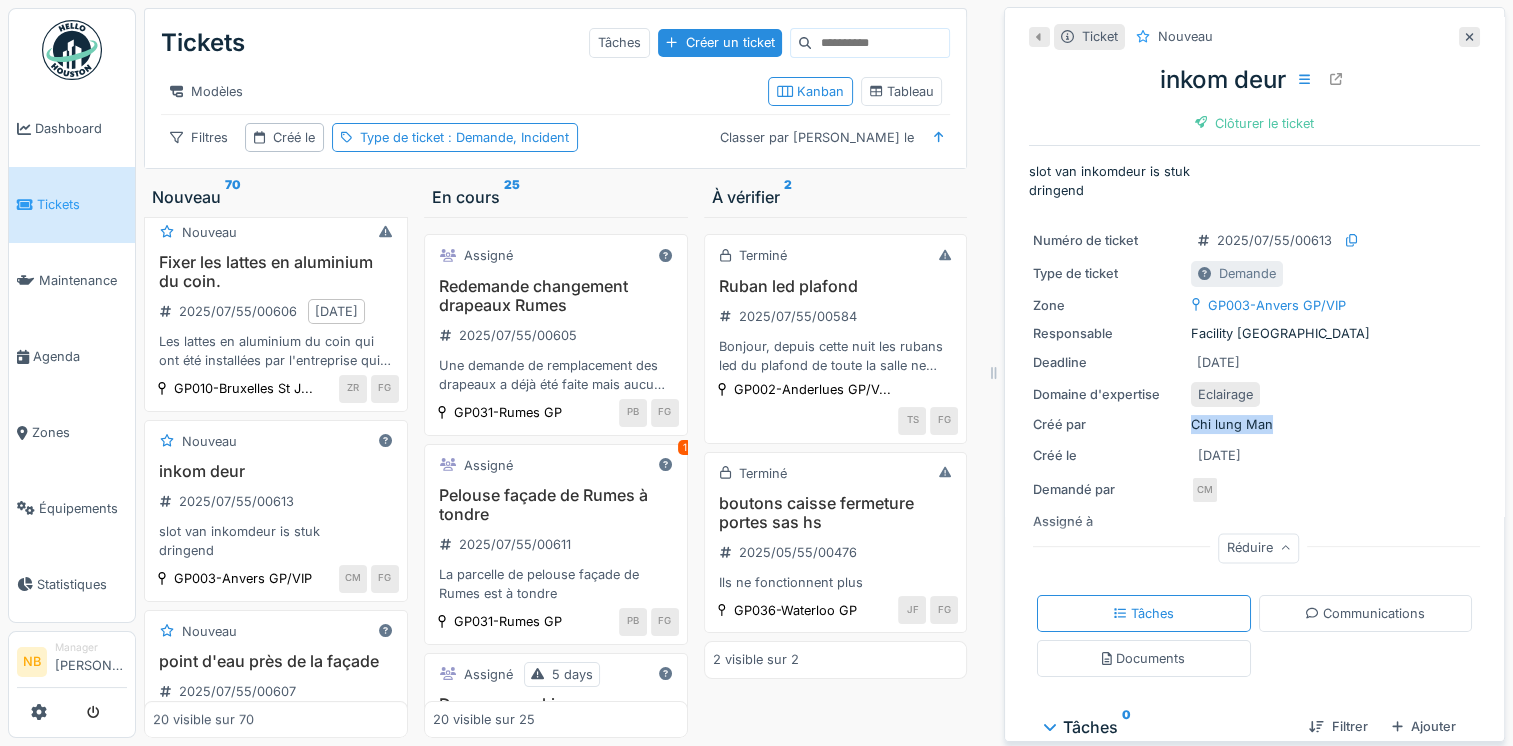 drag, startPoint x: 1252, startPoint y: 423, endPoint x: 1162, endPoint y: 427, distance: 90.088844 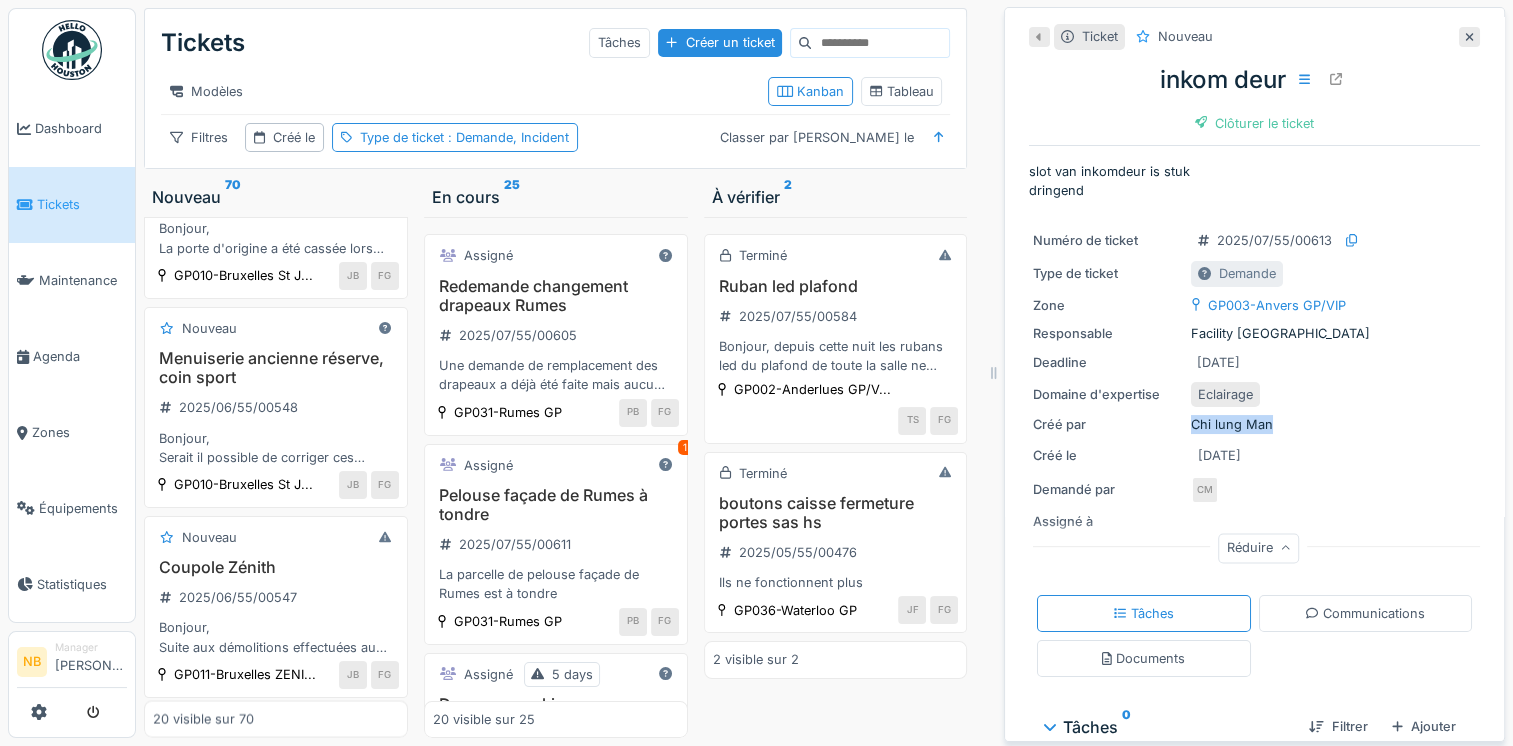 scroll, scrollTop: 3733, scrollLeft: 0, axis: vertical 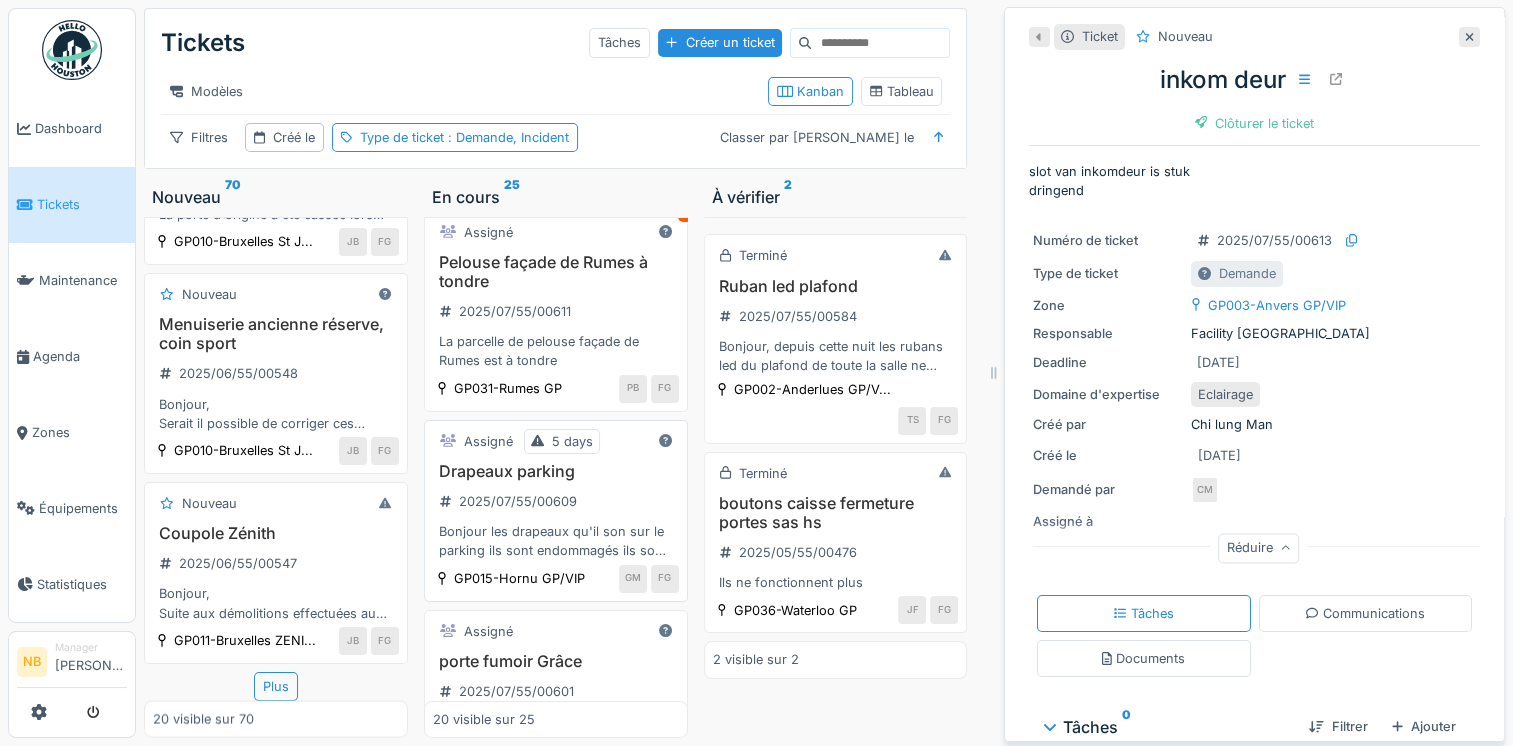 click on "Drapeaux parking  2025/07/55/00609 Bonjour les drapeaux qu'il son sur le parking ils sont endommagés ils sont un peu déchirés" at bounding box center [556, 511] 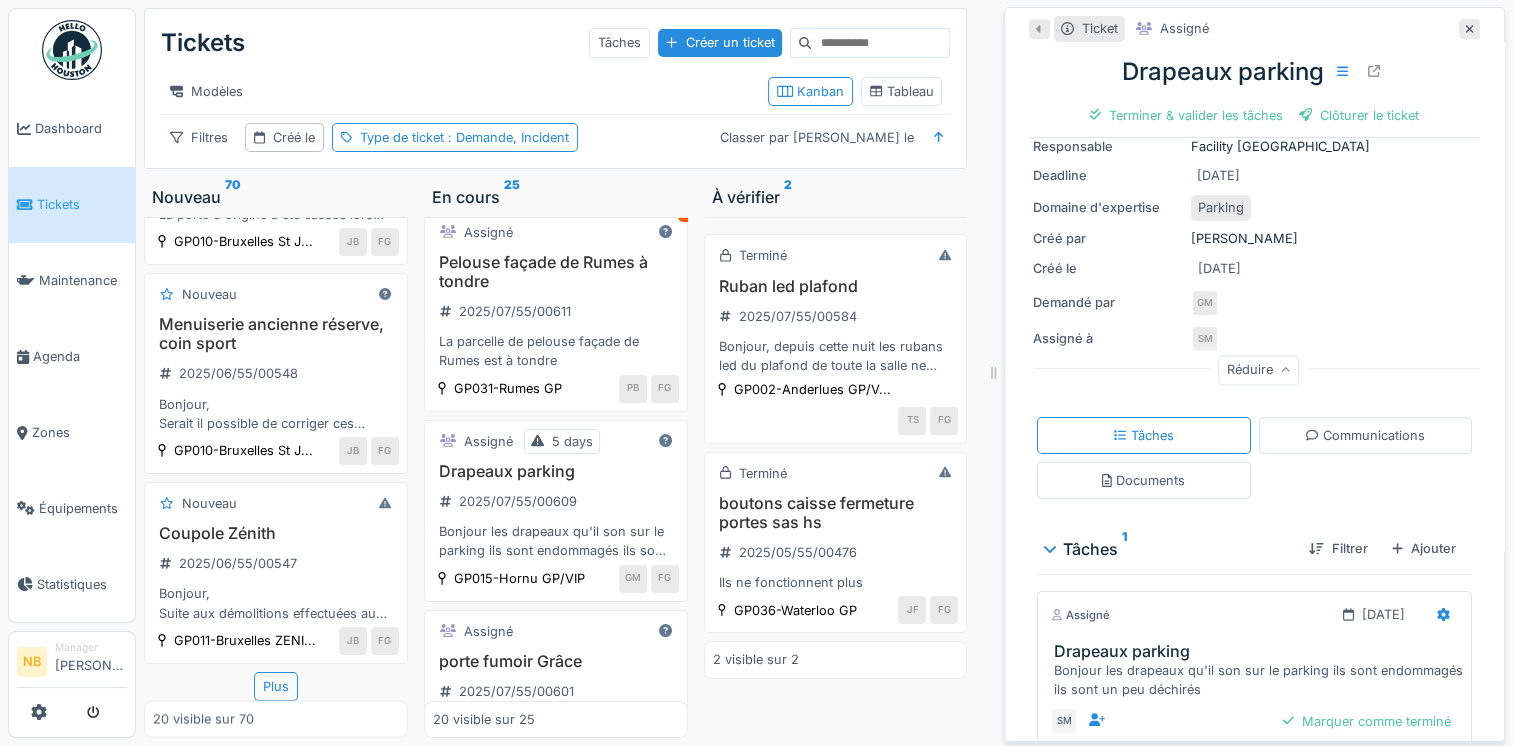 scroll, scrollTop: 307, scrollLeft: 0, axis: vertical 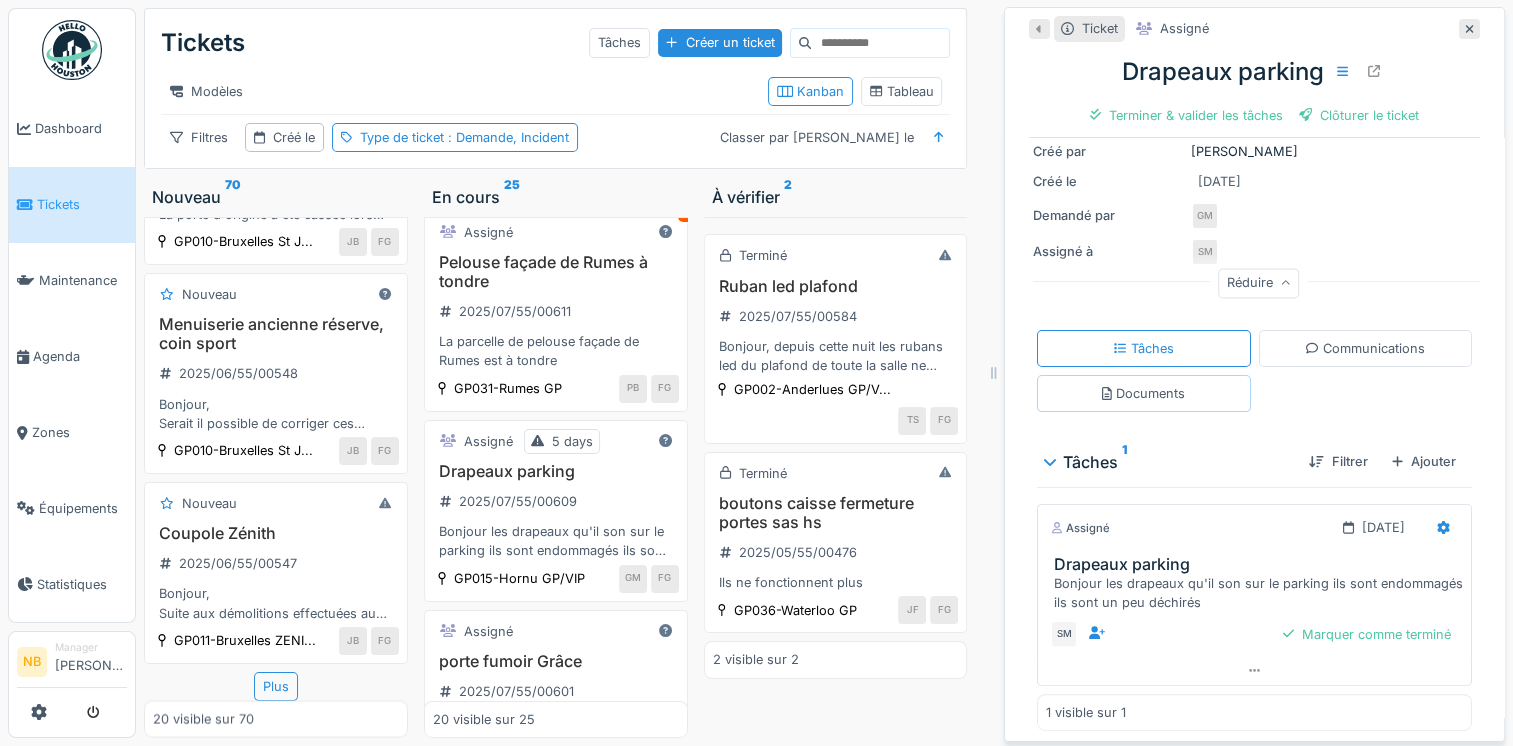 click on "Documents" at bounding box center (1144, 393) 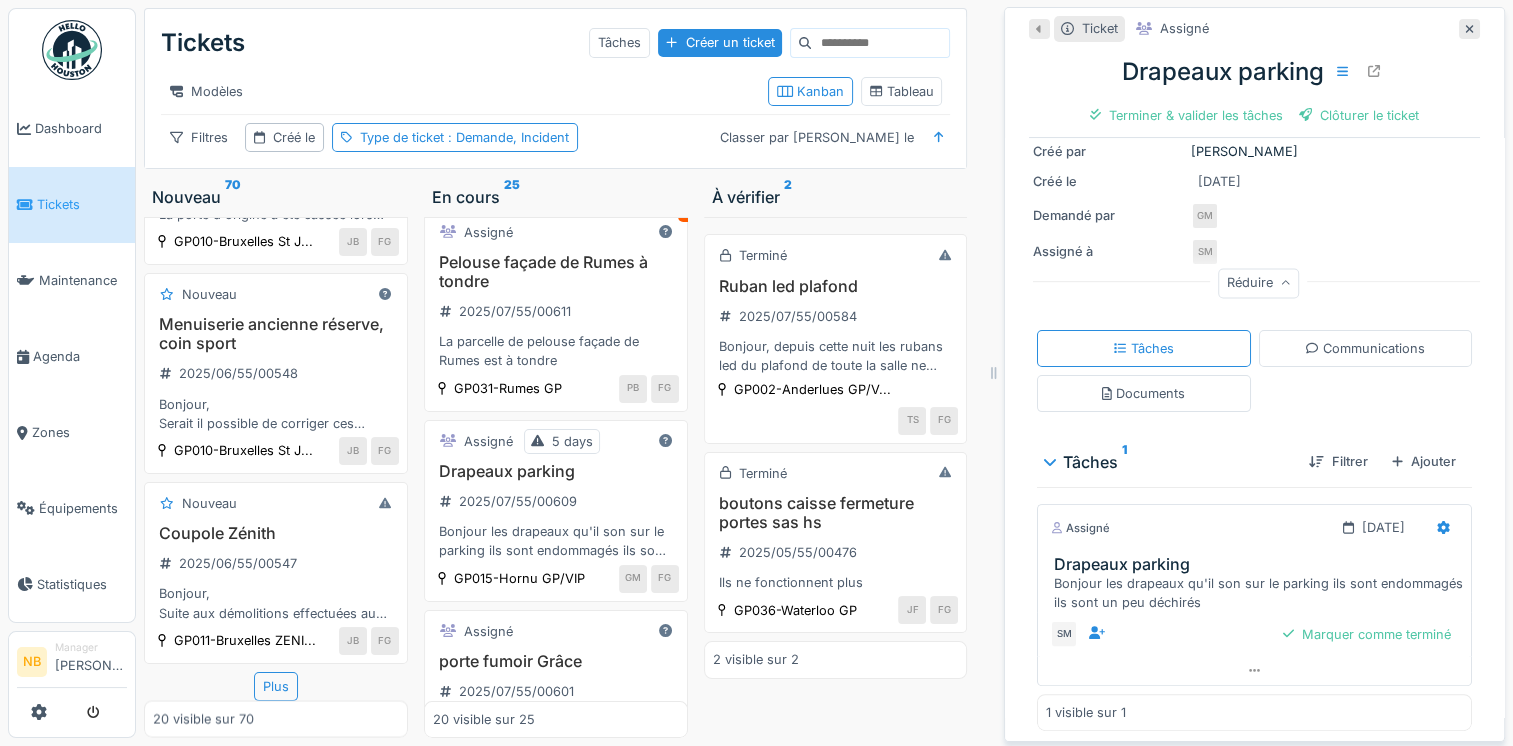 scroll, scrollTop: 99, scrollLeft: 0, axis: vertical 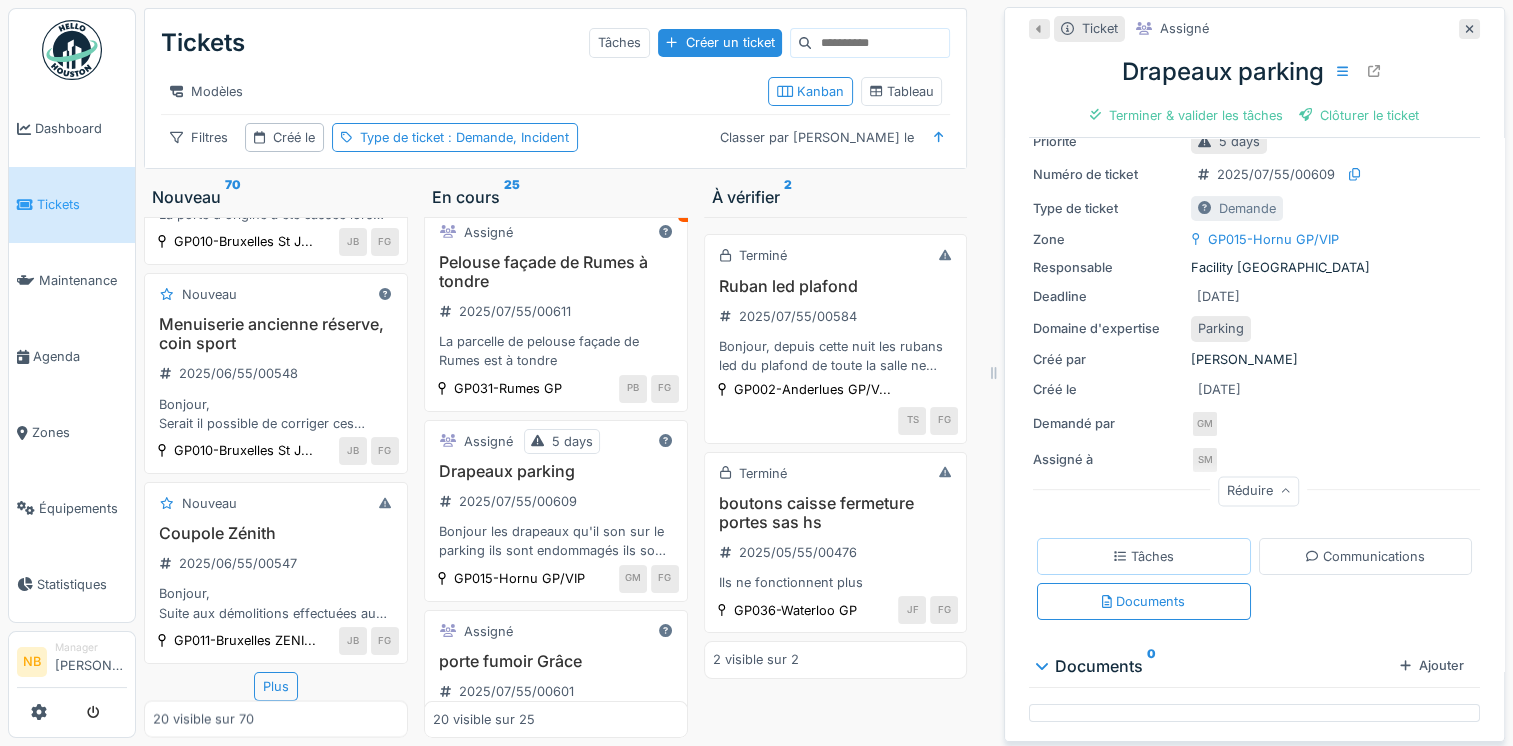 click on "Tâches" at bounding box center (1144, 556) 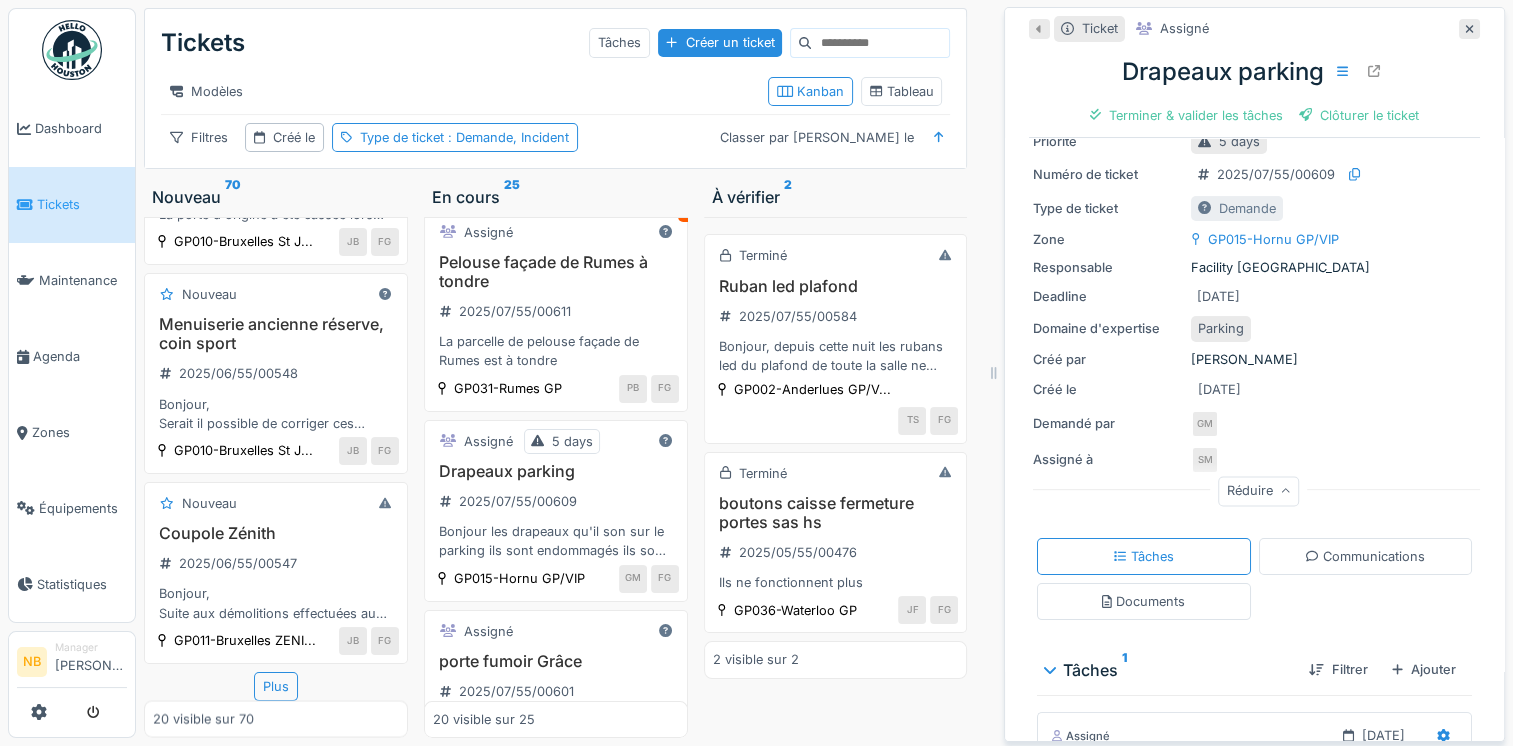 scroll, scrollTop: 307, scrollLeft: 0, axis: vertical 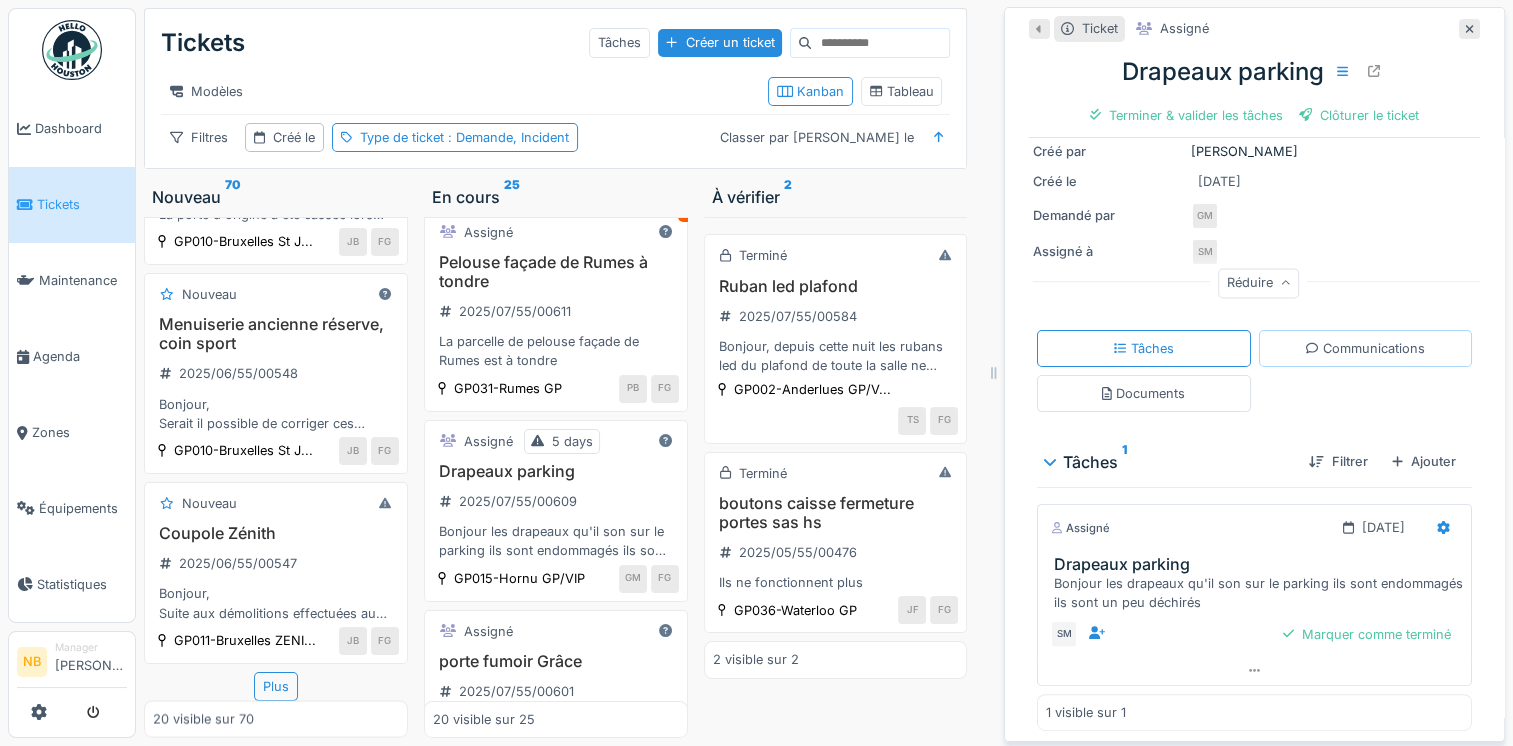 click on "Communications" at bounding box center [1365, 348] 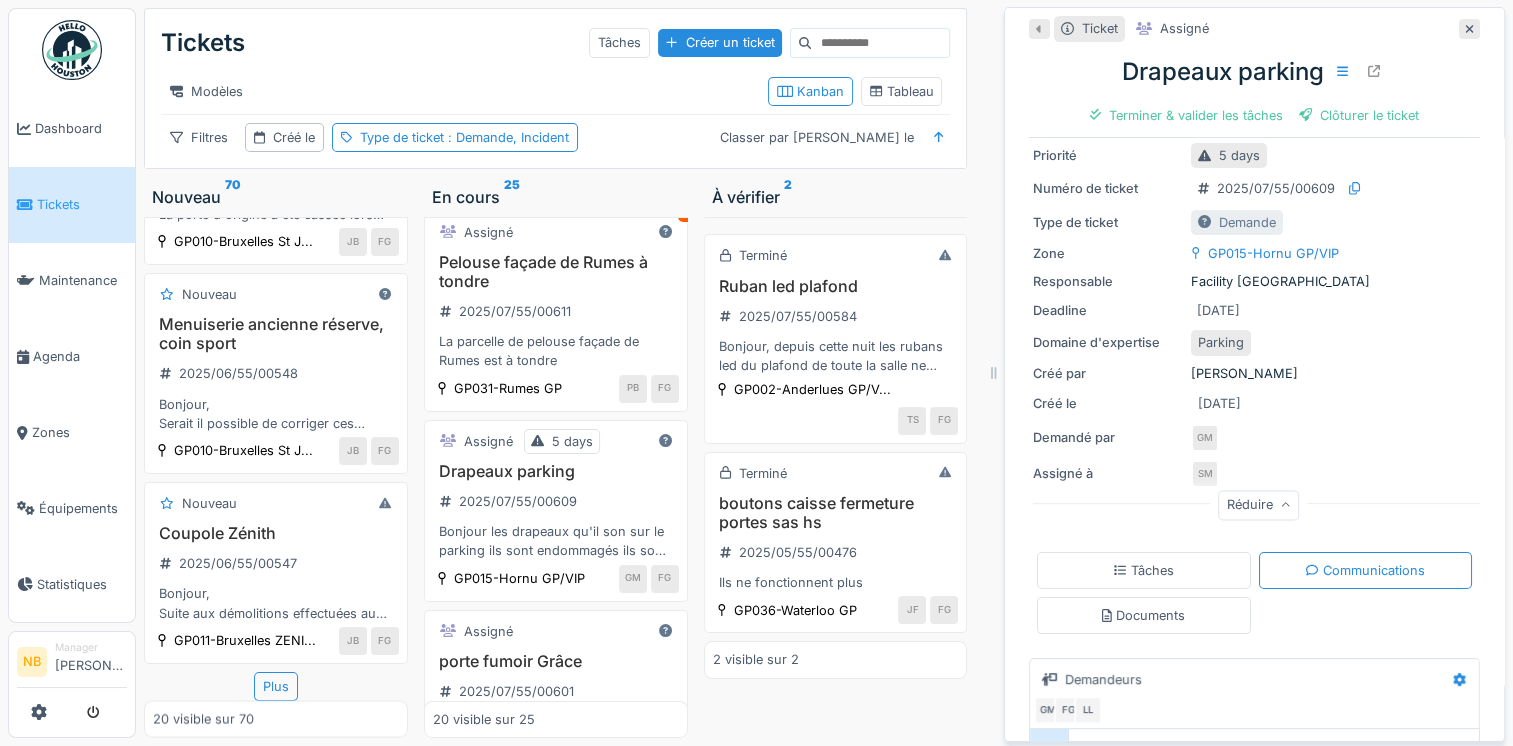 scroll, scrollTop: 0, scrollLeft: 0, axis: both 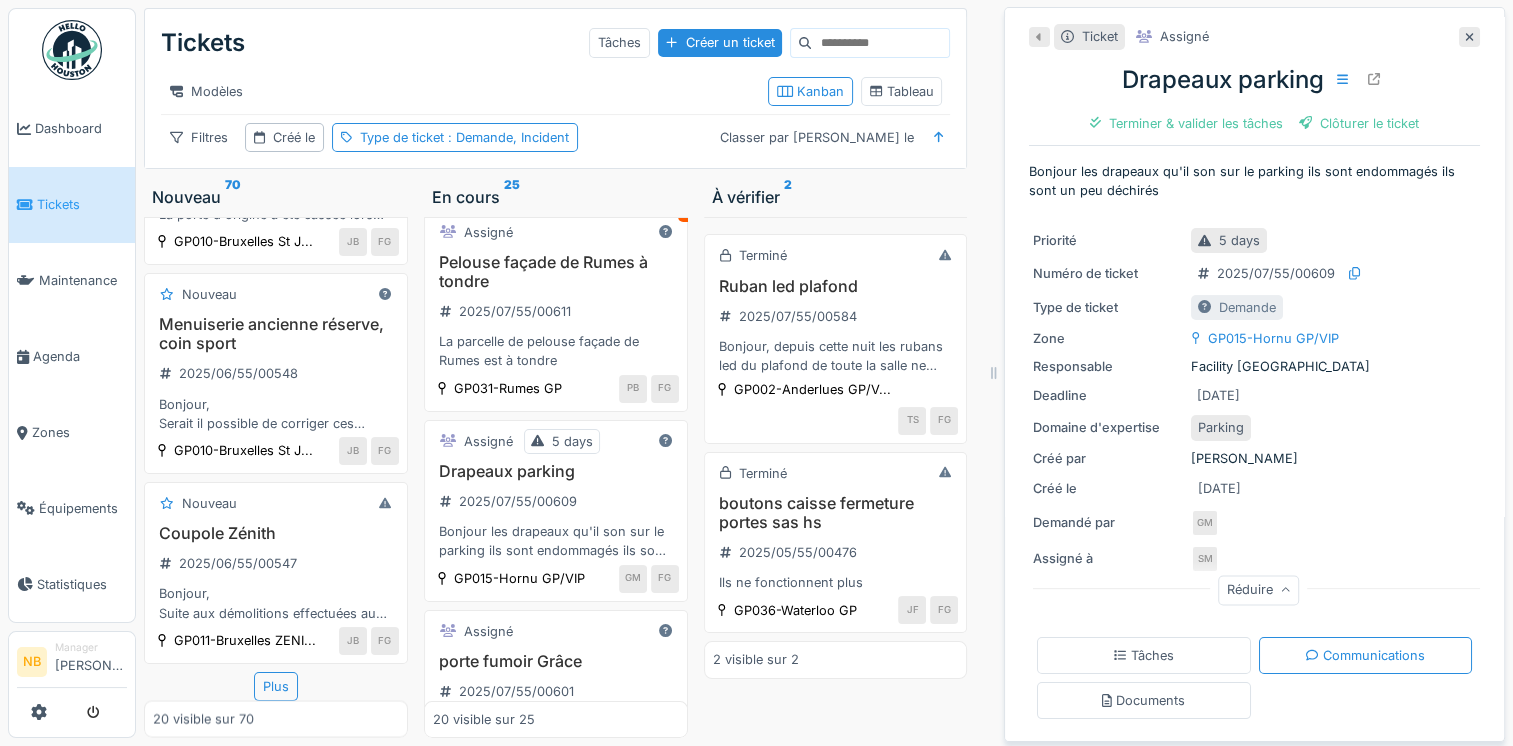 click on "Tickets Tâches Créer un ticket" at bounding box center (555, 43) 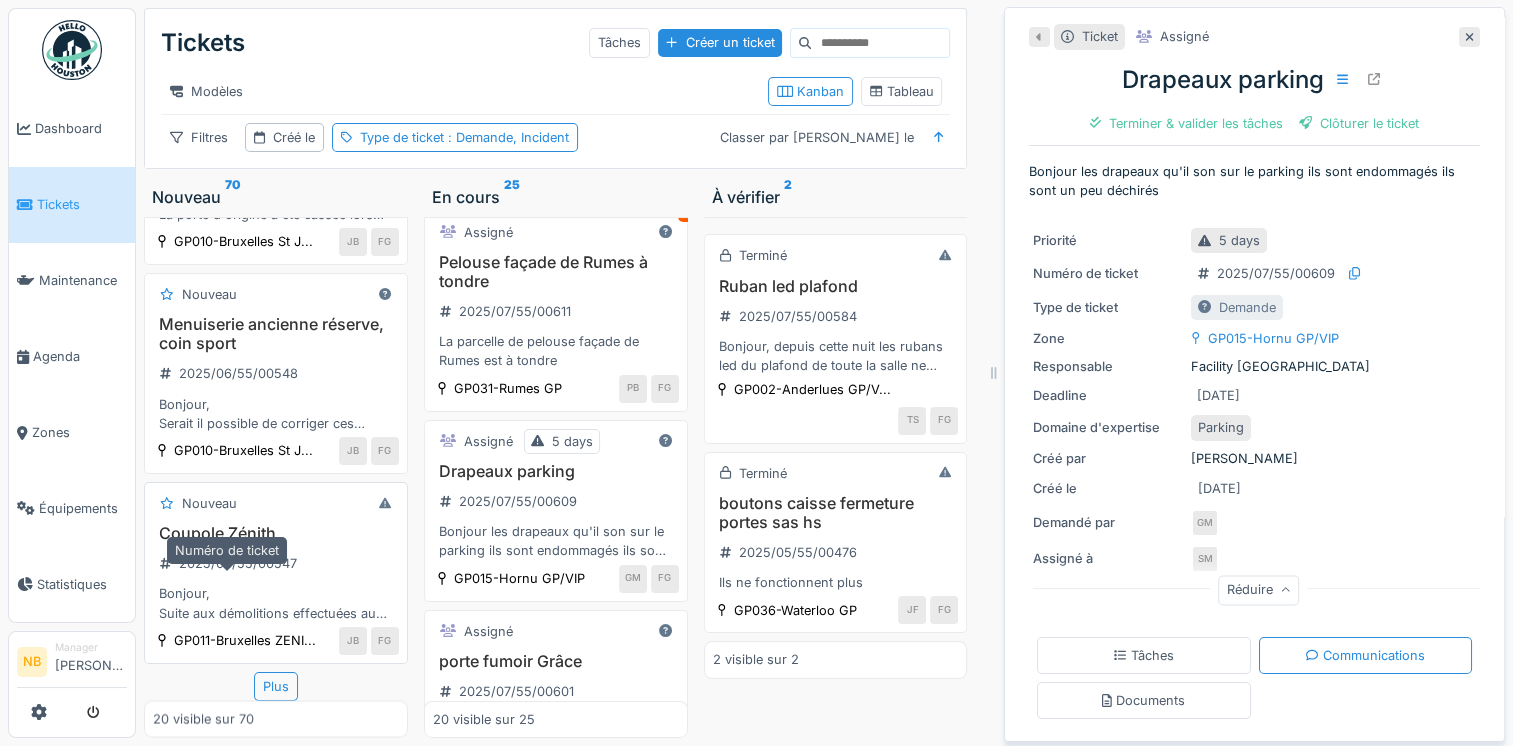 scroll, scrollTop: 3853, scrollLeft: 0, axis: vertical 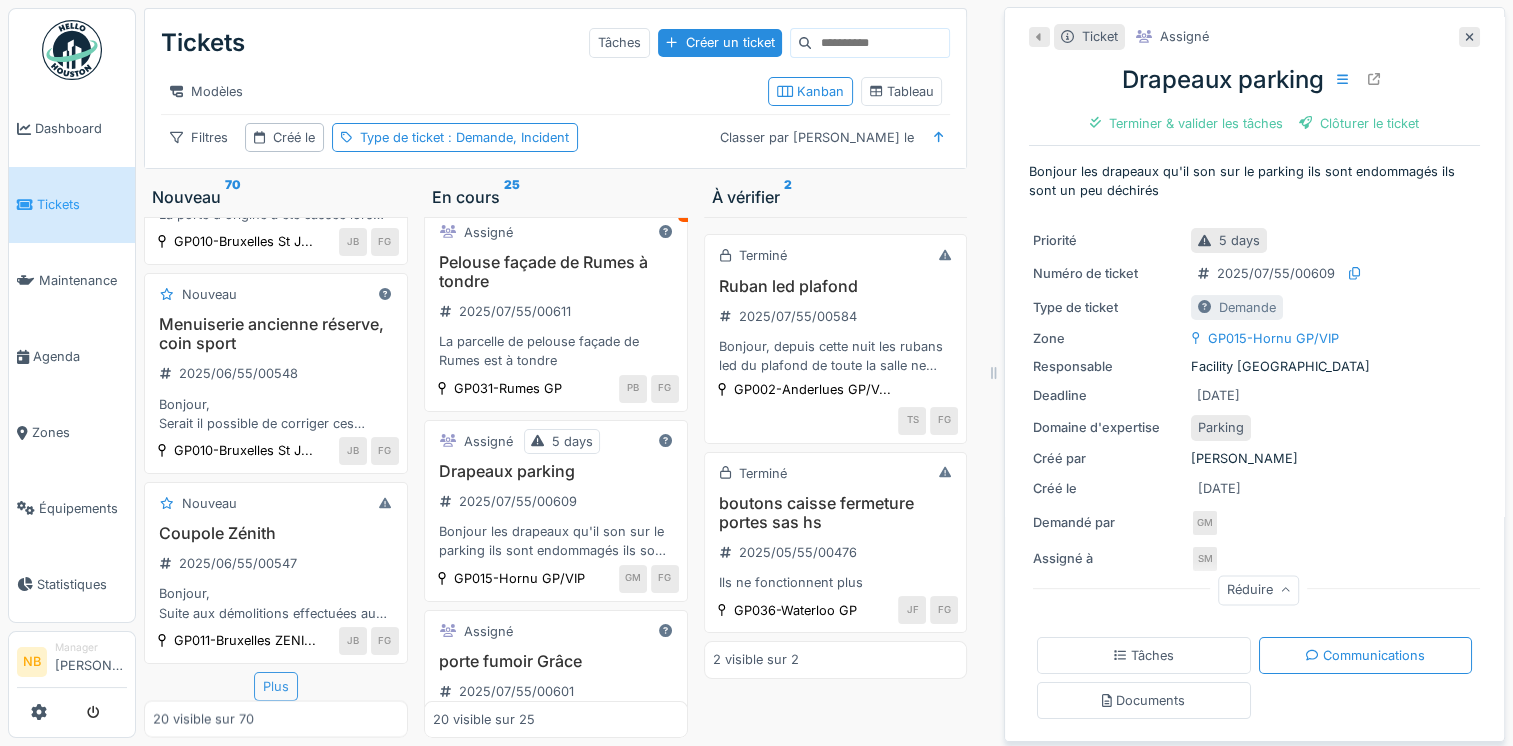 click on "Plus" at bounding box center (276, 686) 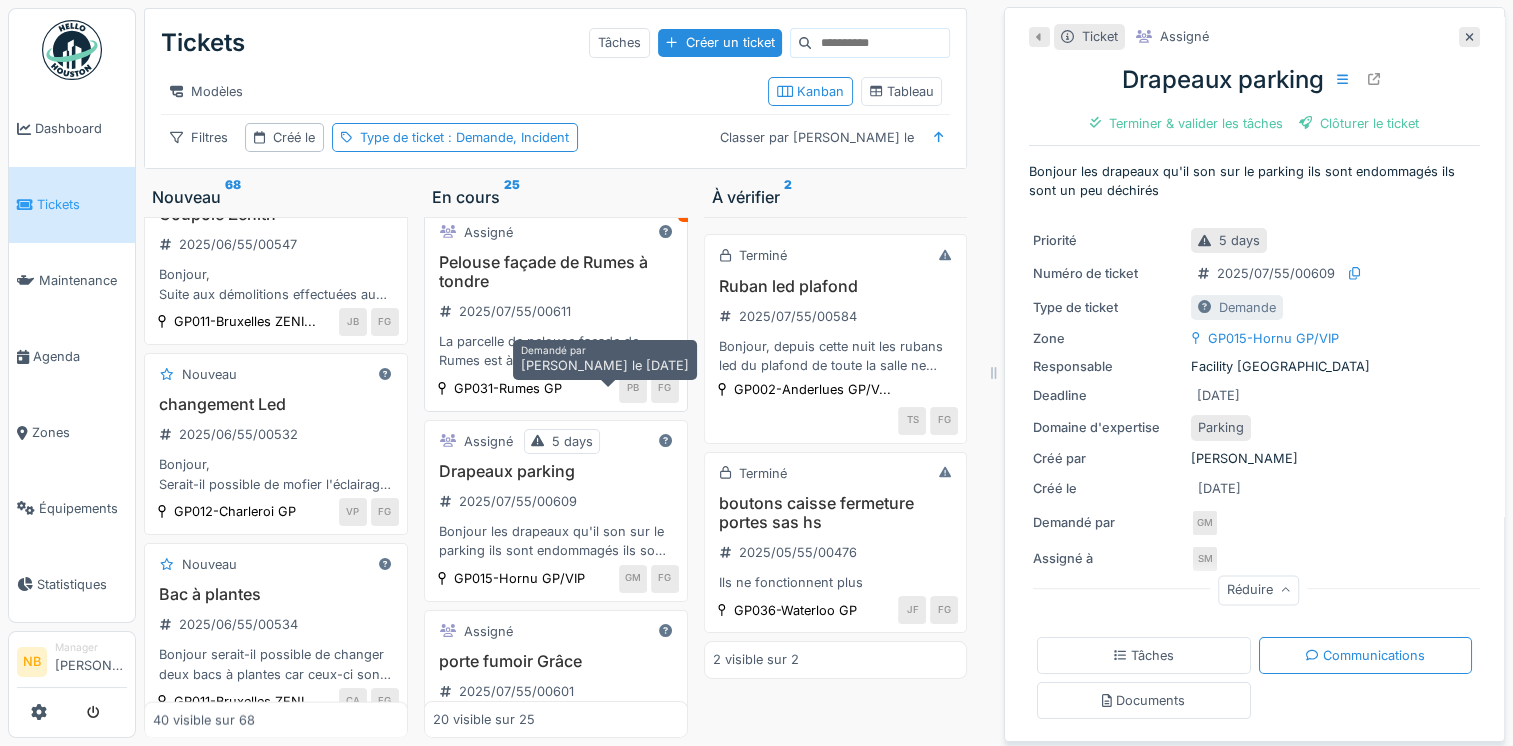 scroll, scrollTop: 0, scrollLeft: 0, axis: both 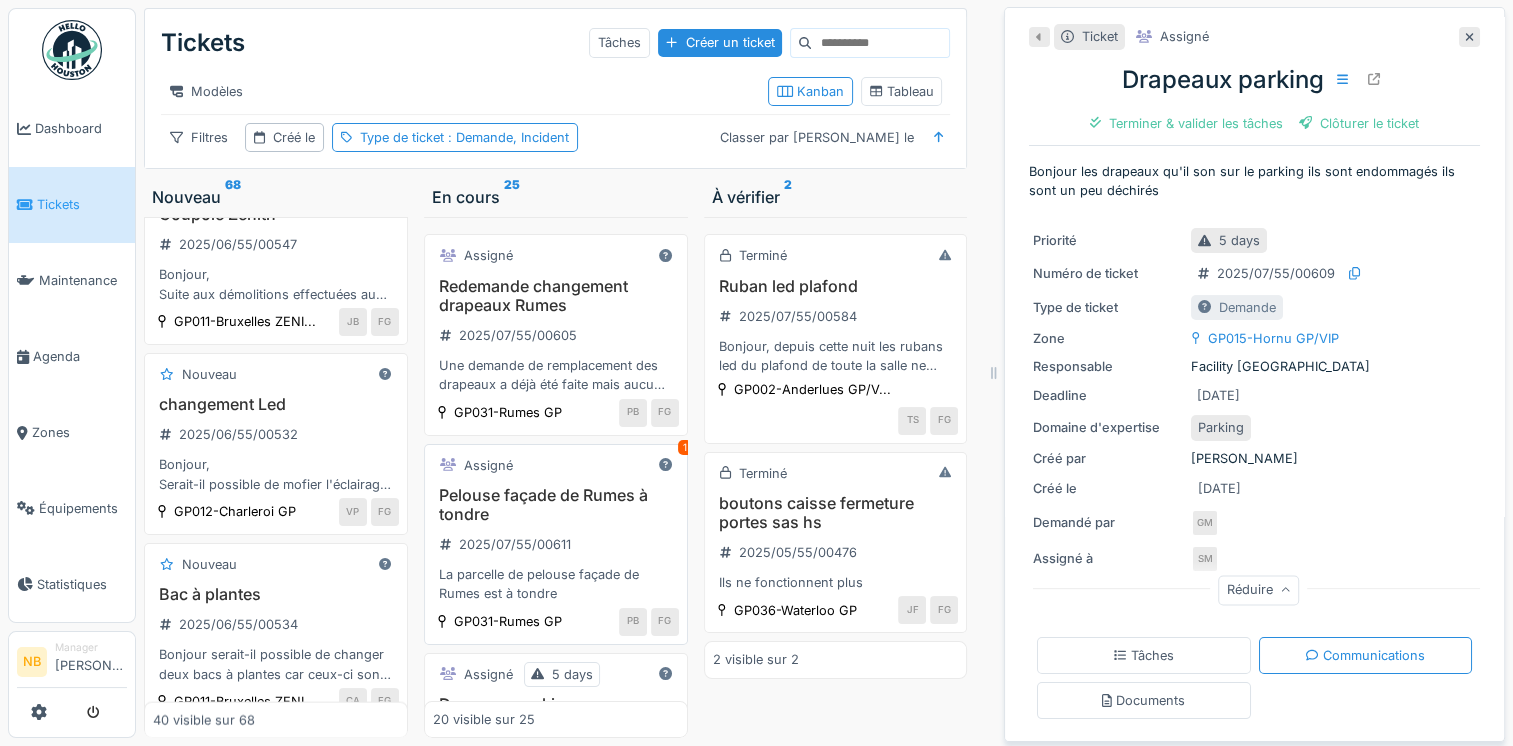 click on "Pelouse façade de Rumes à tondre" at bounding box center (556, 505) 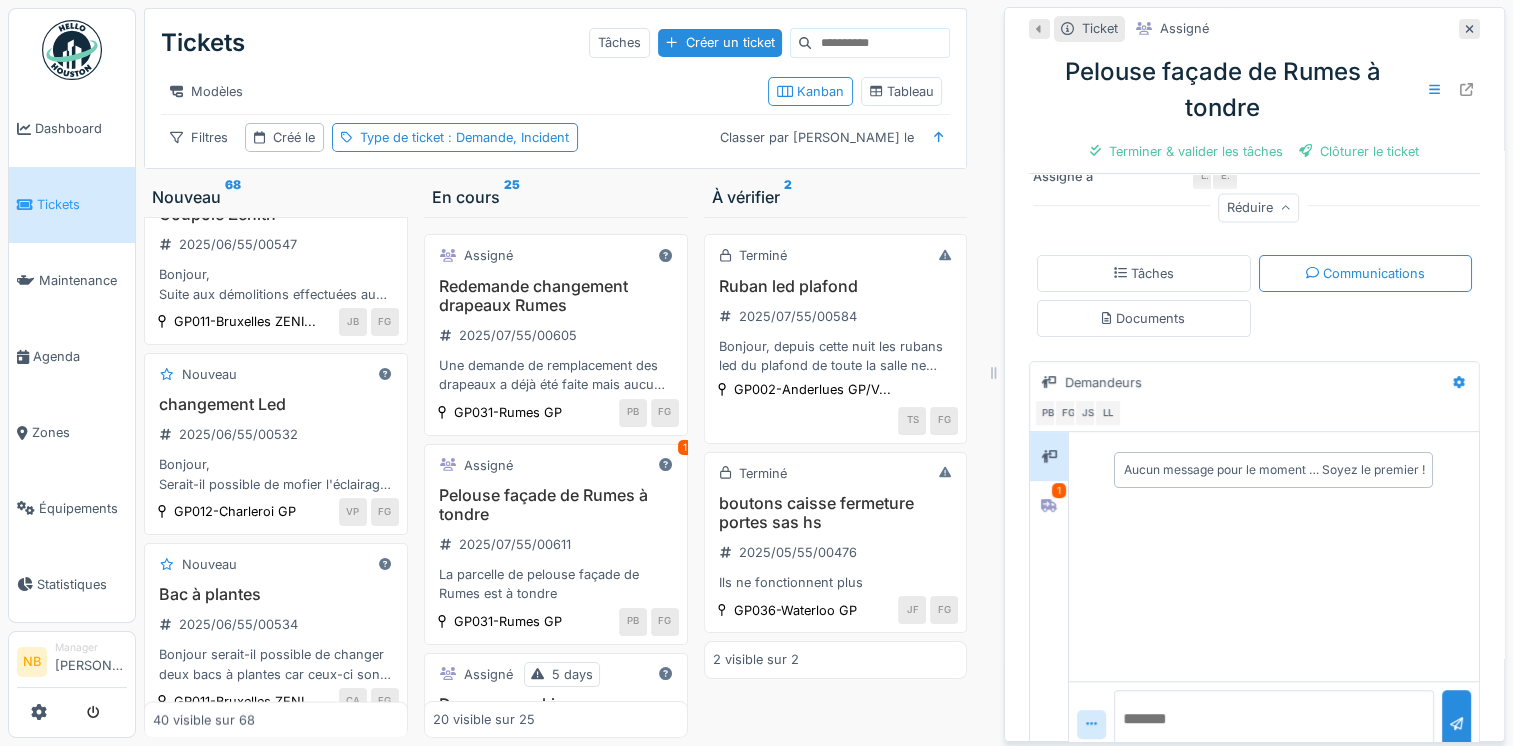 scroll, scrollTop: 396, scrollLeft: 0, axis: vertical 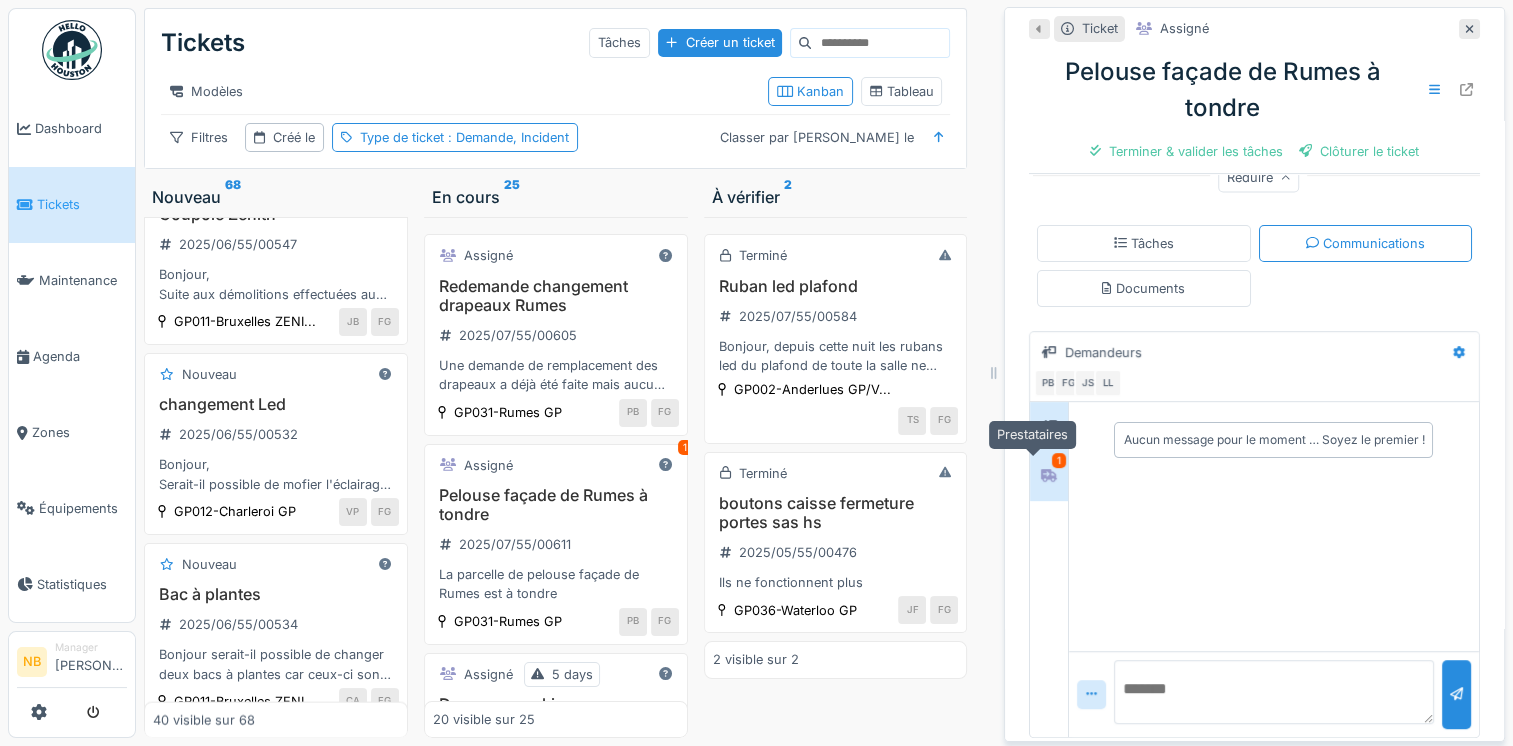 click at bounding box center [1049, 475] 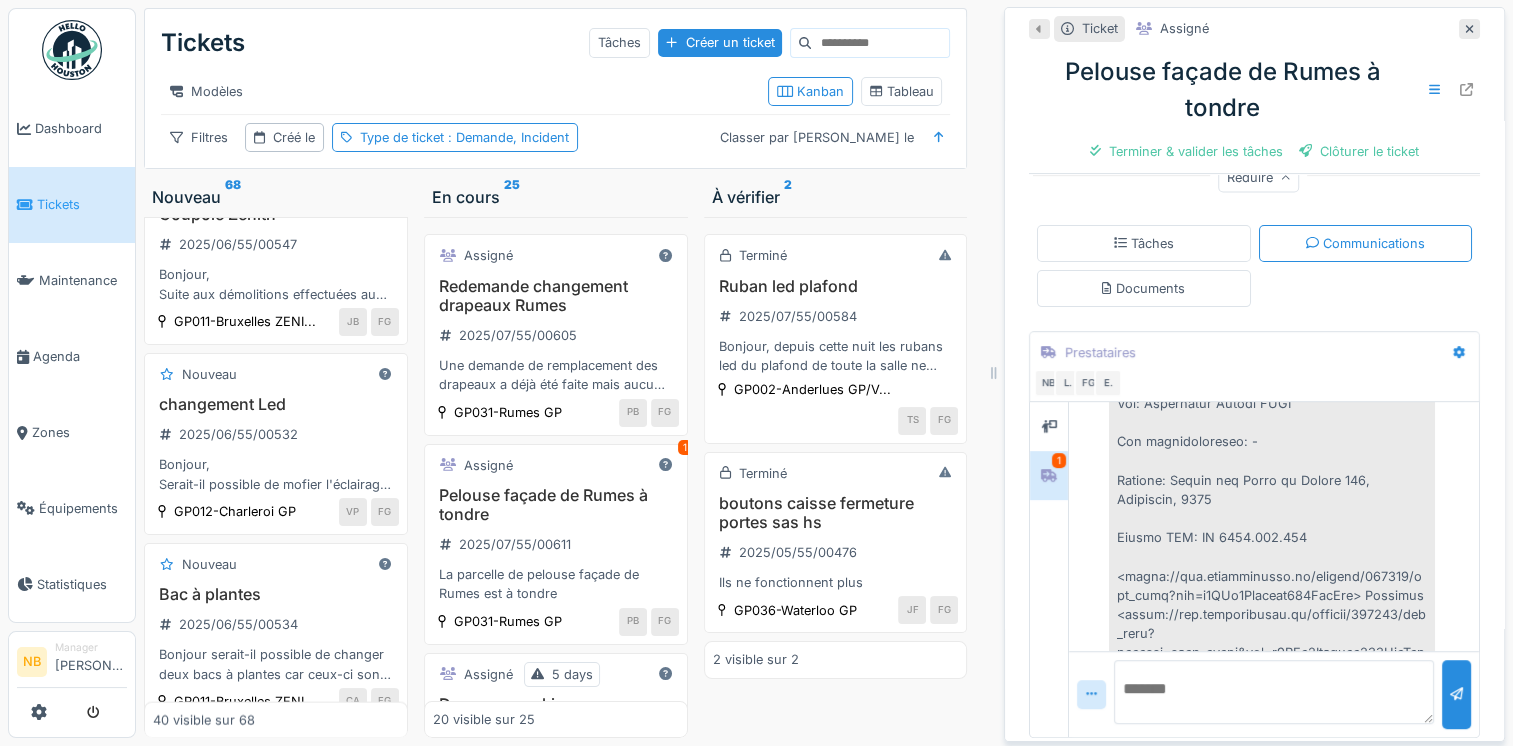 scroll, scrollTop: 1831, scrollLeft: 0, axis: vertical 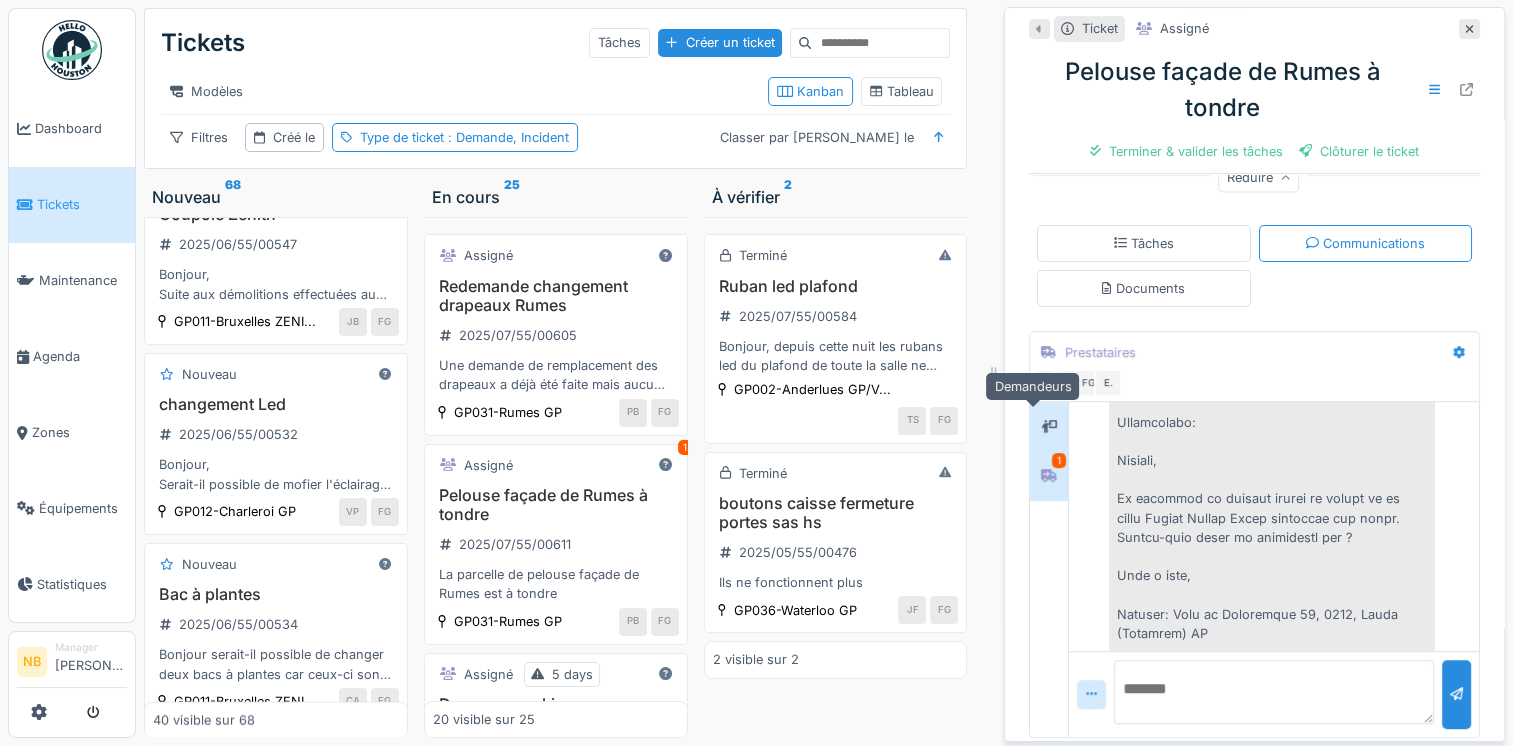 click at bounding box center (1049, 426) 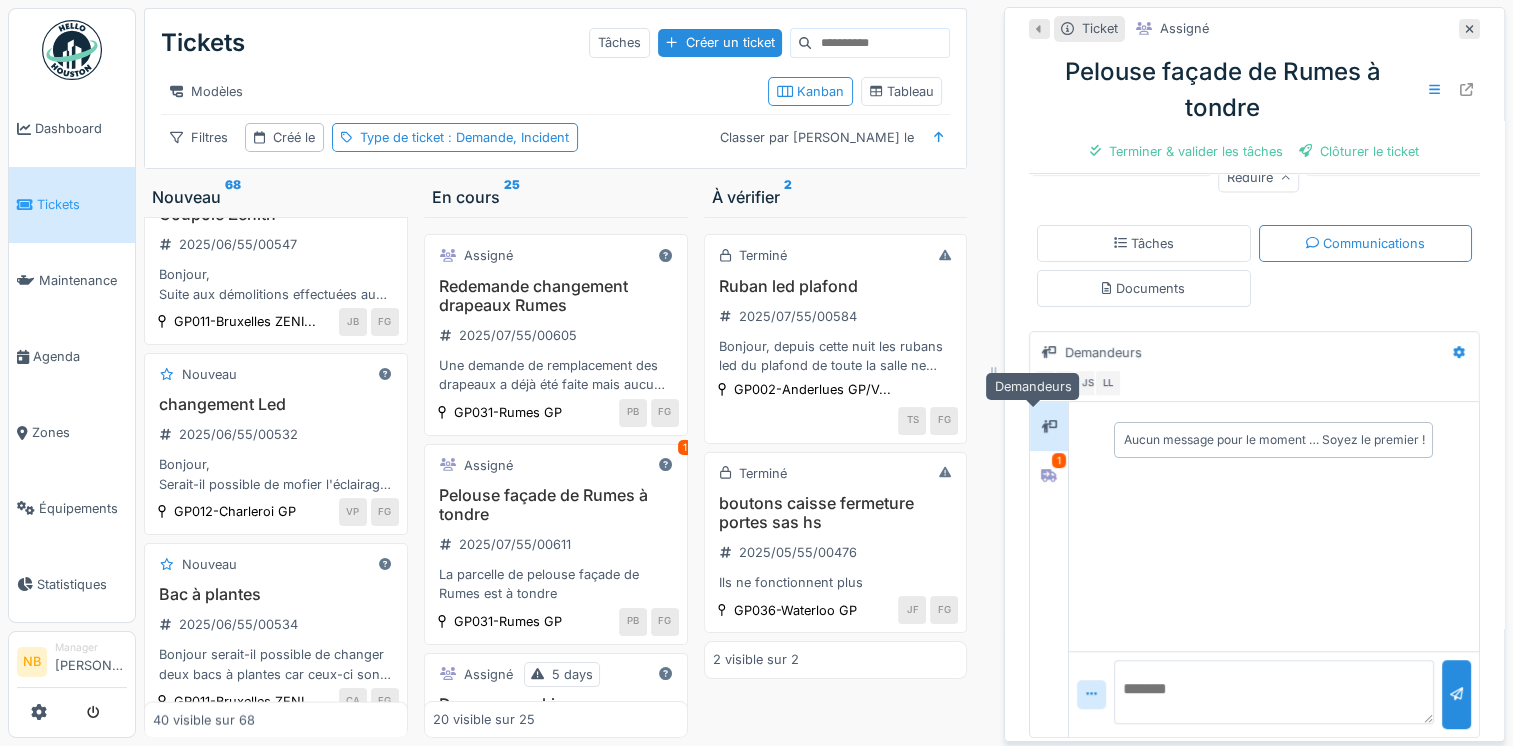 scroll, scrollTop: 0, scrollLeft: 0, axis: both 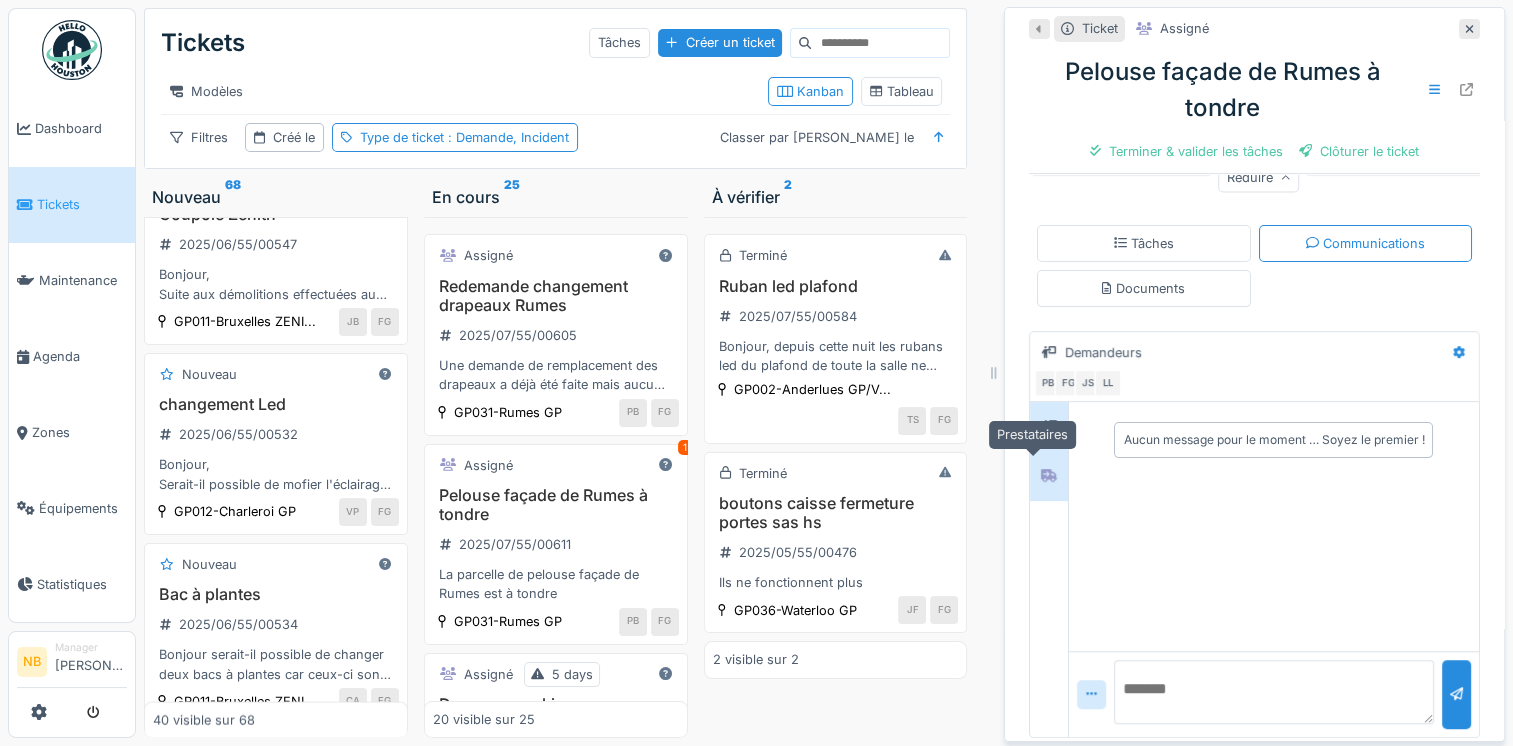 click at bounding box center (1049, 475) 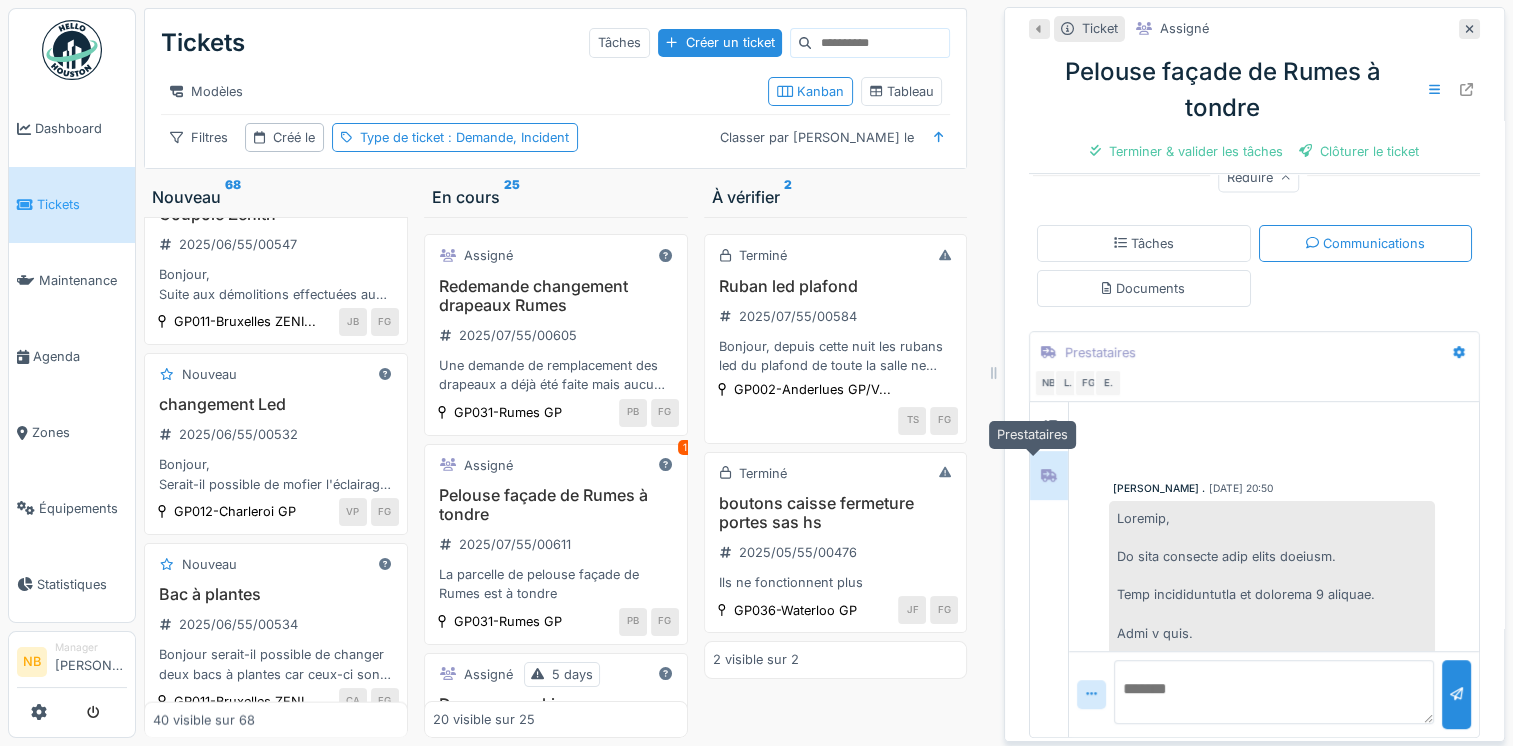 scroll, scrollTop: 1831, scrollLeft: 0, axis: vertical 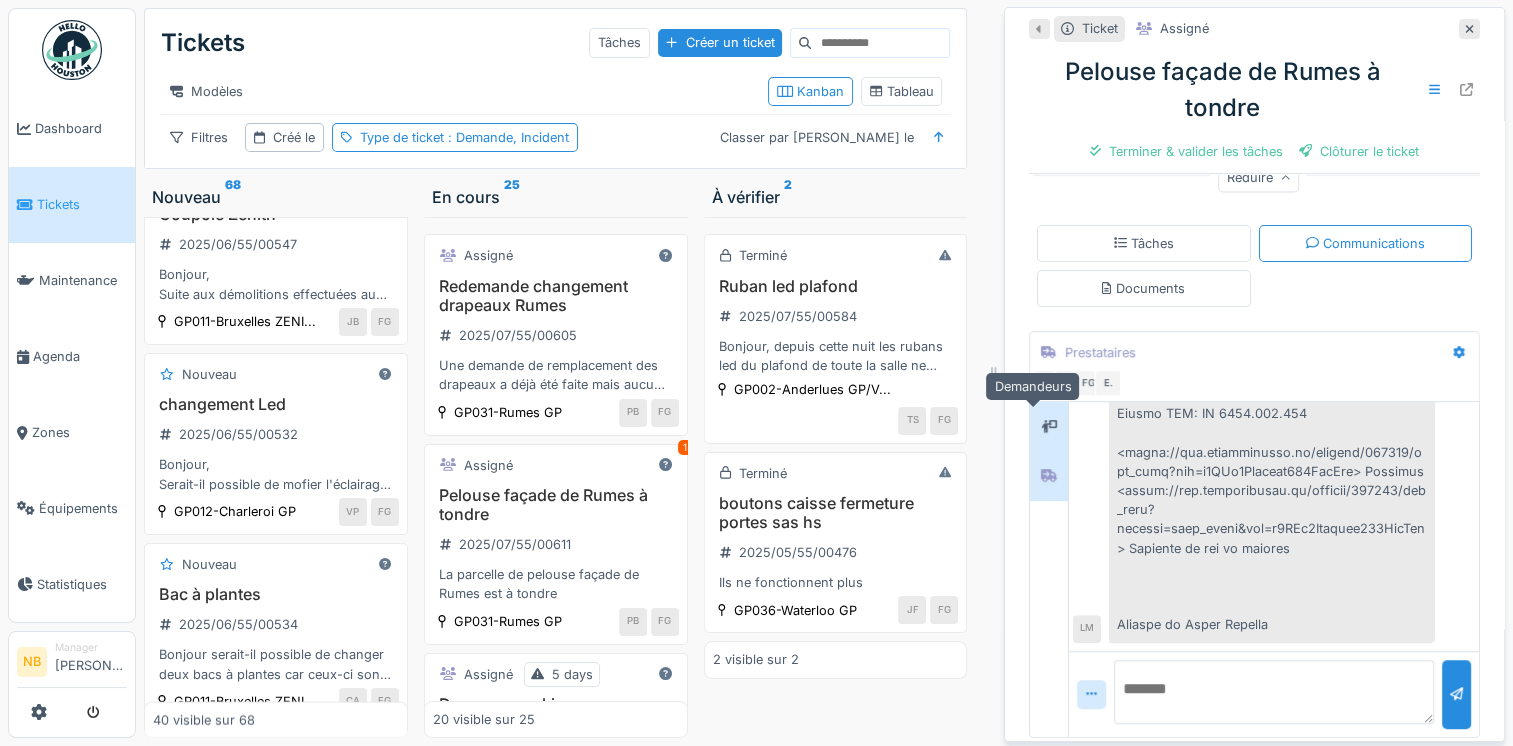 click 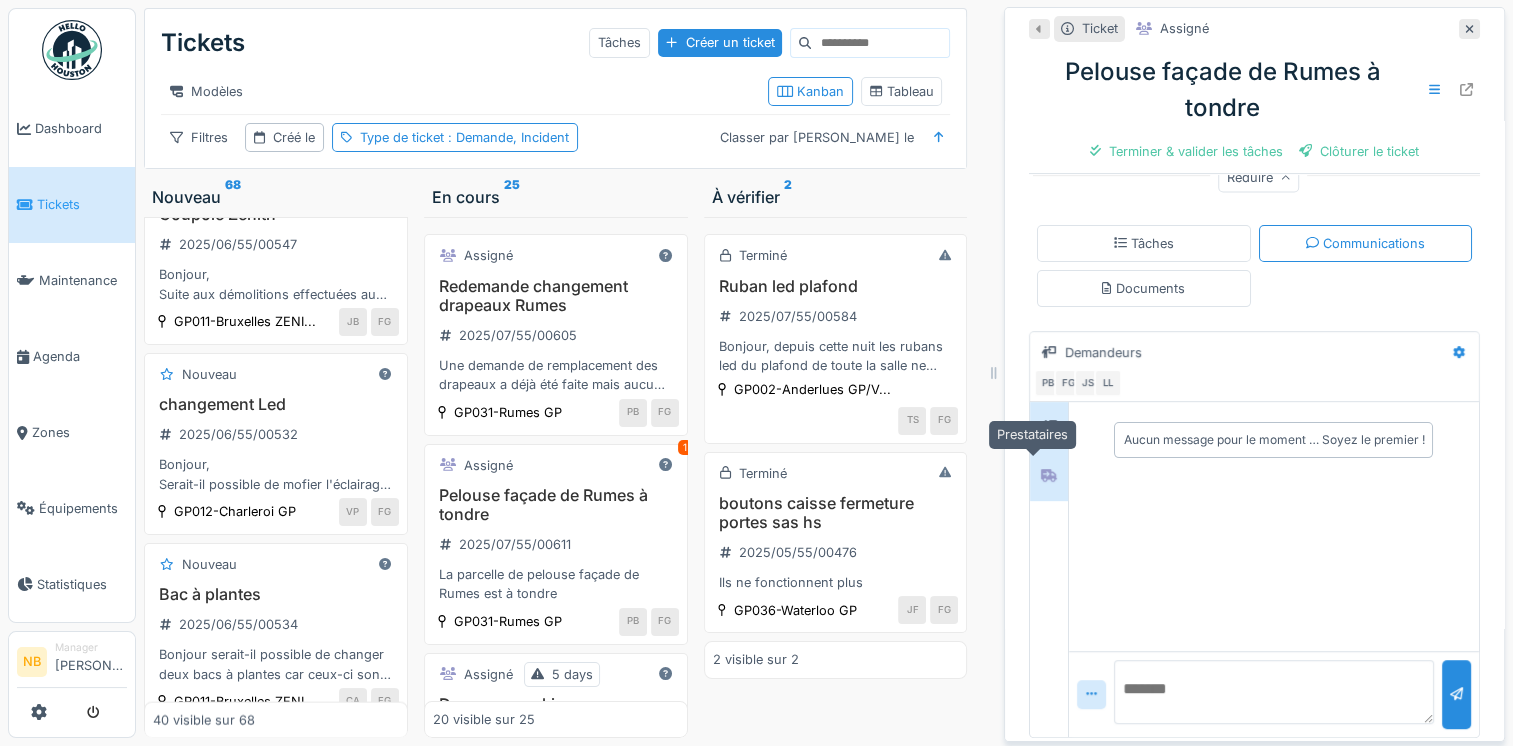click 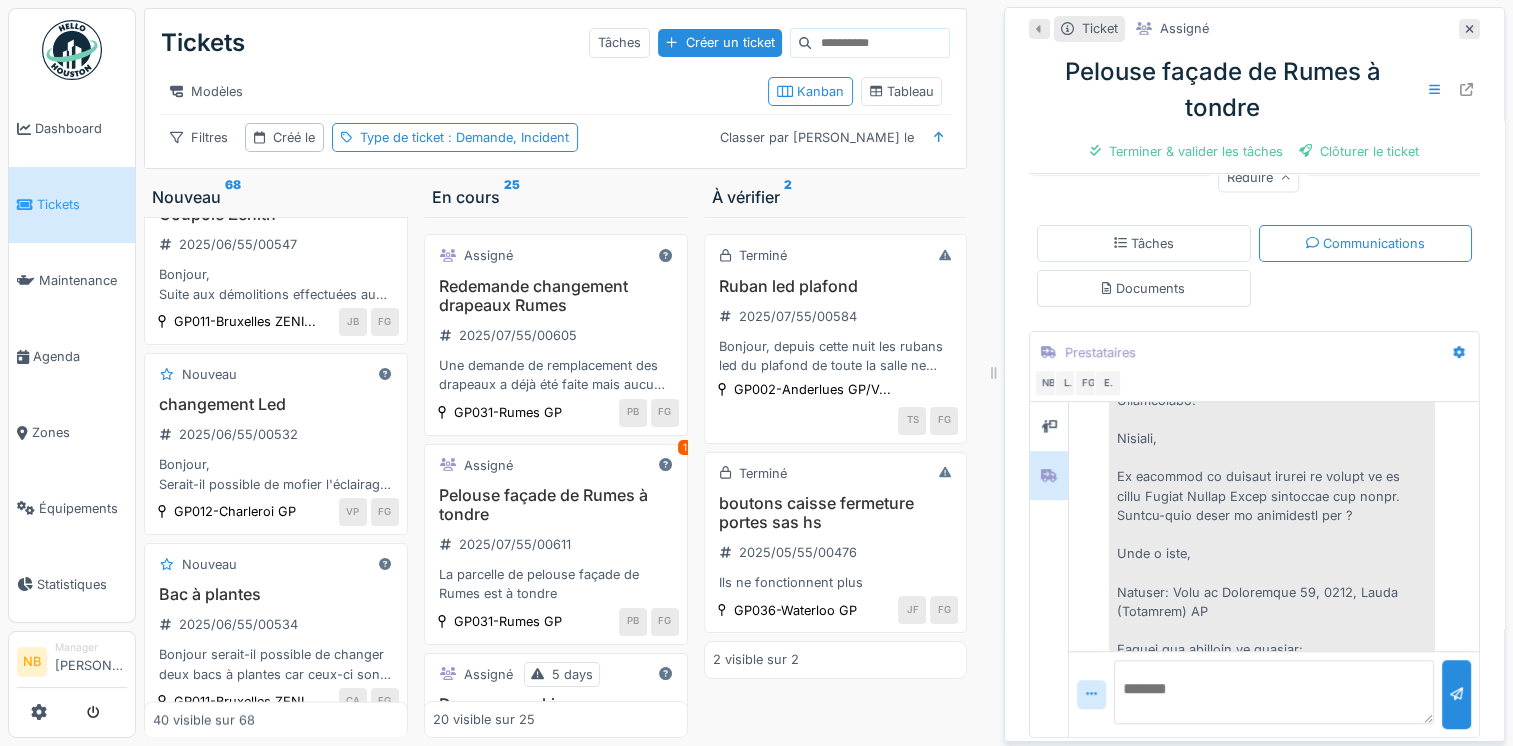 scroll, scrollTop: 1131, scrollLeft: 0, axis: vertical 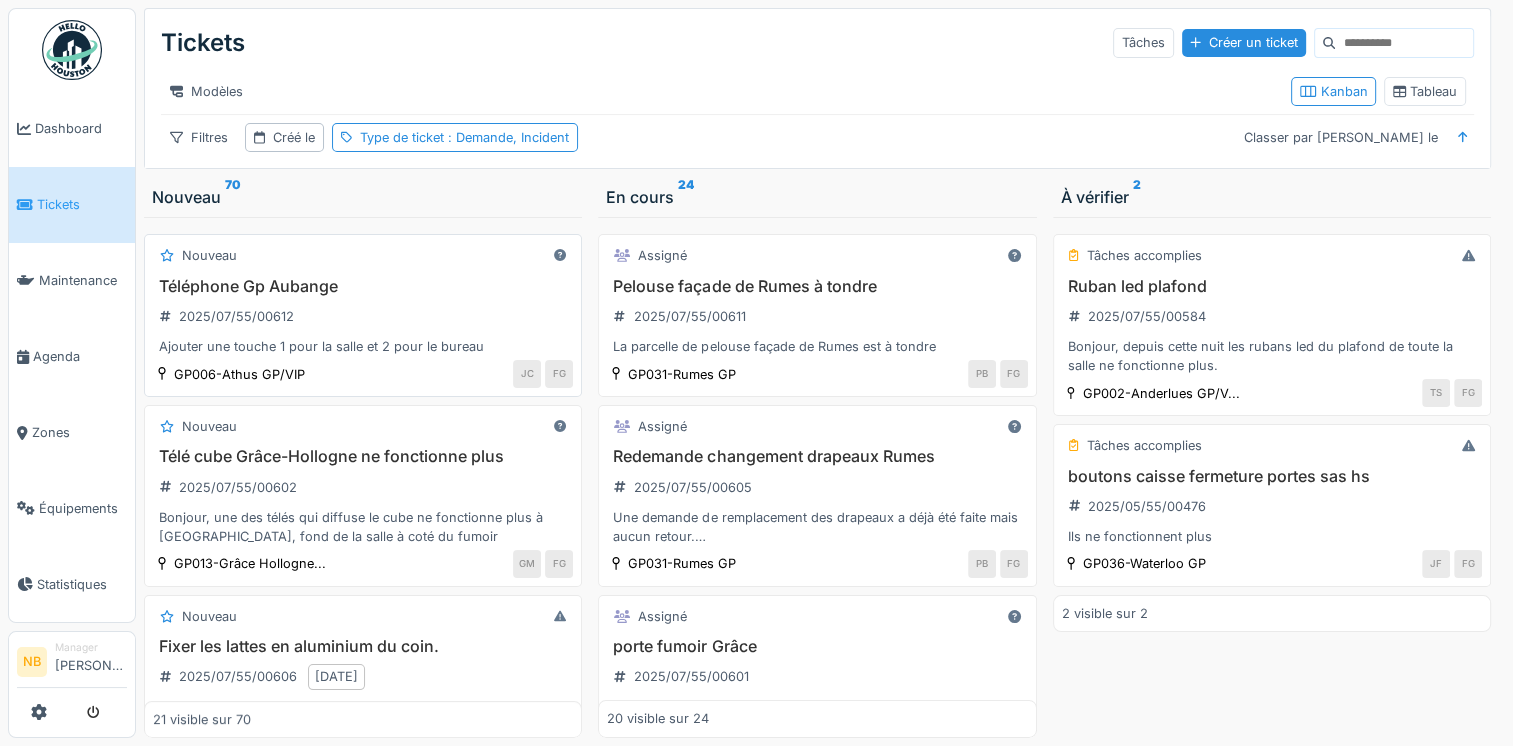 click on "Téléphone Gp Aubange  2025/07/55/00612 Ajouter une touche 1 pour la salle et 2 pour le bureau" at bounding box center [363, 317] 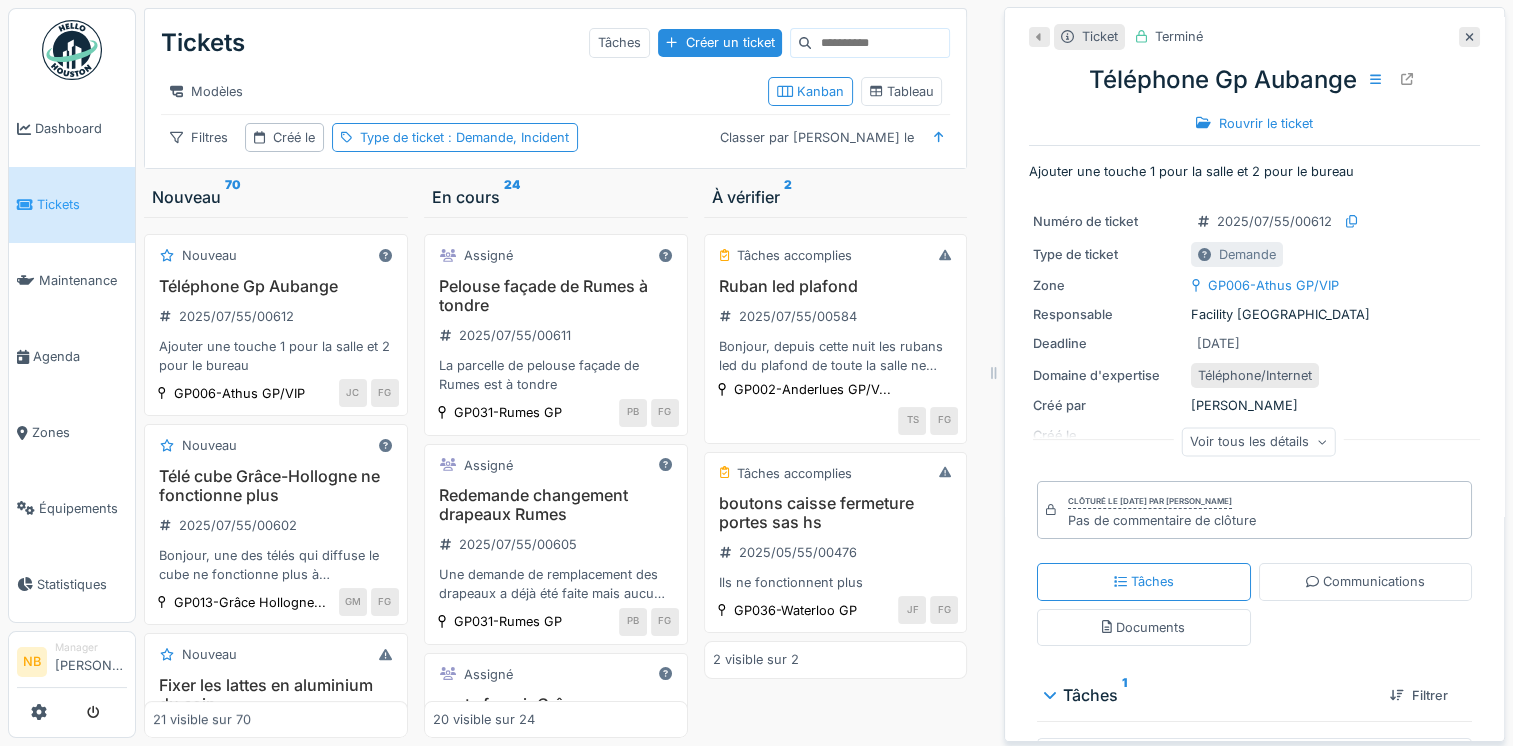 click on "Voir tous les détails" at bounding box center (1258, 441) 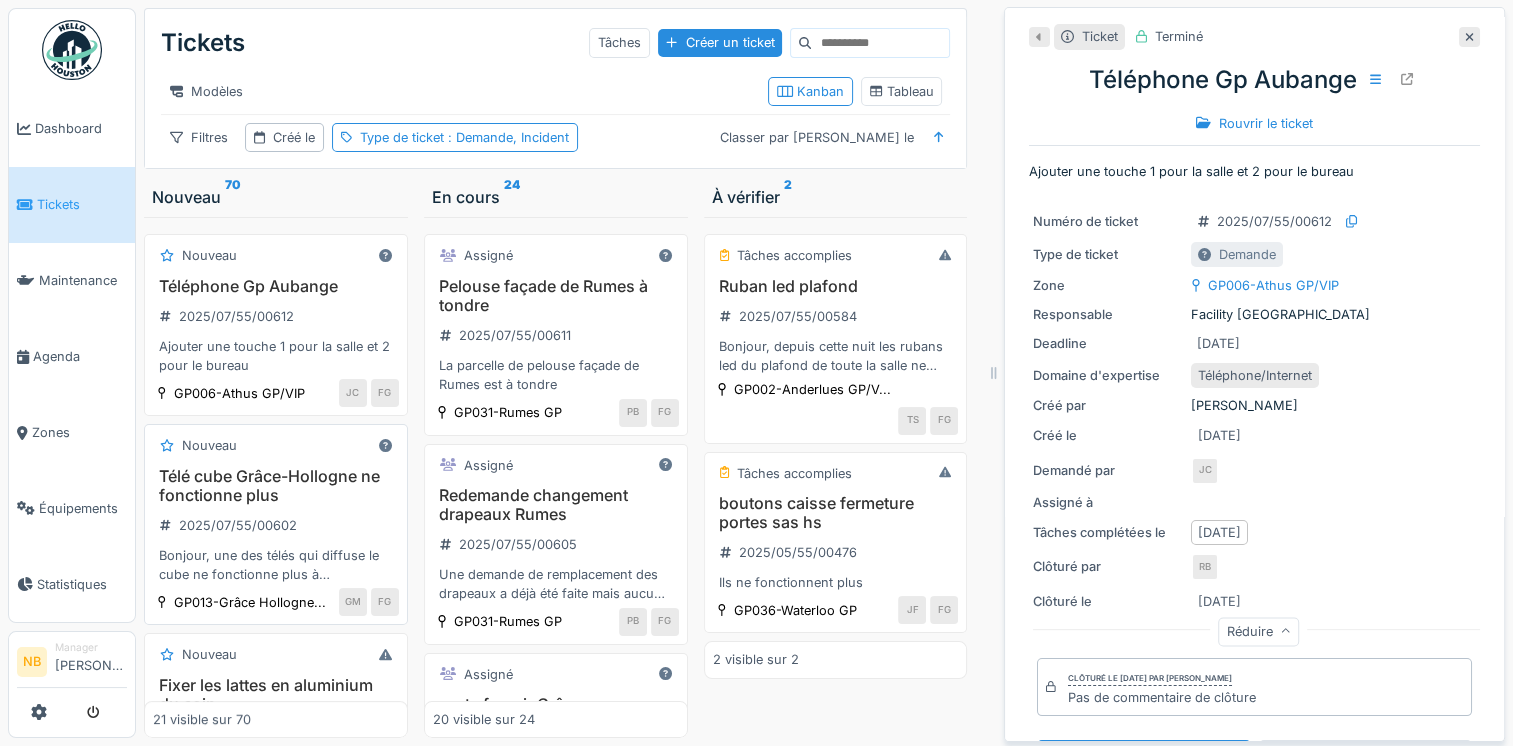 click on "Télé cube Grâce-Hollogne ne fonctionne plus 2025/07/55/00602 Bonjour, une des télés qui diffuse le cube ne fonctionne plus à Grâce-Hollogne, fond de la salle à coté du fumoir" at bounding box center [276, 526] 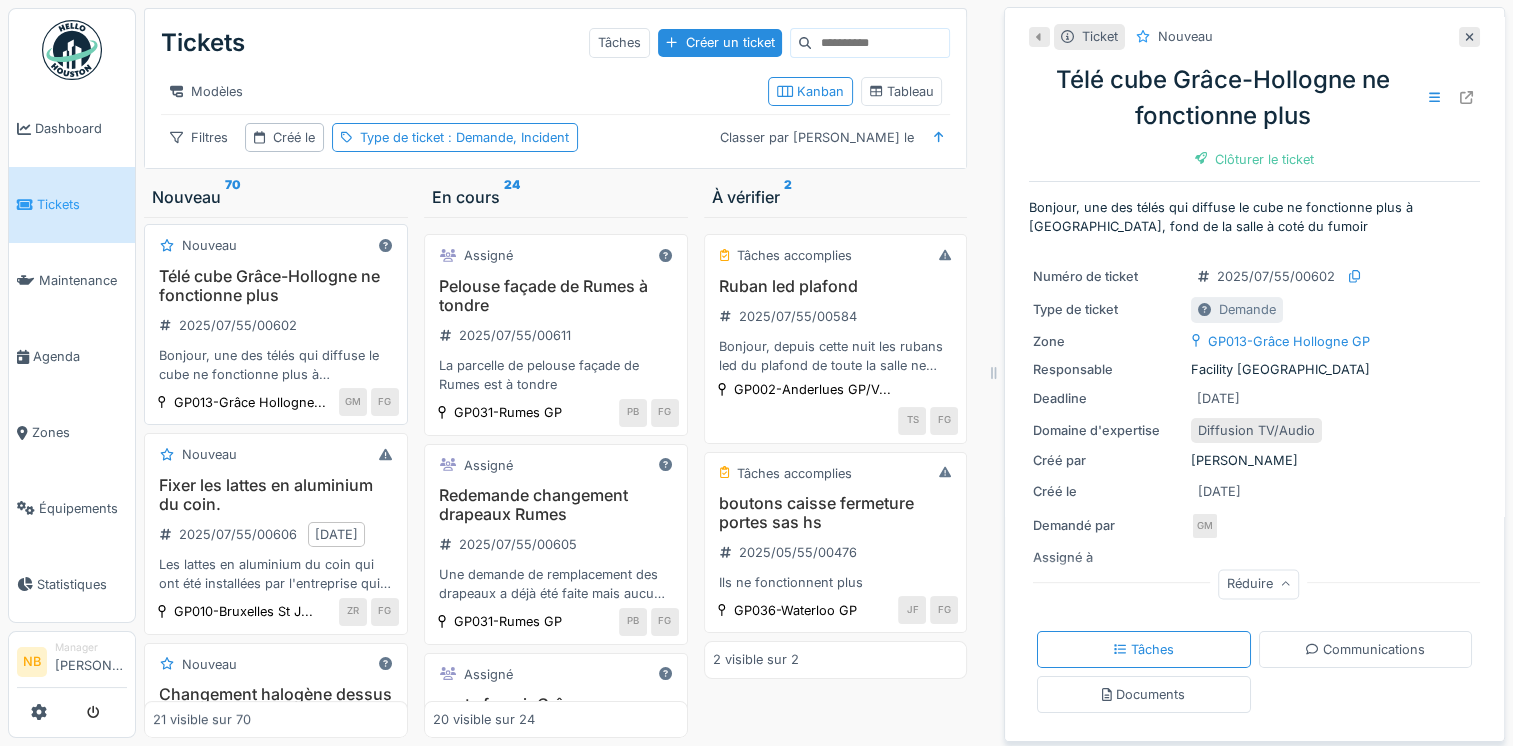 scroll, scrollTop: 233, scrollLeft: 0, axis: vertical 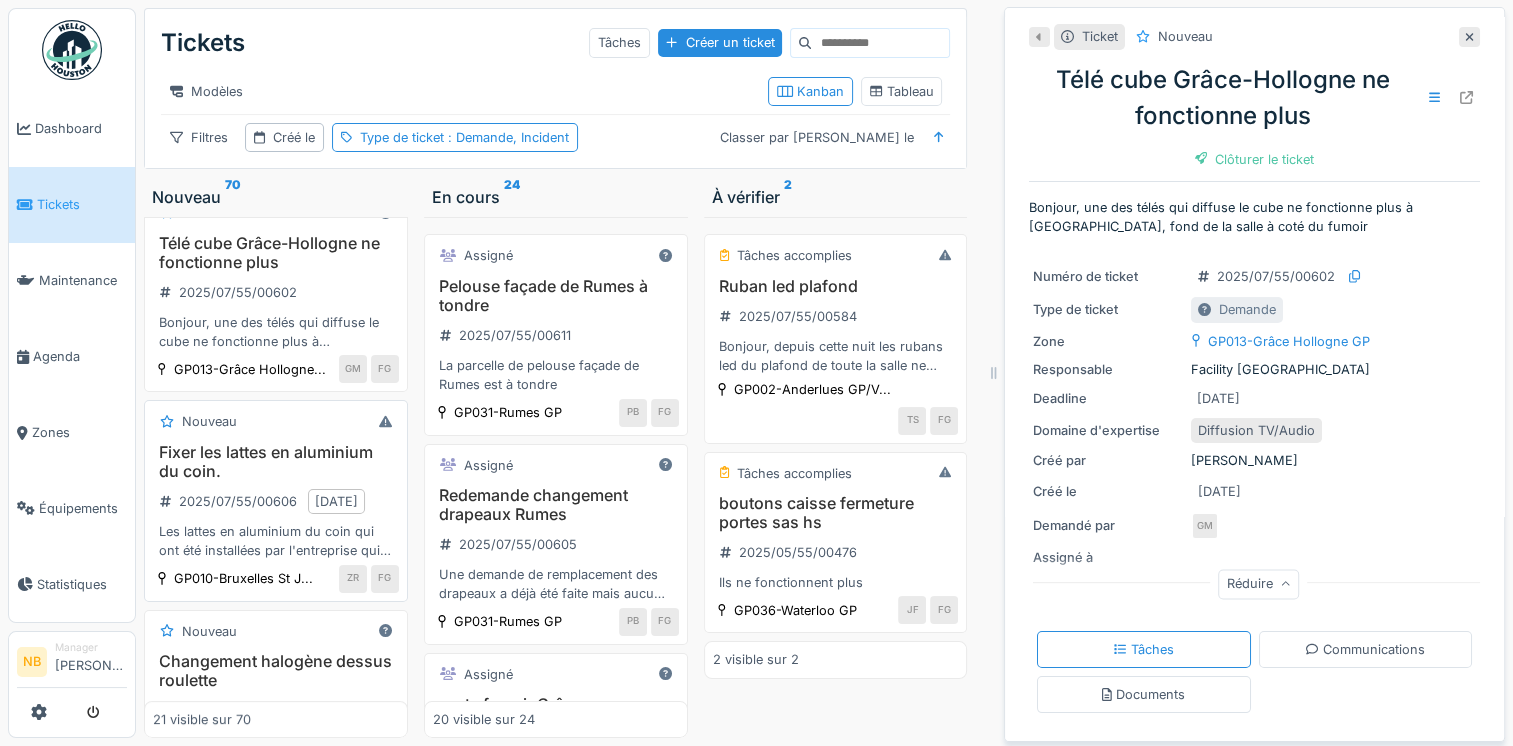 click on "Fixer les lattes en aluminium du coin." at bounding box center (276, 462) 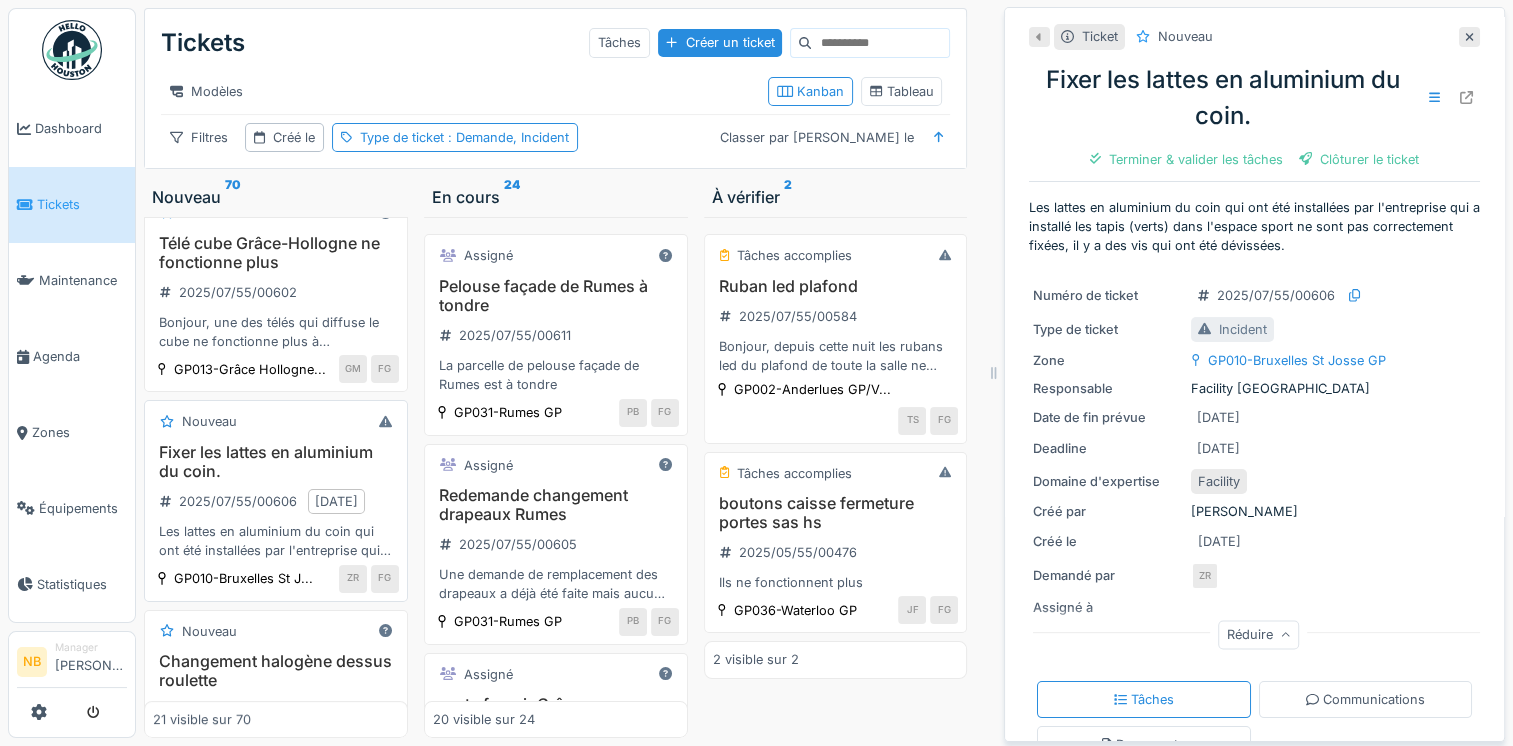 scroll, scrollTop: 466, scrollLeft: 0, axis: vertical 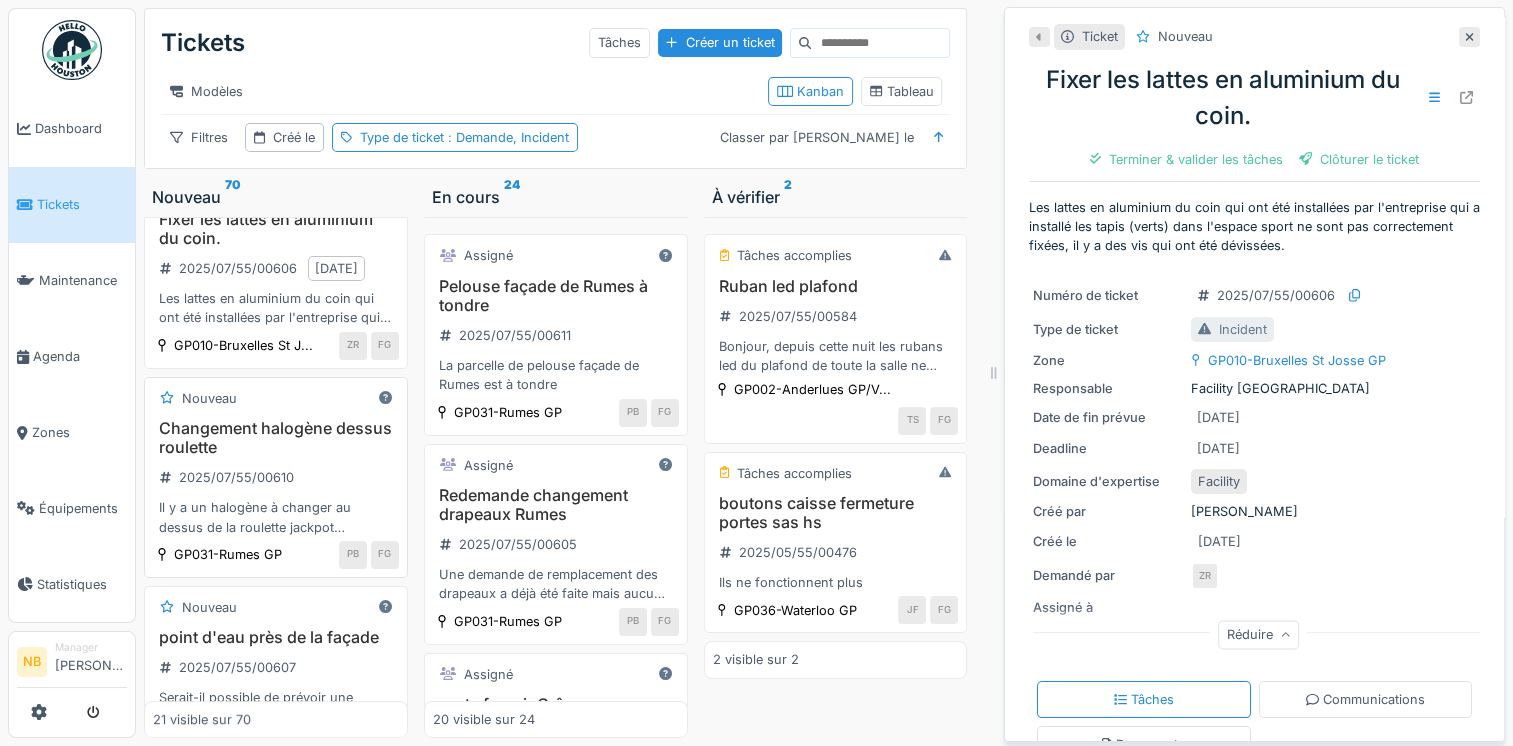 click on "Changement halogène dessus roulette  2025/07/55/00610 Il y a un halogène à changer au dessus de la roulette jackpot
J'en ai en réserve donc juste le remplacer car pas accessible pour moi" at bounding box center [276, 478] 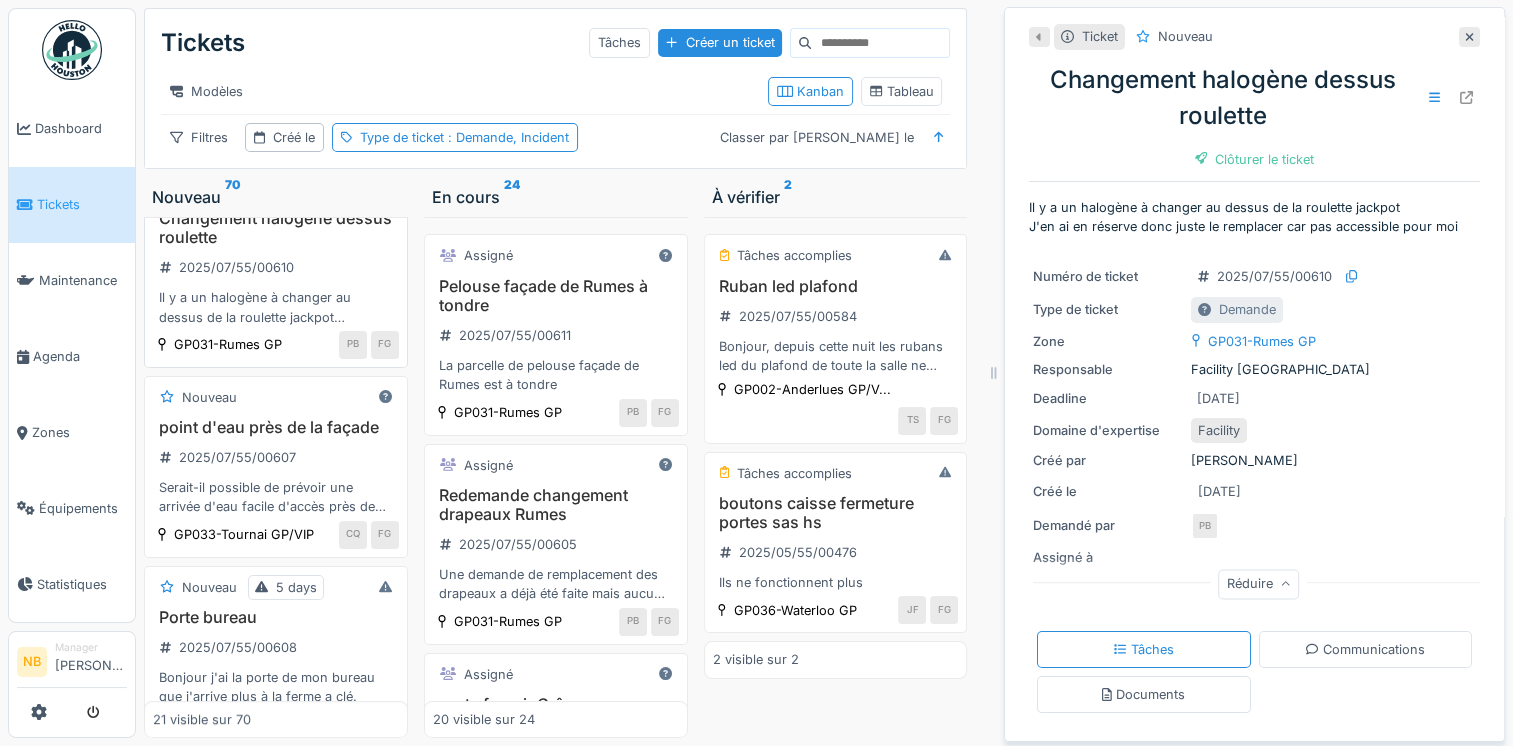 scroll, scrollTop: 700, scrollLeft: 0, axis: vertical 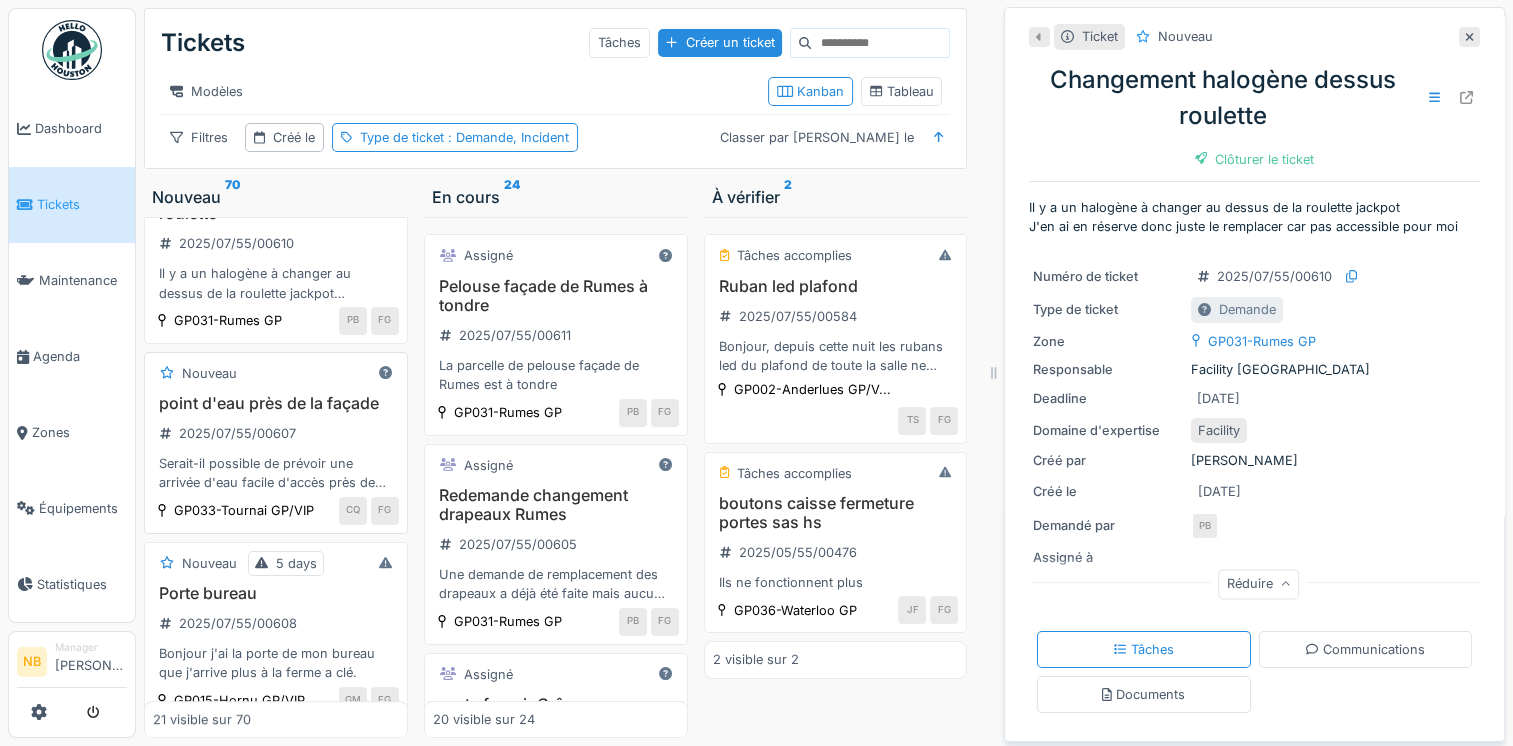 click on "point d'eau près de la façade" at bounding box center [276, 403] 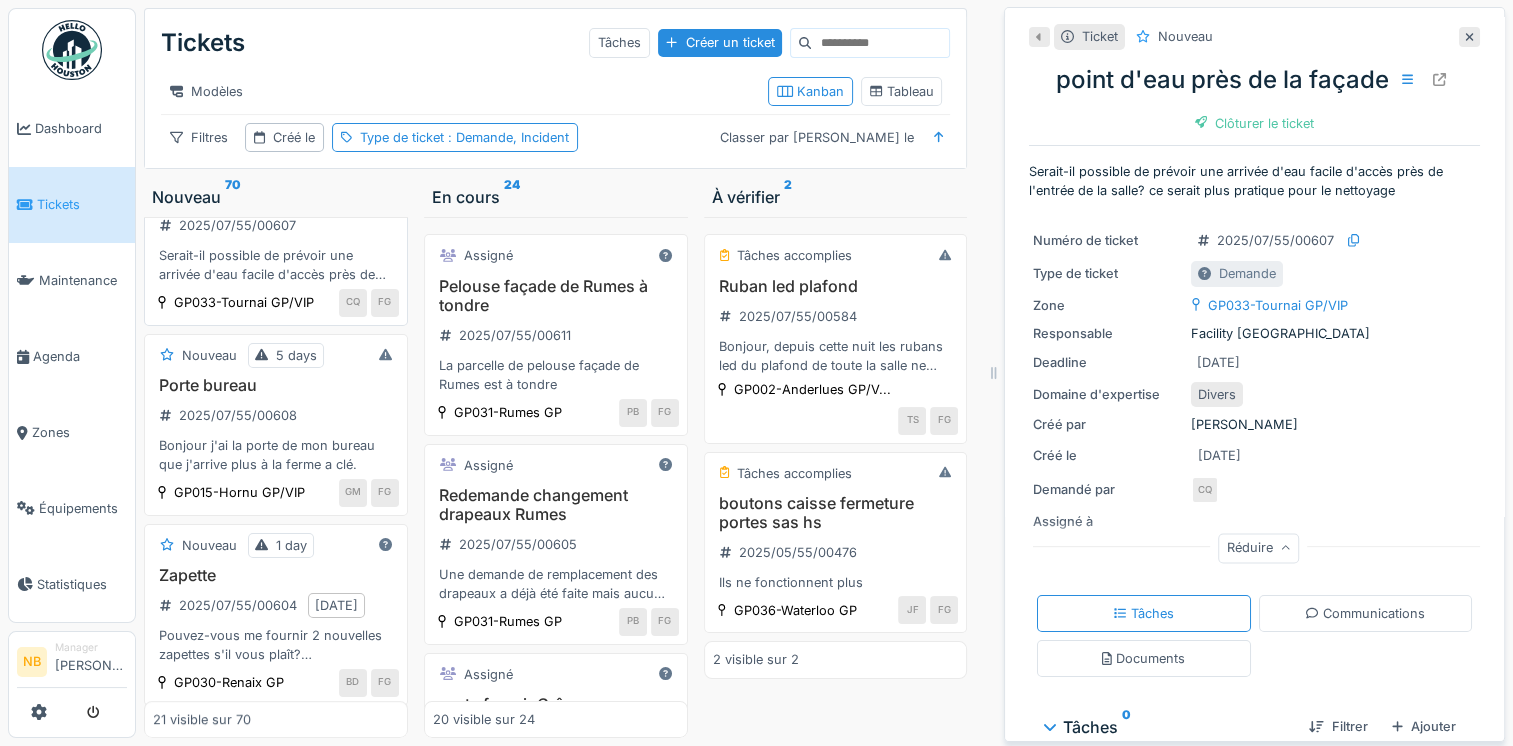 scroll, scrollTop: 933, scrollLeft: 0, axis: vertical 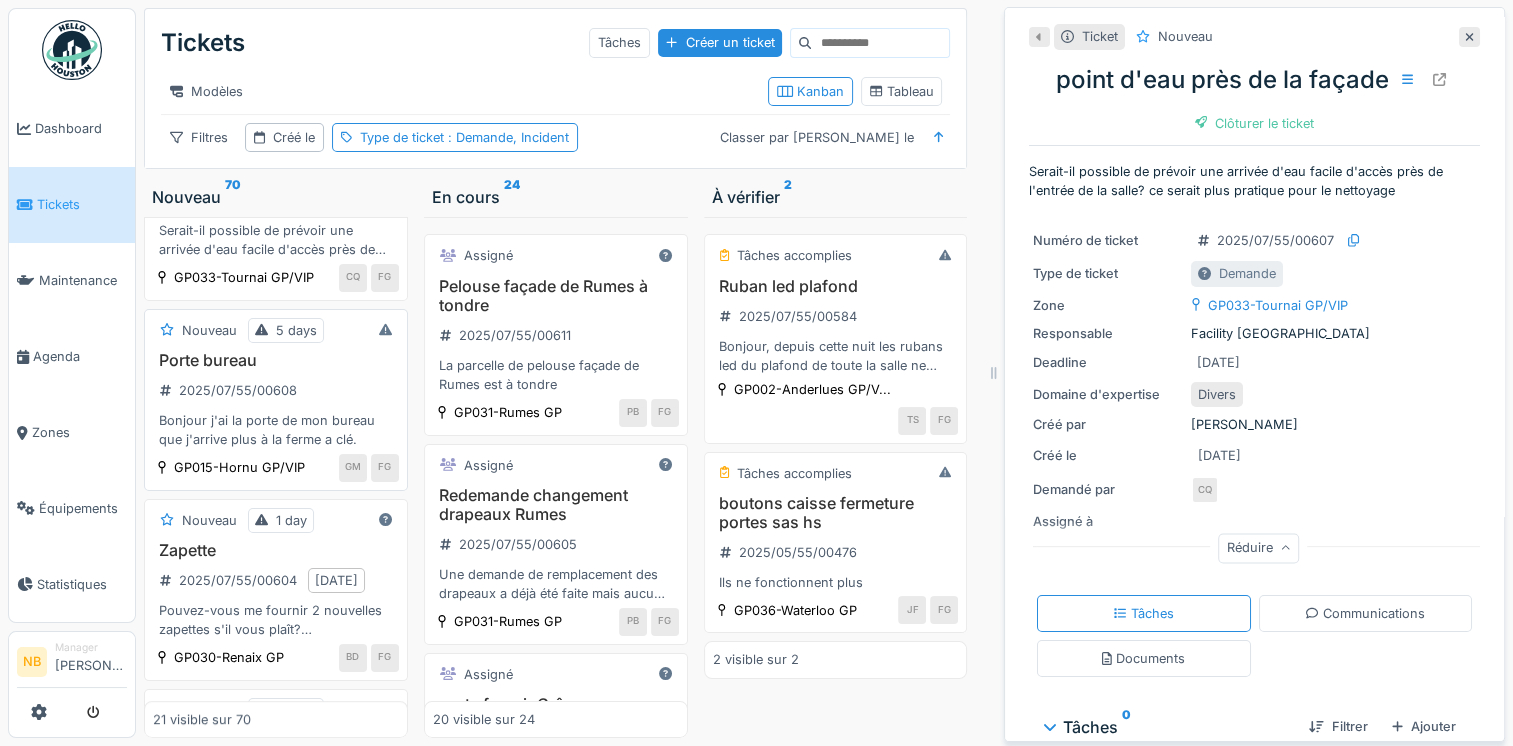 click on "Porte bureau  2025/07/55/00608 Bonjour j'ai la porte de mon bureau que j'arrive plus à la ferme a clé." at bounding box center (276, 400) 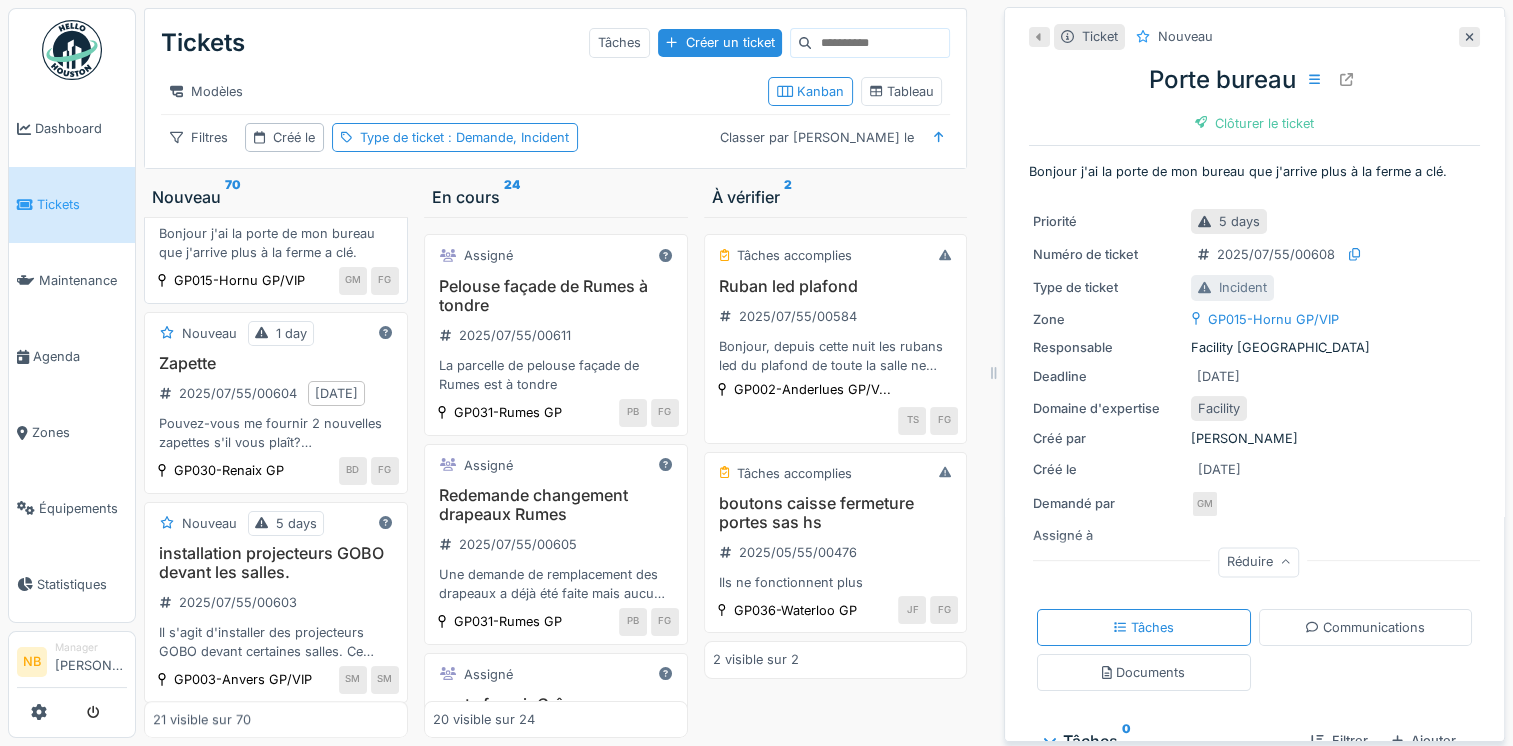 scroll, scrollTop: 1166, scrollLeft: 0, axis: vertical 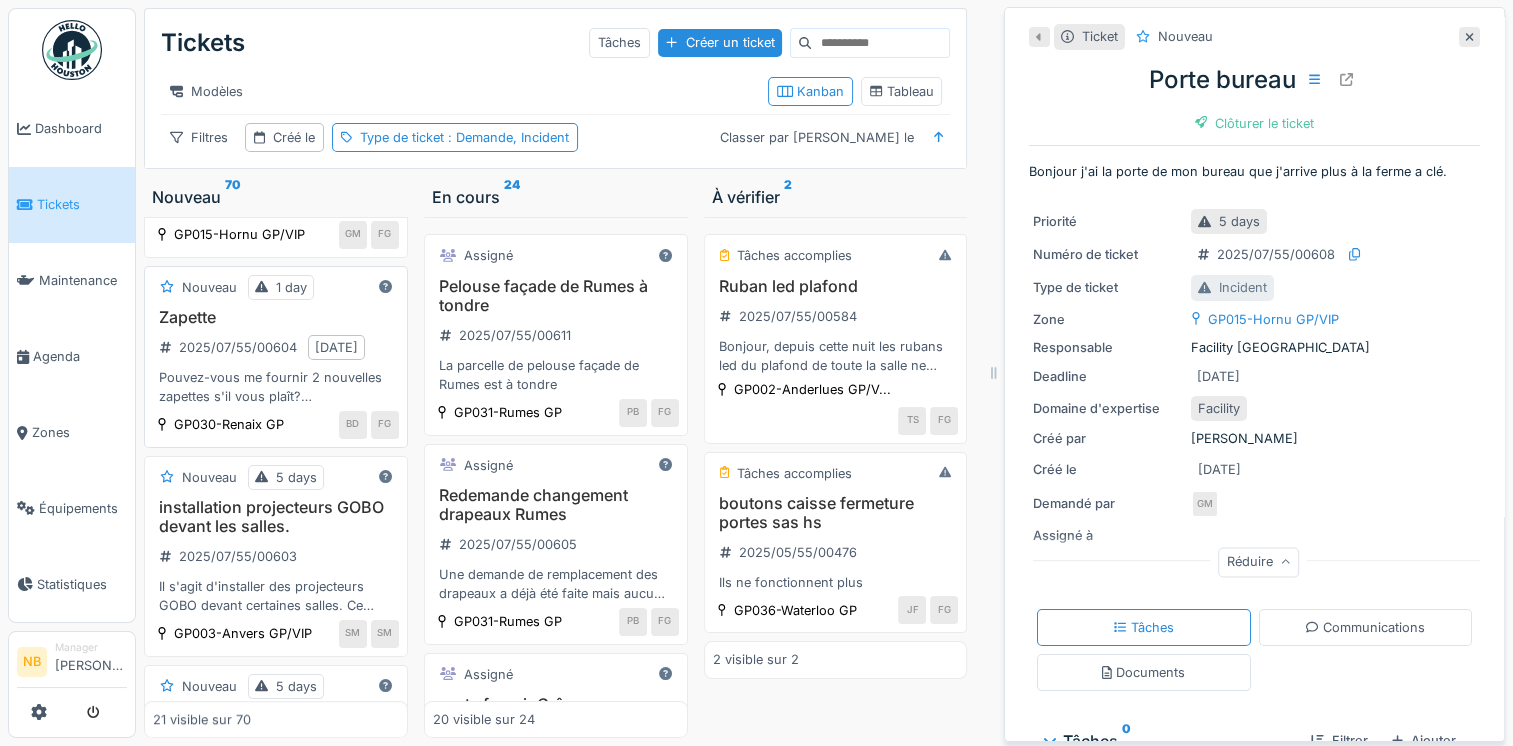 click on "Zapette 2025/07/55/00604 03/07/2025 Pouvez-vous me fournir 2 nouvelles zapettes s'il vous plaît?
Notre zapette actuelle ne fonctionne plus, donc pour l'instant nous ne pouvons ouvrir la porte qu'avec le bouton fixe.
C'est pourquoi j'aimerais en avoir 2, 1 en réserve ne semble pas une mauvaise idée" at bounding box center (276, 357) 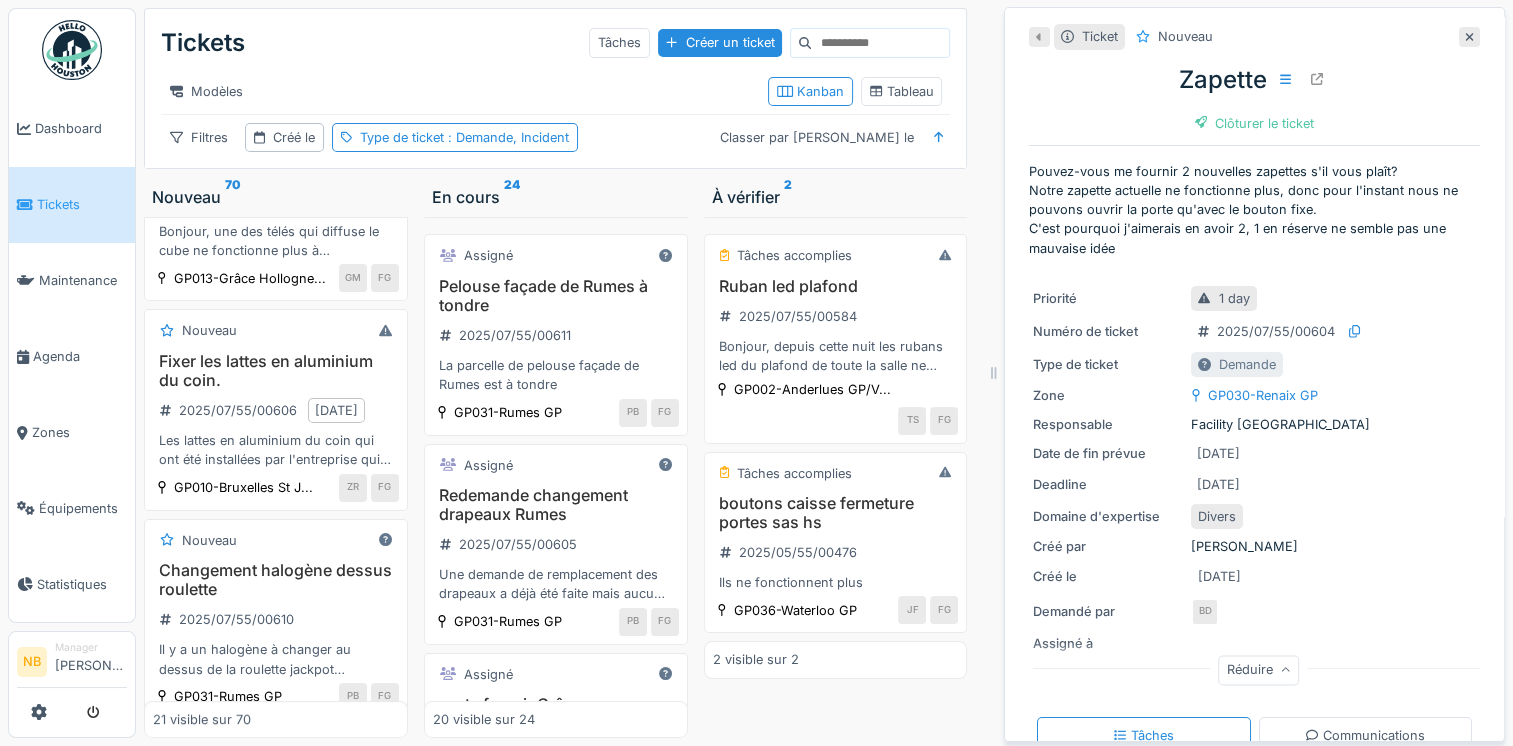 scroll, scrollTop: 0, scrollLeft: 0, axis: both 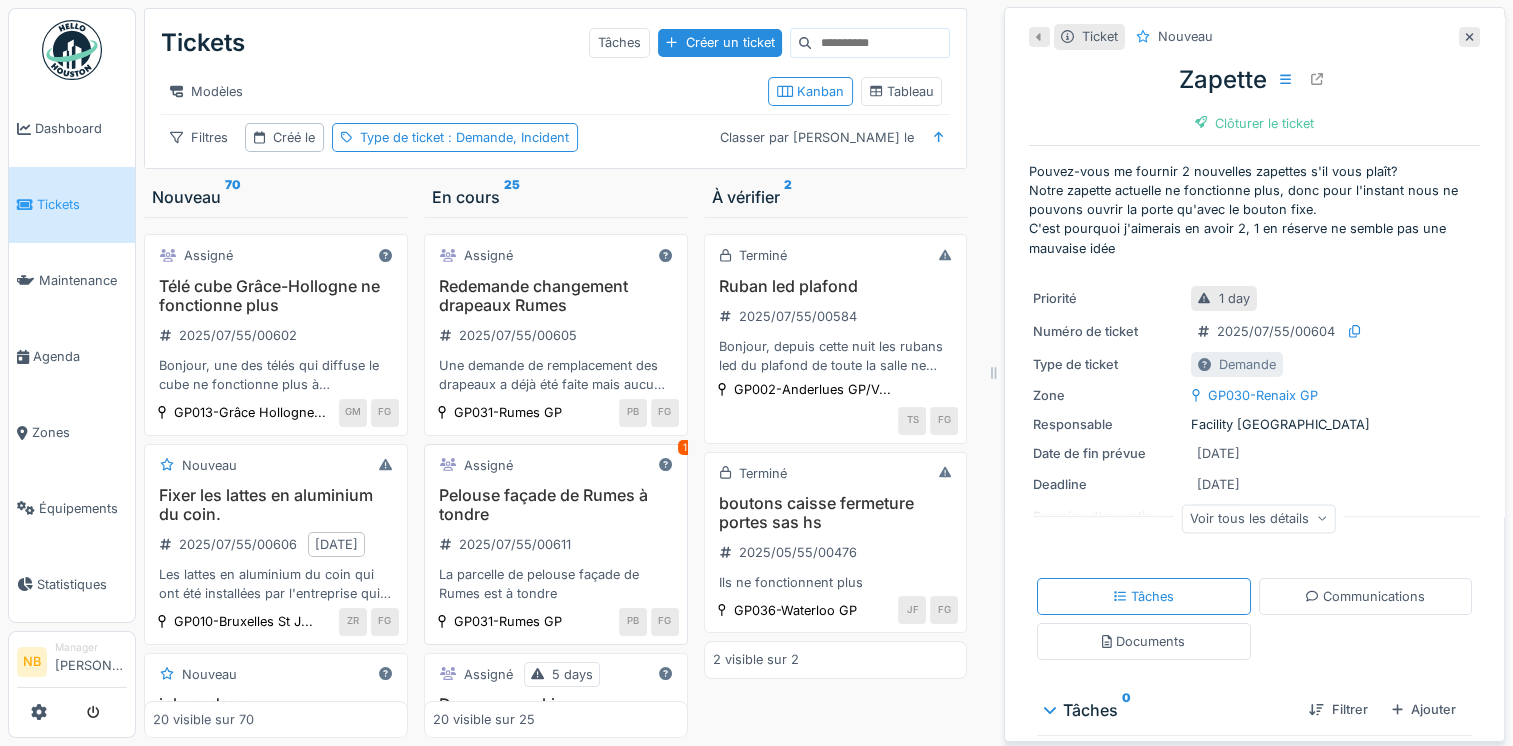 click on "Pelouse façade de Rumes à tondre" at bounding box center [556, 505] 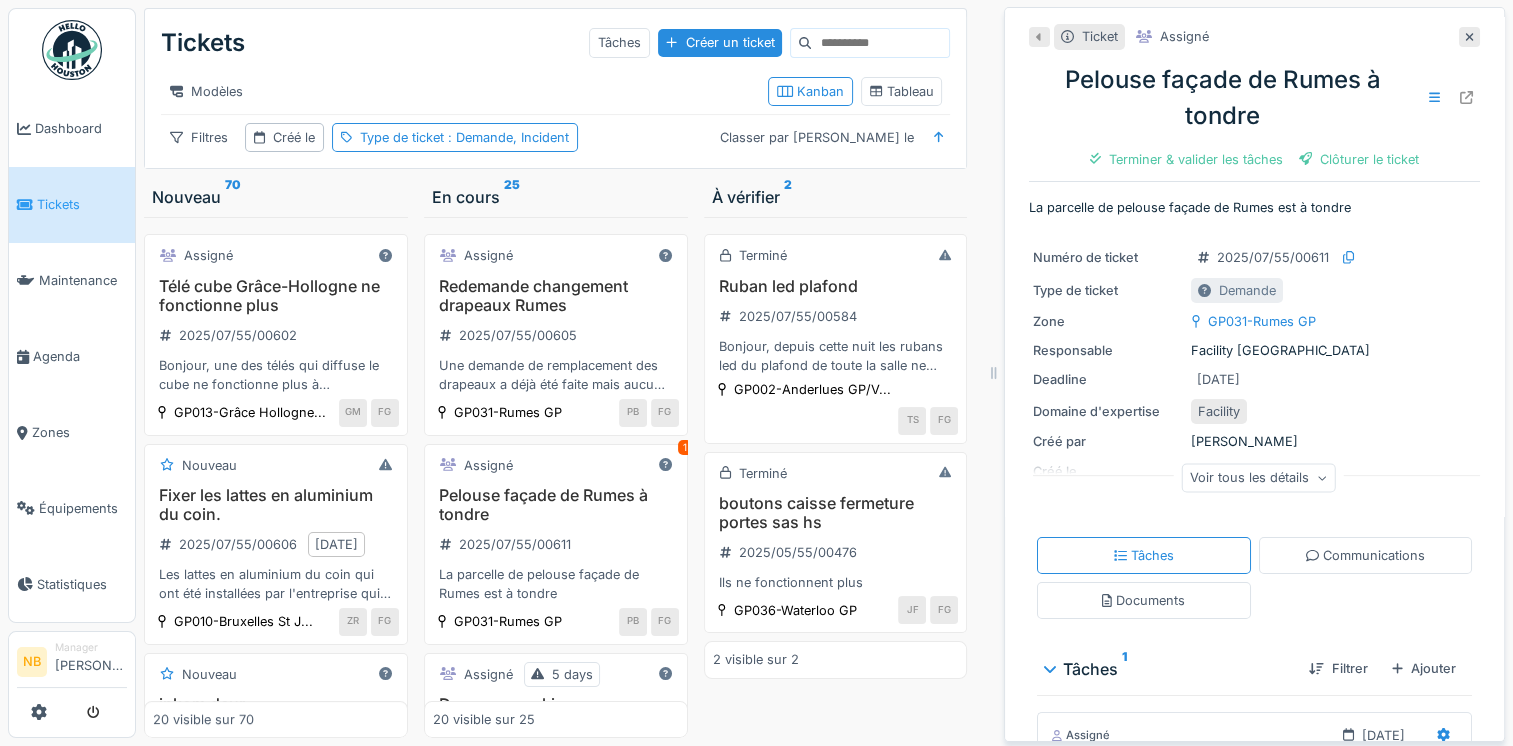 click on "Terminé Ruban led plafond 2025/07/55/00584 Bonjour, depuis cette nuit les rubans led du plafond de toute la salle ne fonctionne plus. GP002-Anderlues GP/V... TS FG Terminé boutons caisse fermeture portes sas hs 2025/05/55/00476 Ils ne fonctionnent  plus GP036-Waterloo GP JF FG 2 visible sur 2" at bounding box center (836, 477) 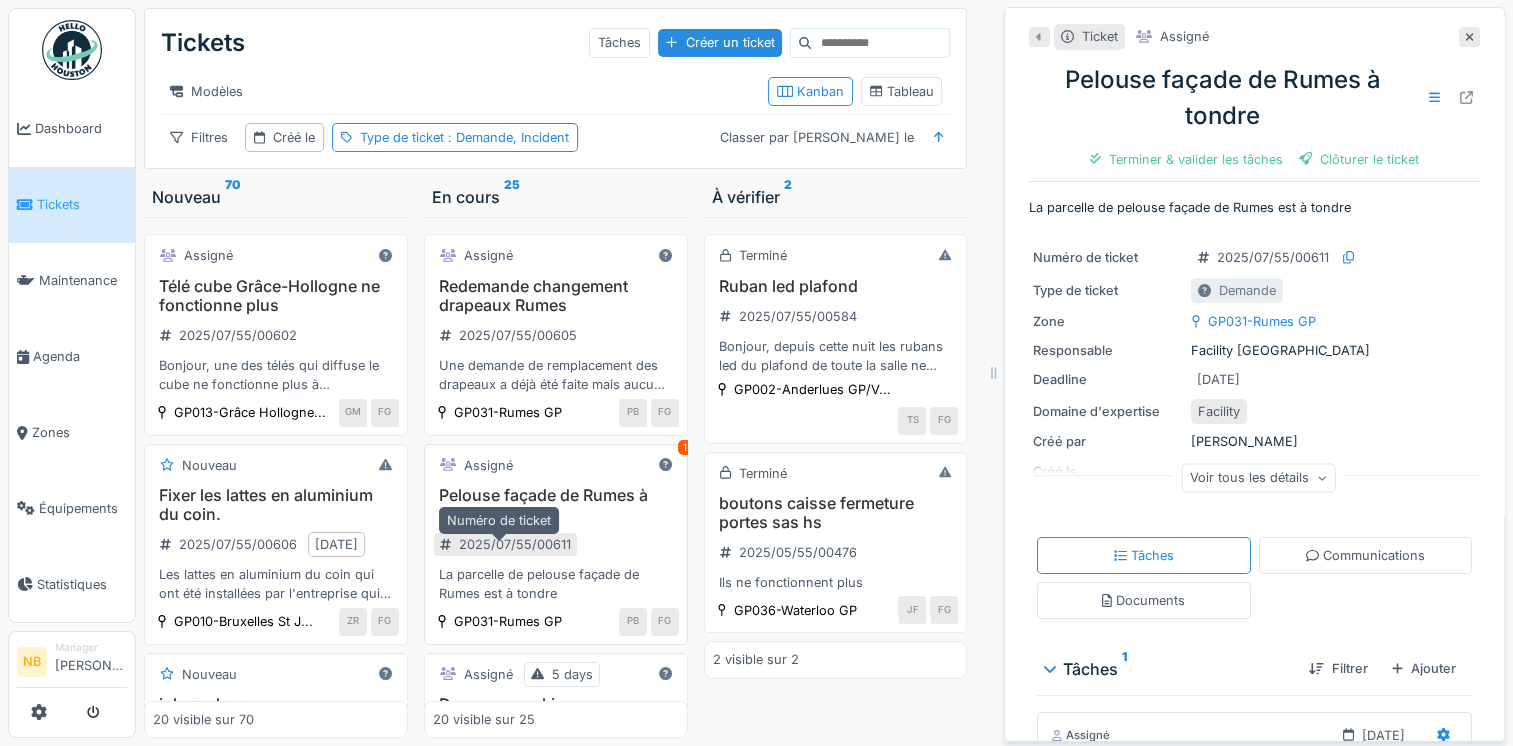 click on "2025/07/55/00611" at bounding box center (505, 544) 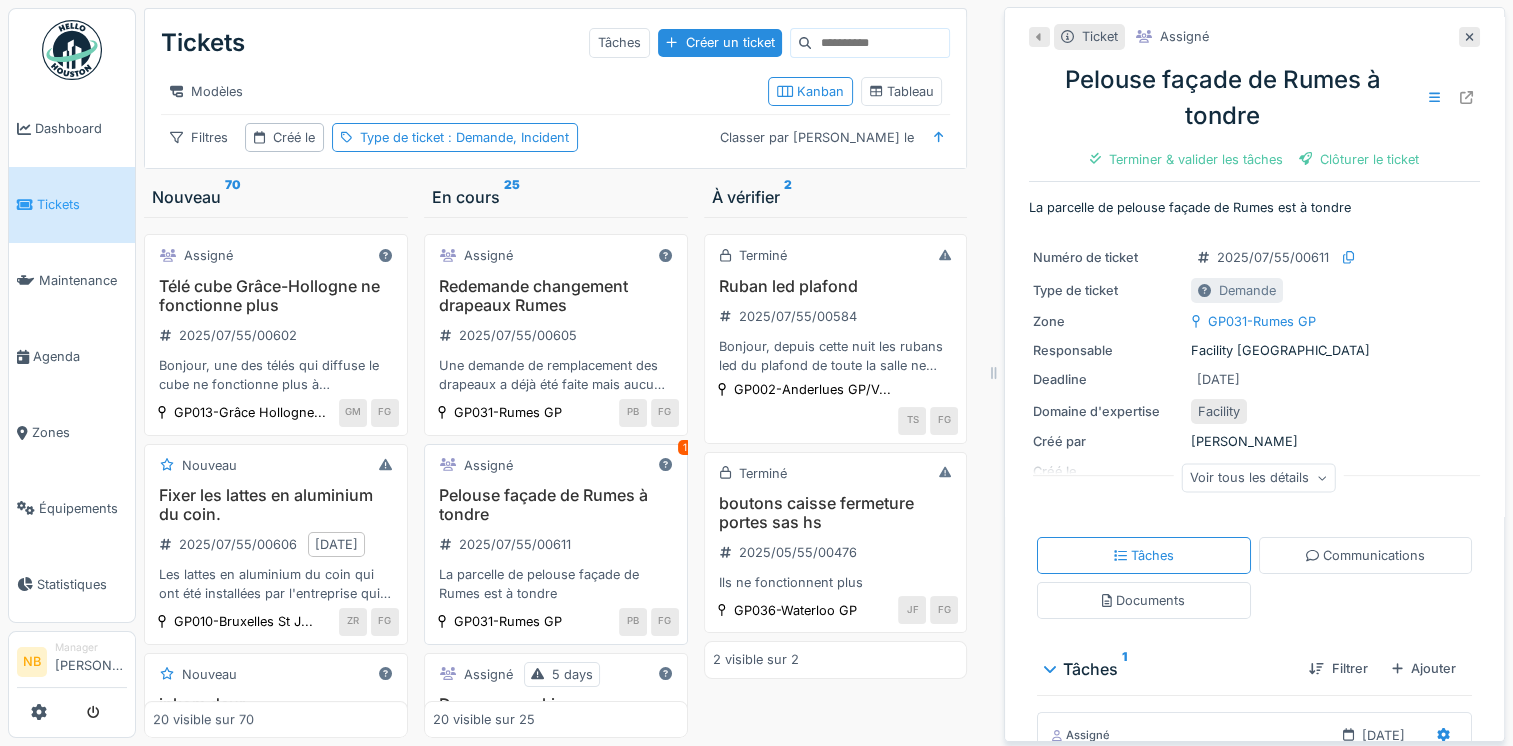 click on "Pelouse façade de Rumes à tondre" at bounding box center (556, 505) 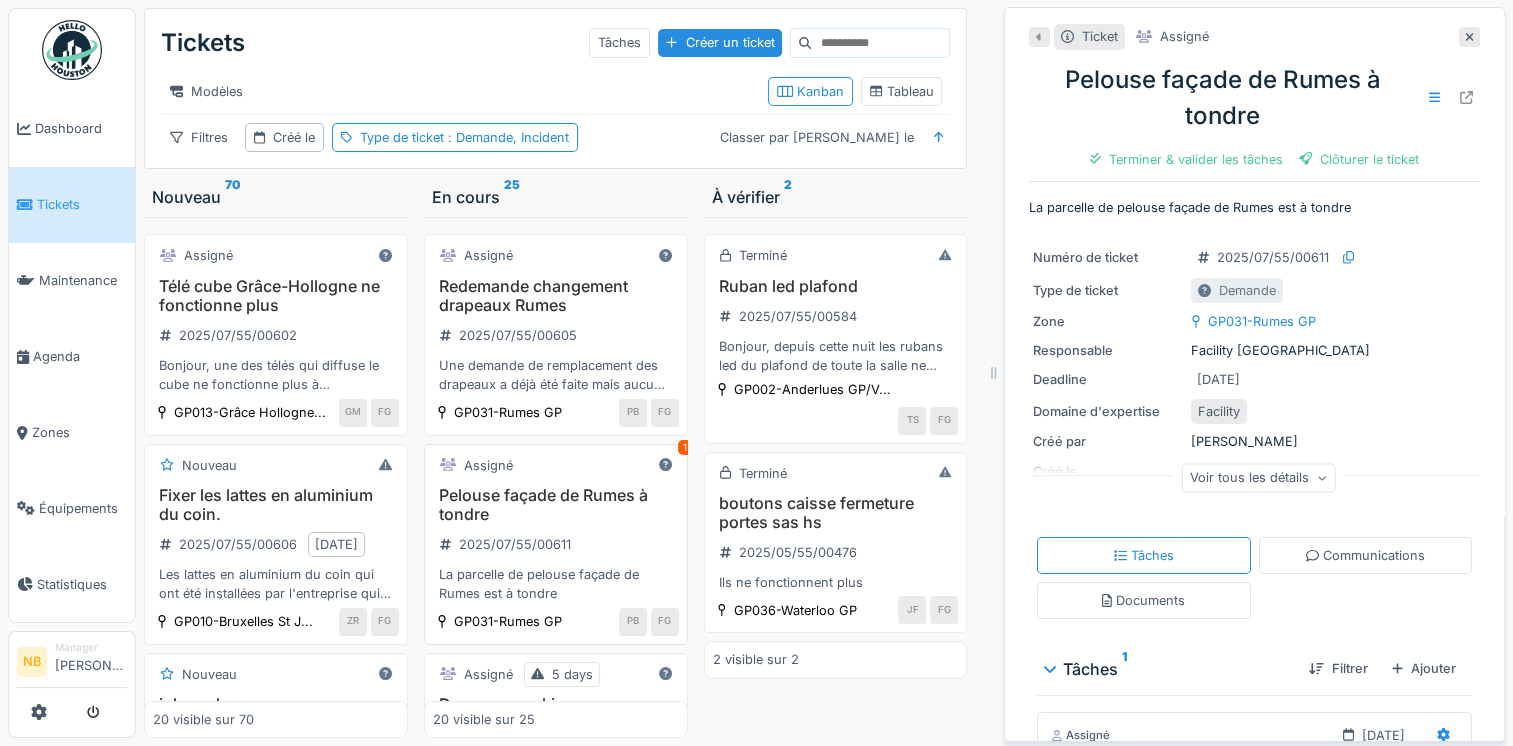 click on "Pelouse façade de Rumes à tondre" at bounding box center [556, 505] 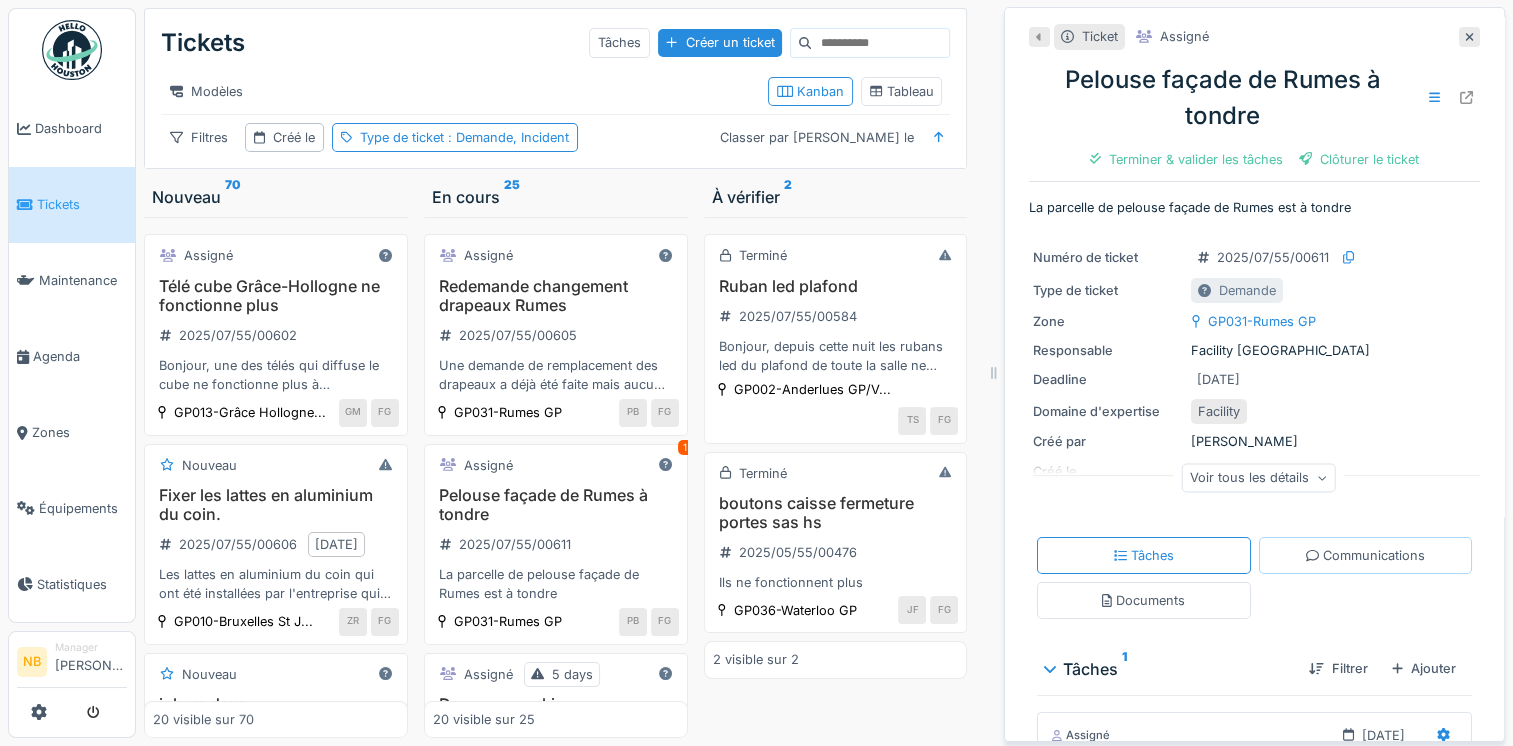 click on "Communications" at bounding box center (1365, 555) 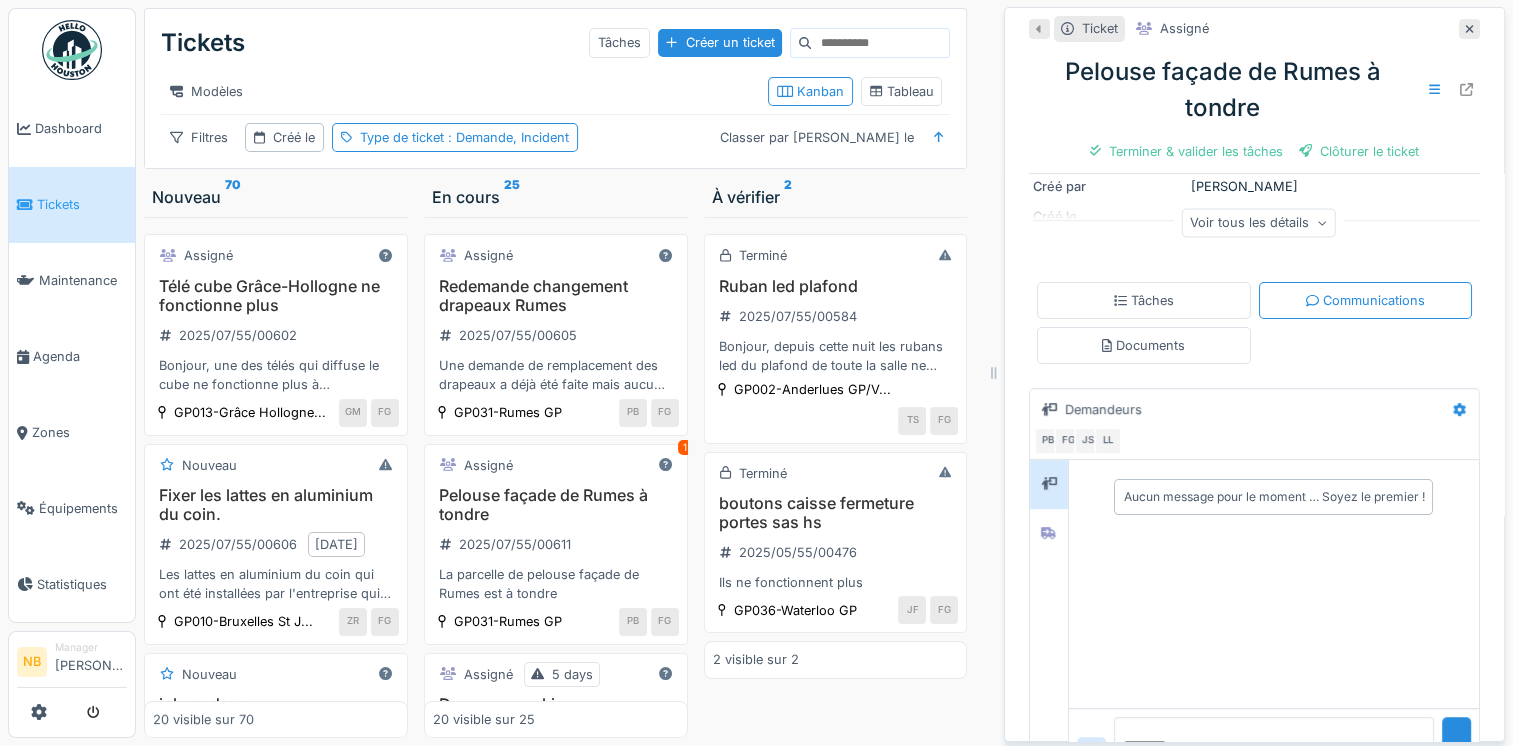 scroll, scrollTop: 308, scrollLeft: 0, axis: vertical 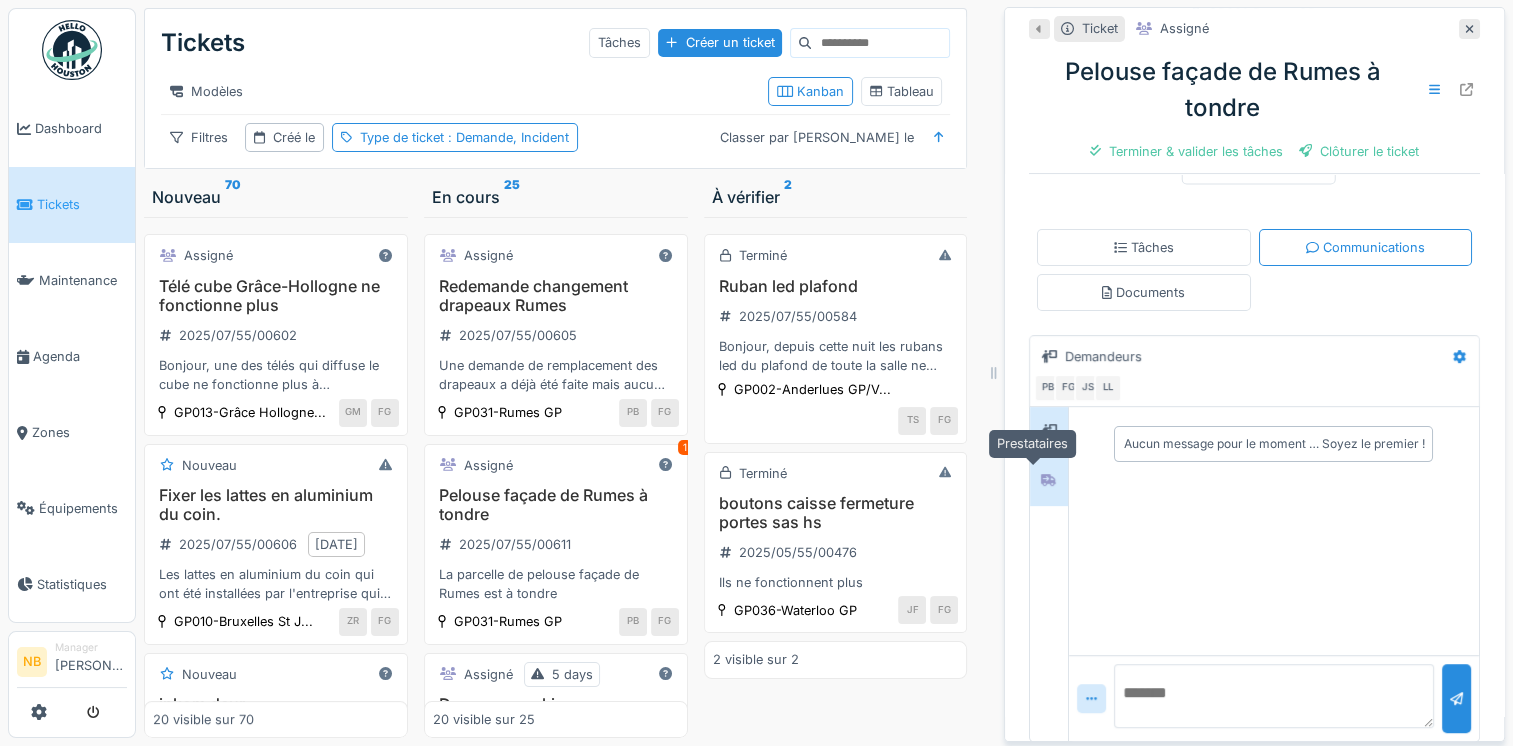 click 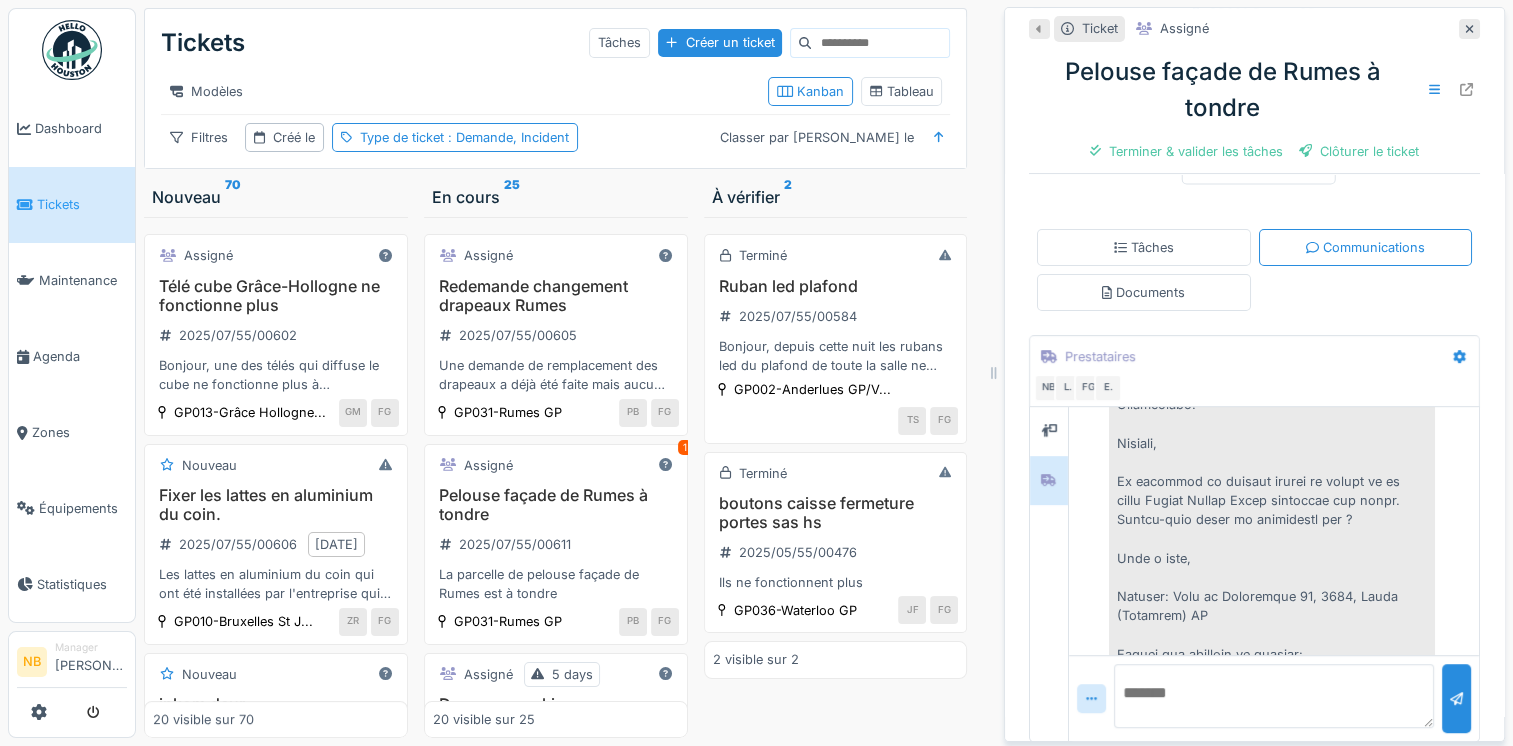 scroll, scrollTop: 1131, scrollLeft: 0, axis: vertical 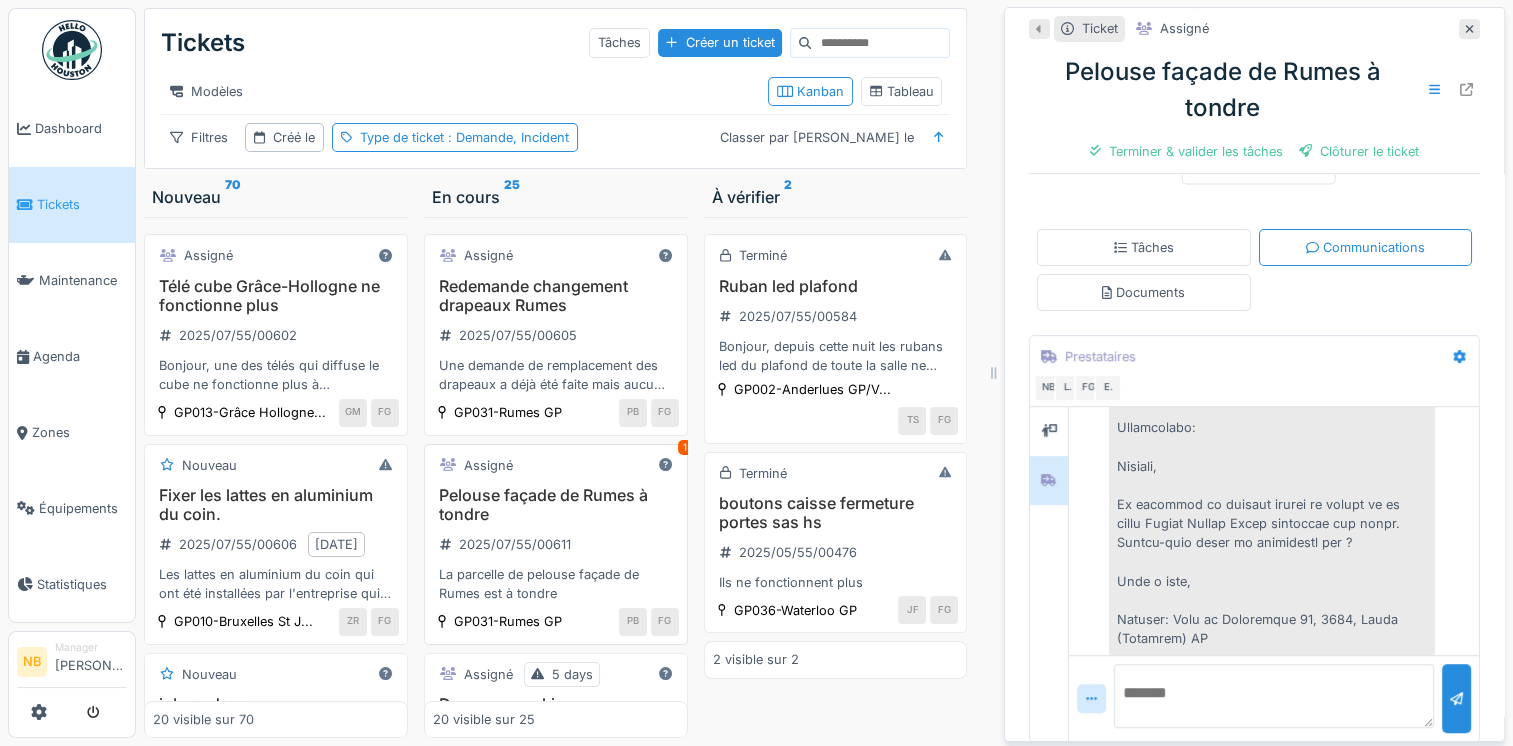click on "Pelouse façade de Rumes à tondre" at bounding box center (556, 505) 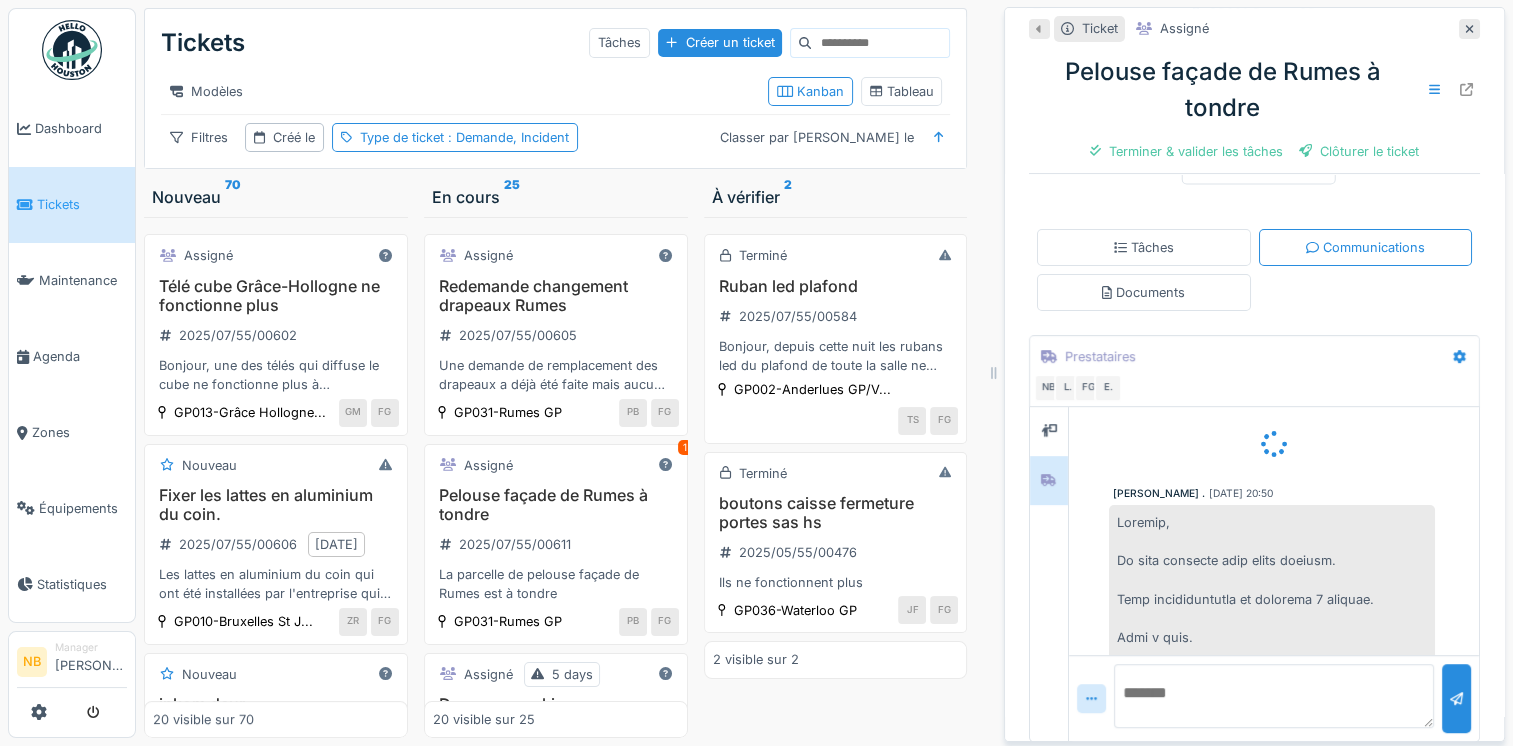 scroll, scrollTop: 60, scrollLeft: 0, axis: vertical 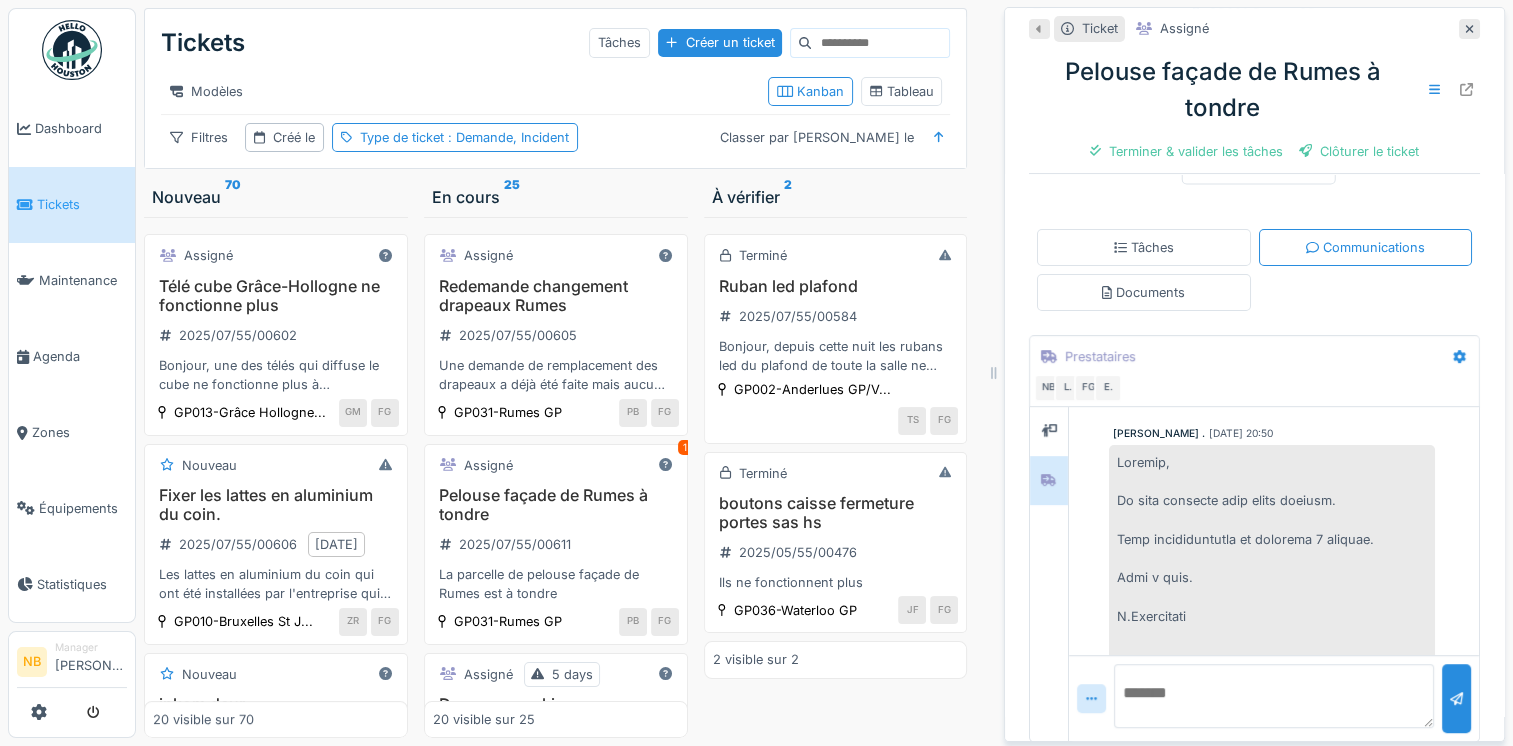 click at bounding box center [1274, 696] 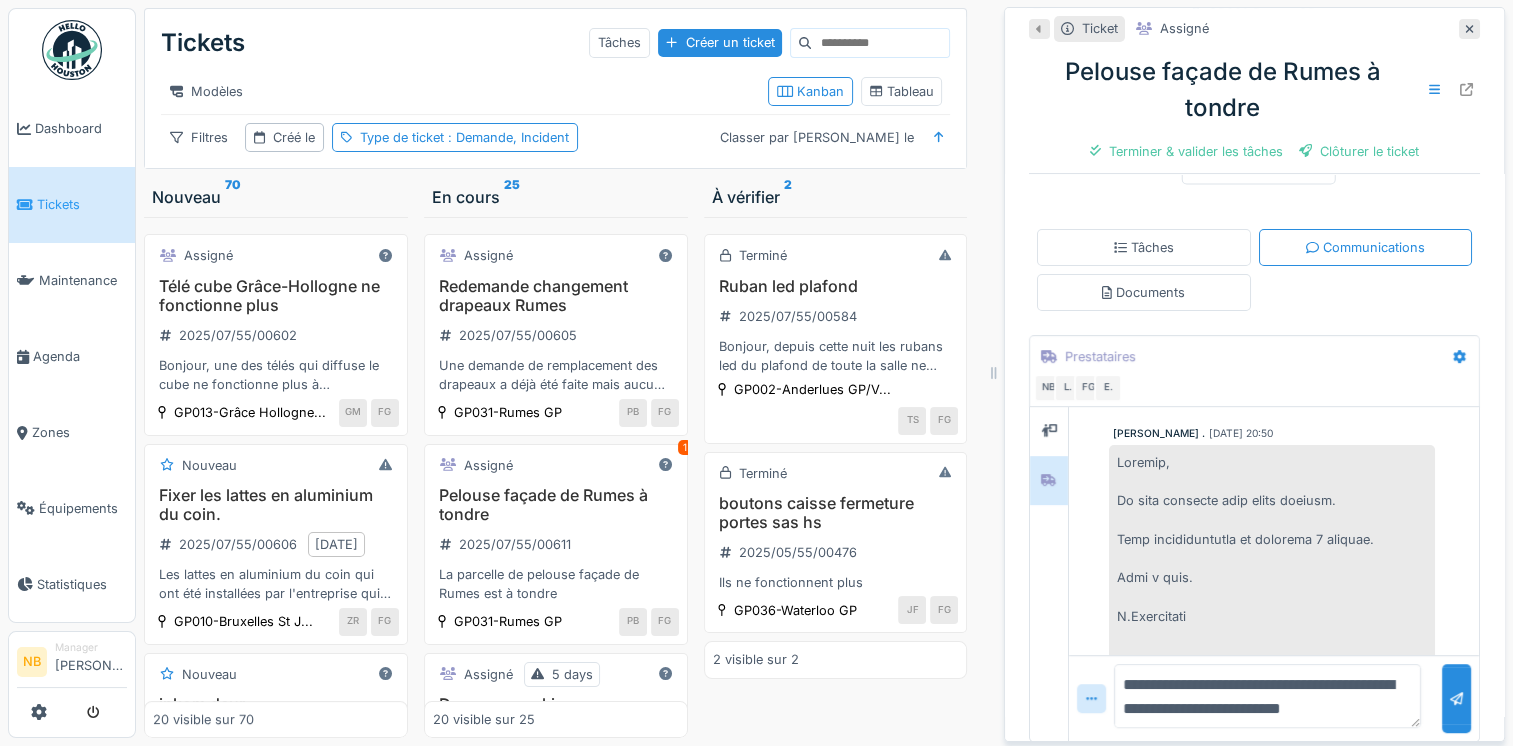 scroll, scrollTop: 0, scrollLeft: 0, axis: both 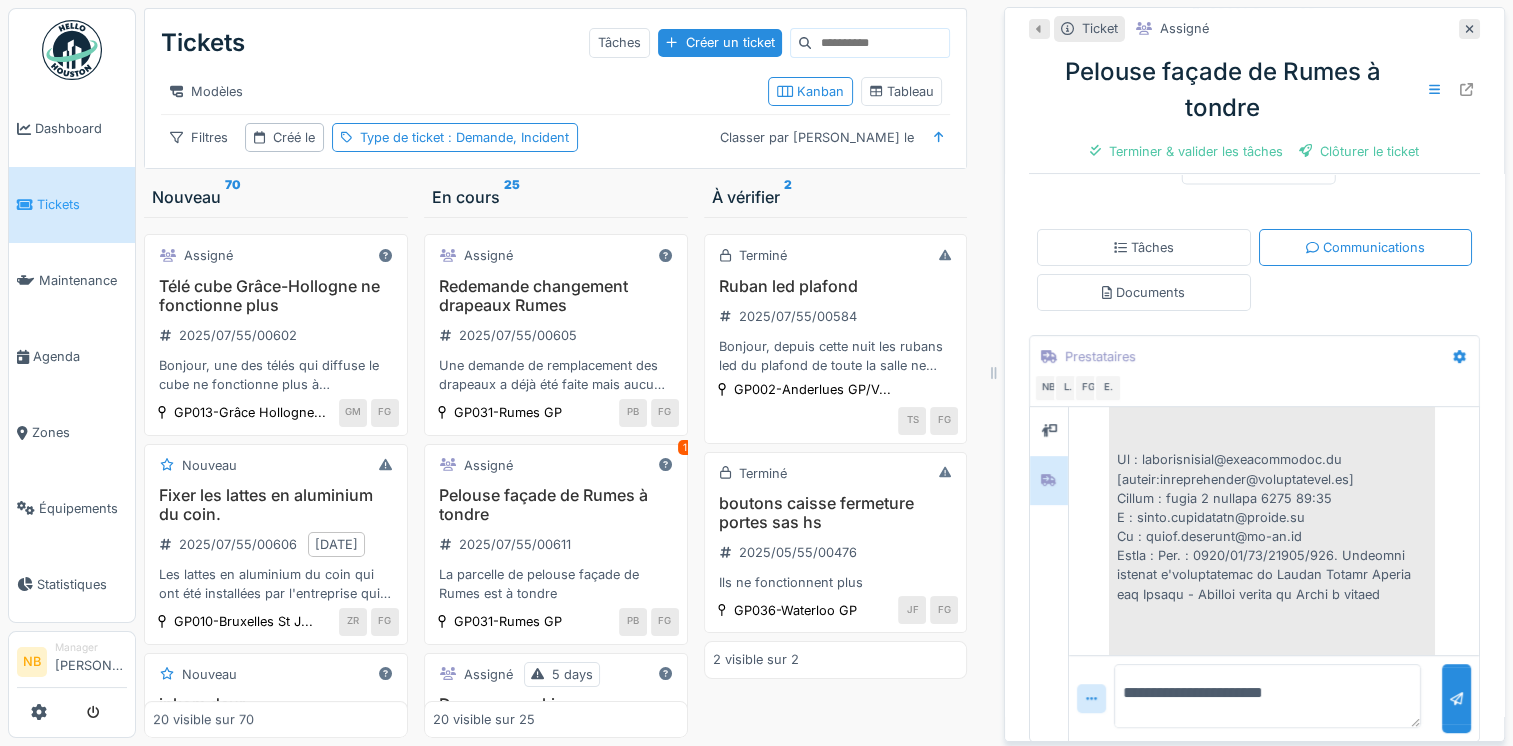 click on "**********" at bounding box center (1267, 696) 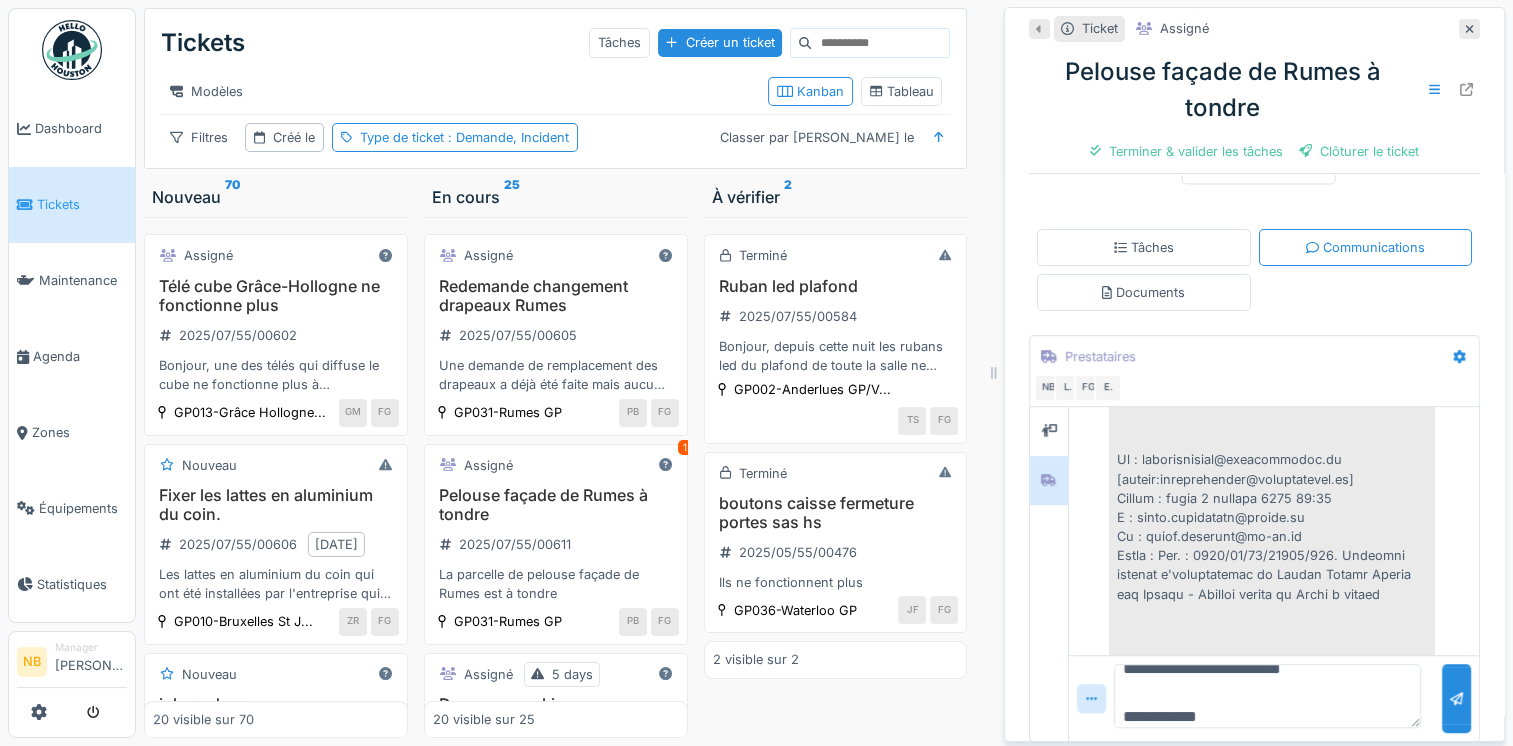 scroll, scrollTop: 144, scrollLeft: 0, axis: vertical 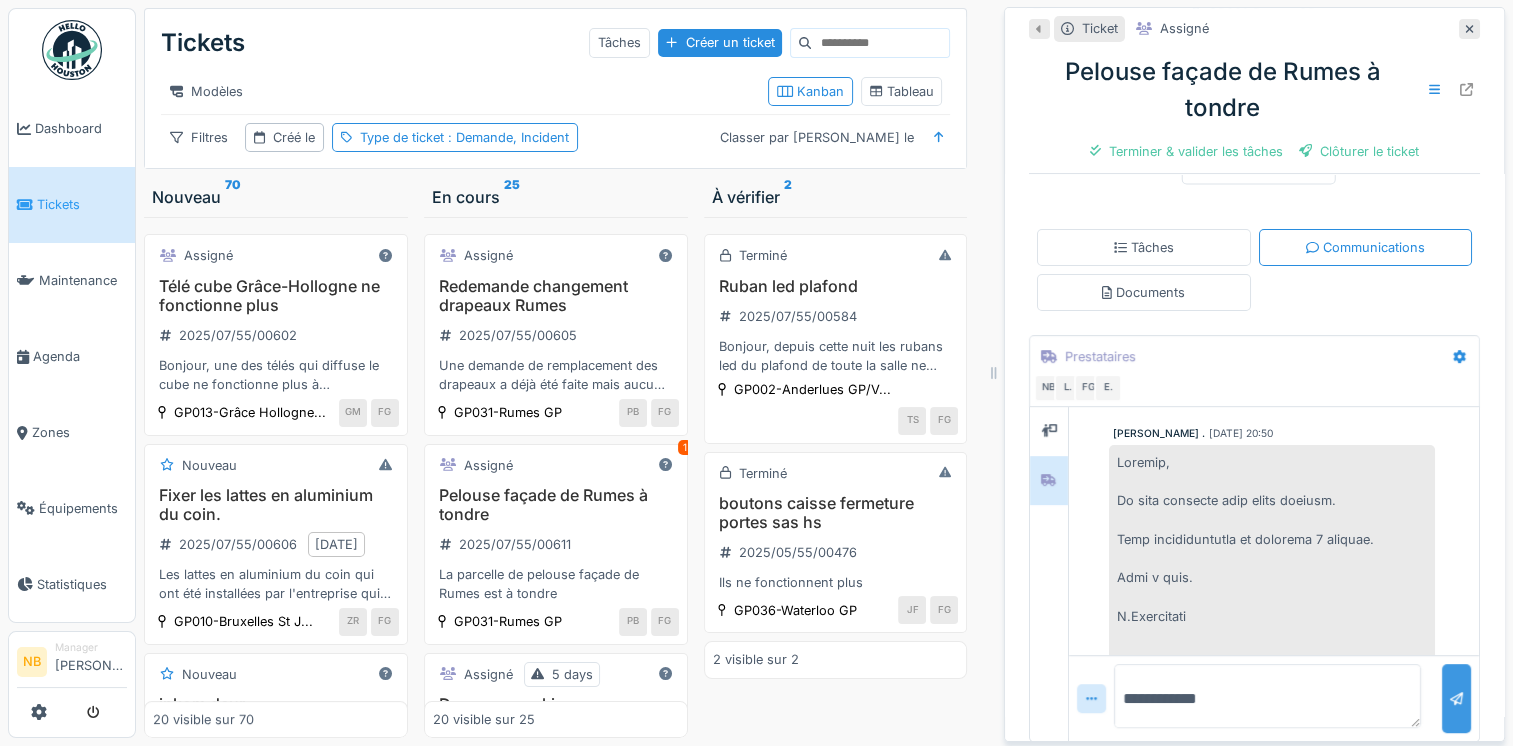 type on "**********" 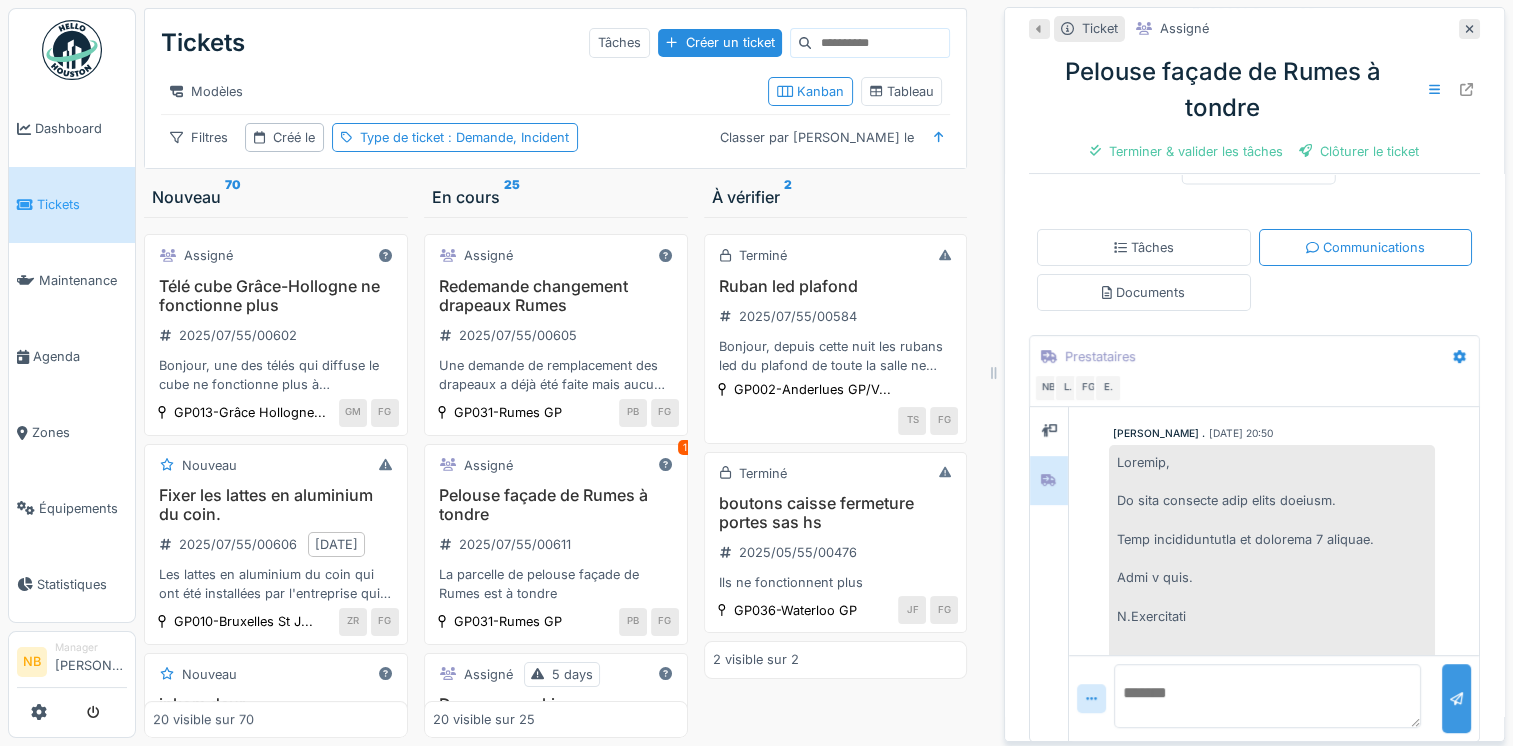 scroll, scrollTop: 0, scrollLeft: 0, axis: both 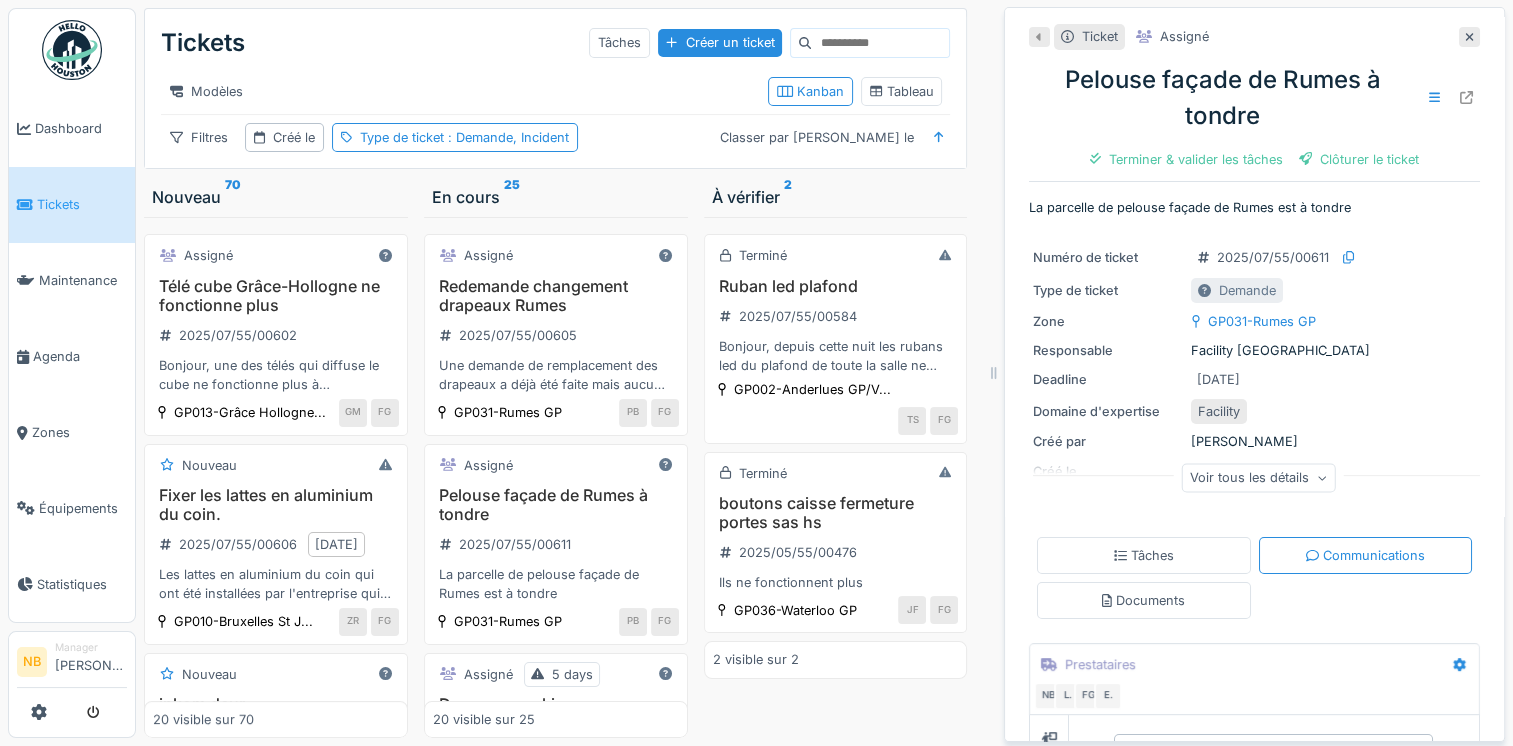 click on "Voir tous les détails" at bounding box center (1258, 481) 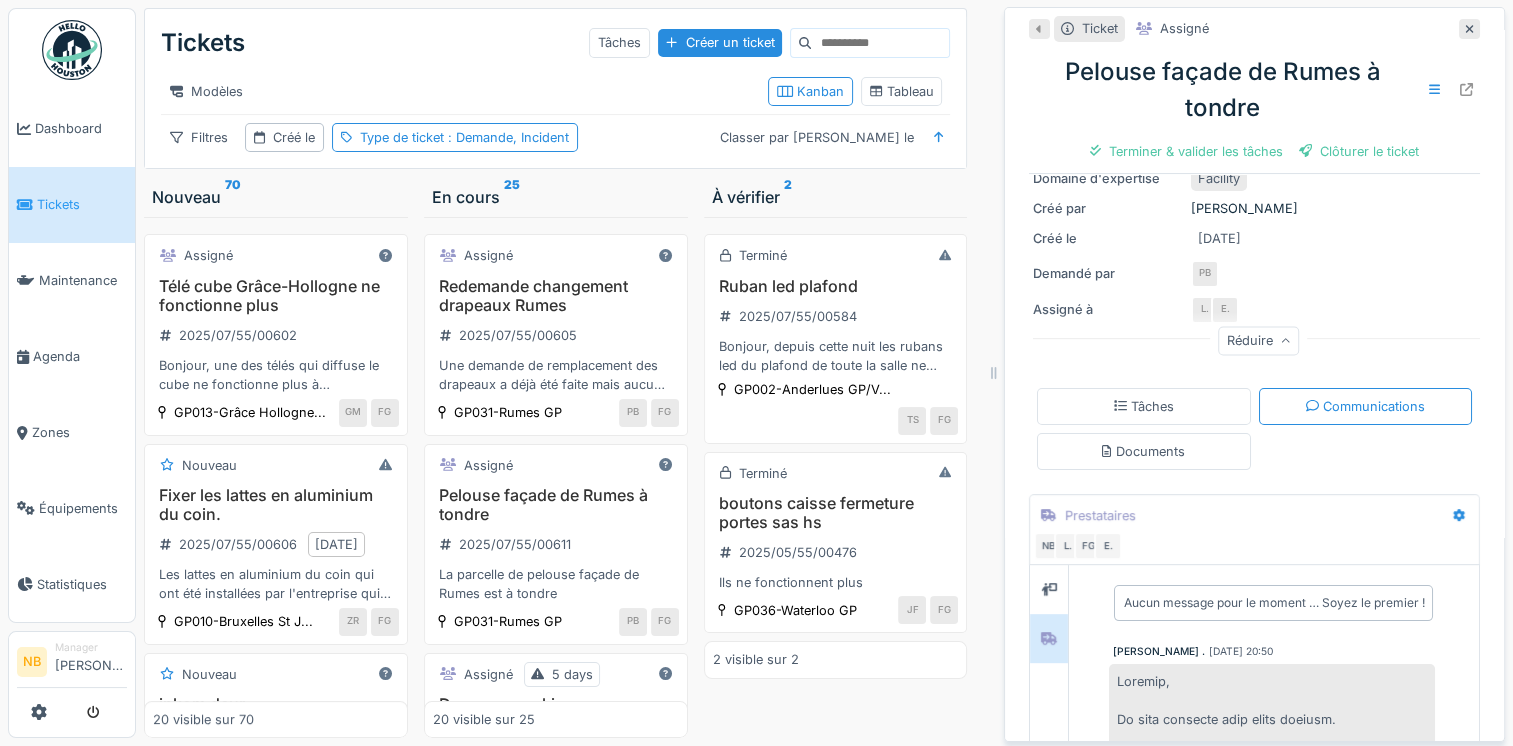 scroll, scrollTop: 396, scrollLeft: 0, axis: vertical 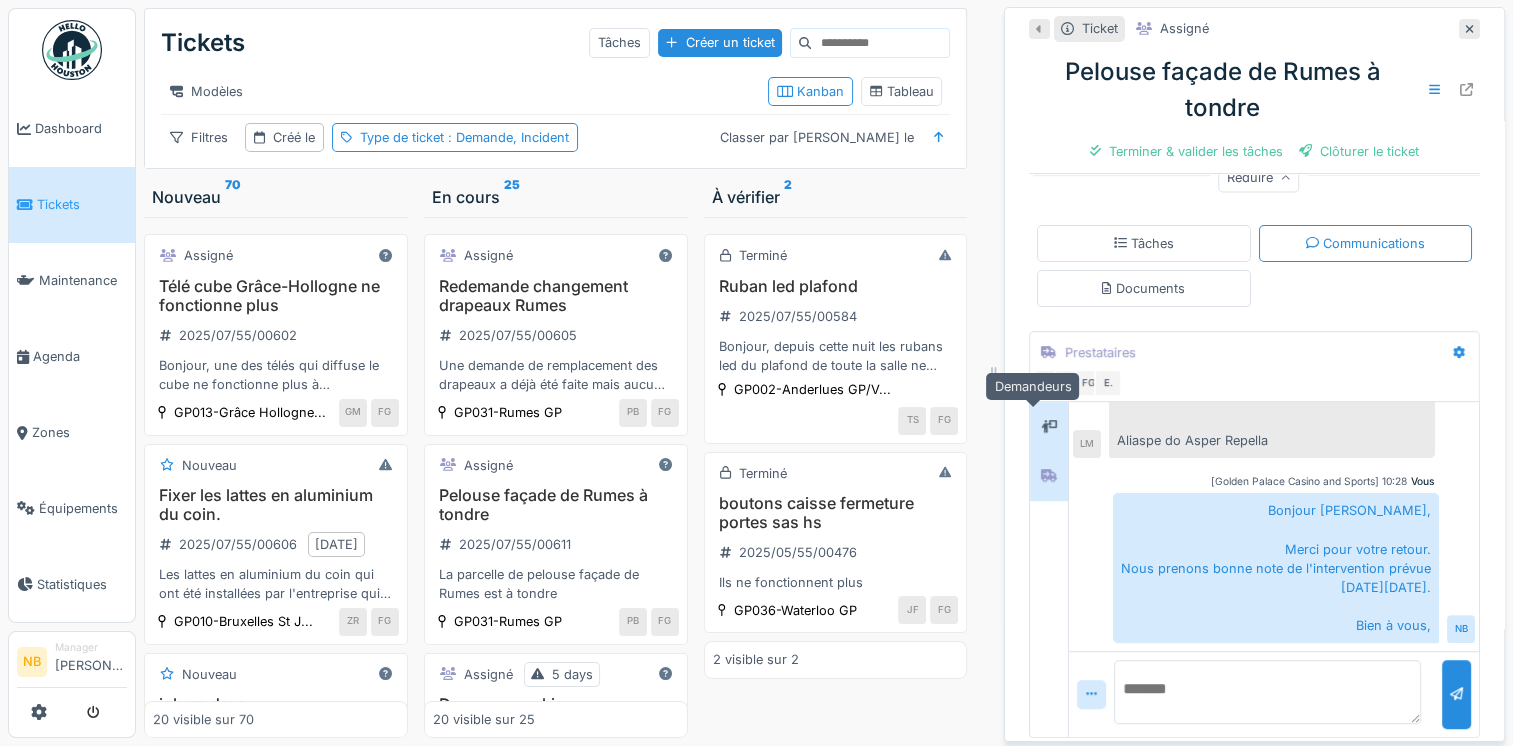 drag, startPoint x: 1040, startPoint y: 422, endPoint x: 1051, endPoint y: 426, distance: 11.7046995 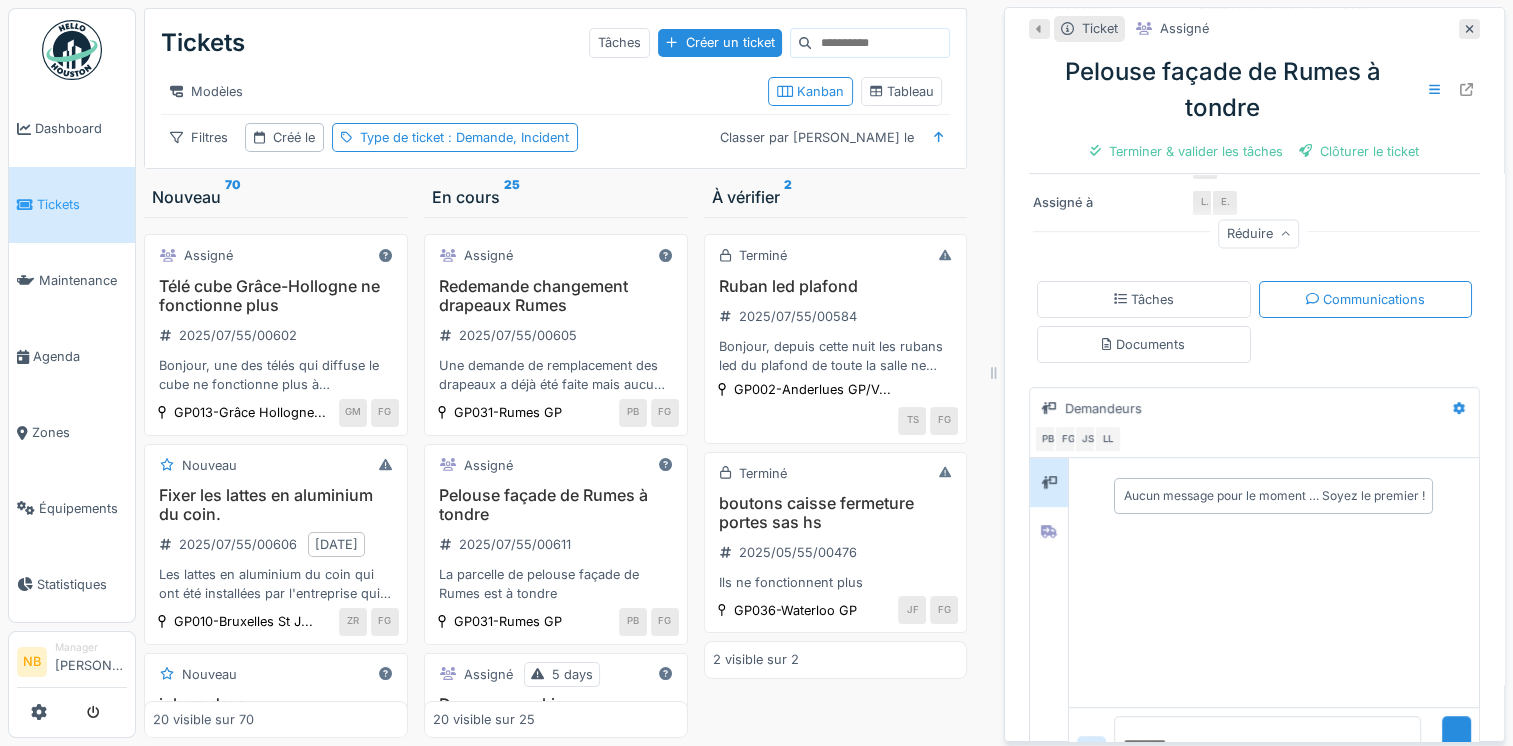 scroll, scrollTop: 396, scrollLeft: 0, axis: vertical 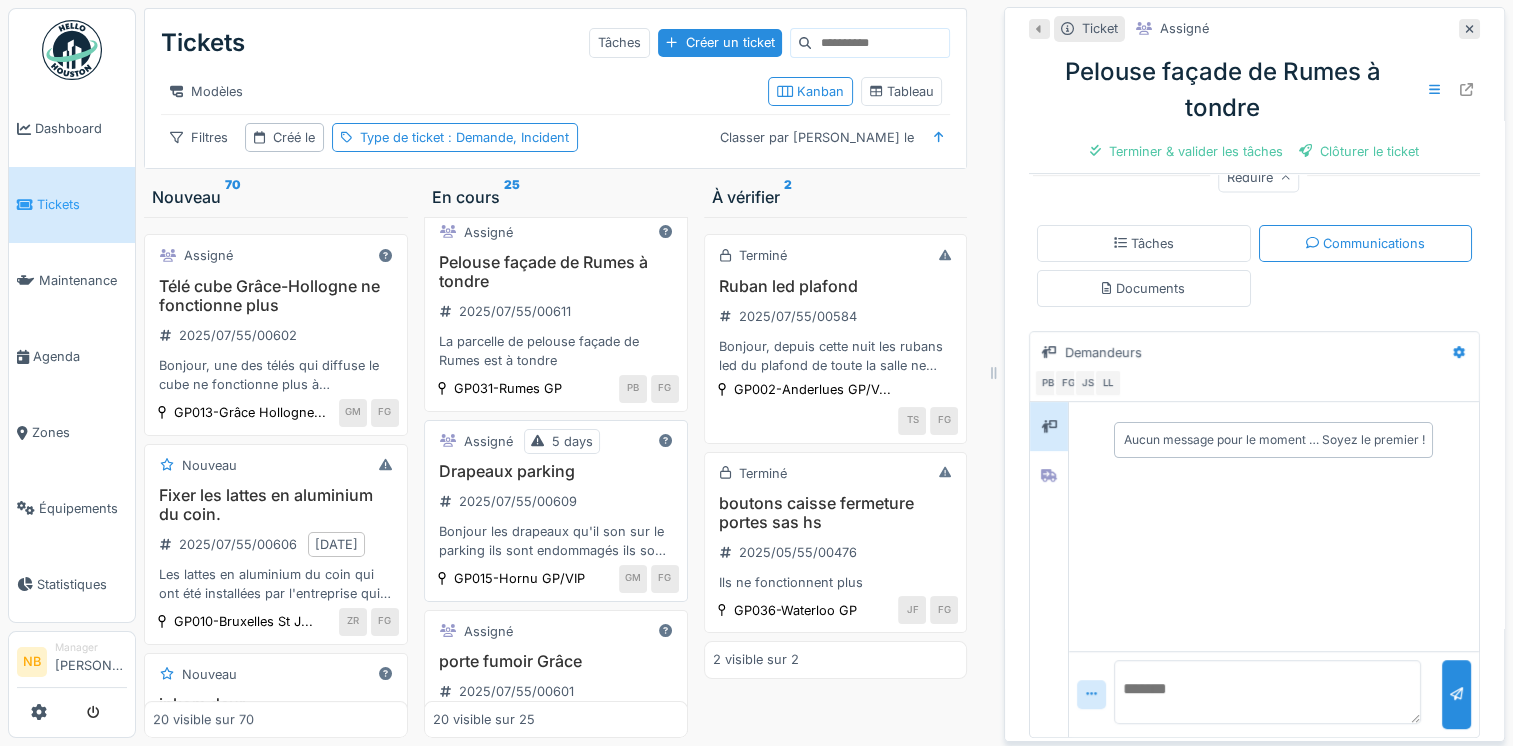 click on "Drapeaux parking  2025/07/55/00609 Bonjour les drapeaux qu'il son sur le parking ils sont endommagés ils sont un peu déchirés" at bounding box center [556, 511] 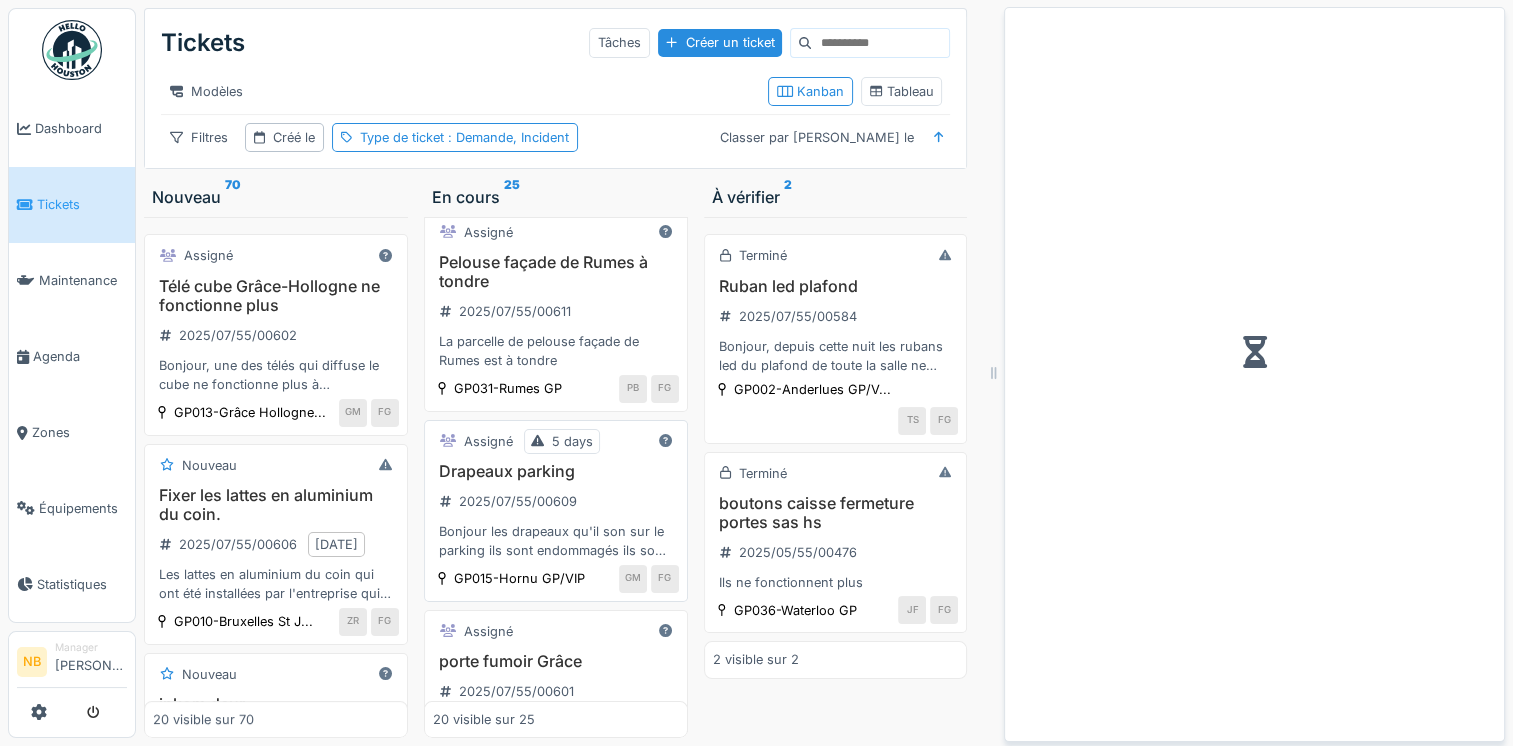 scroll, scrollTop: 0, scrollLeft: 0, axis: both 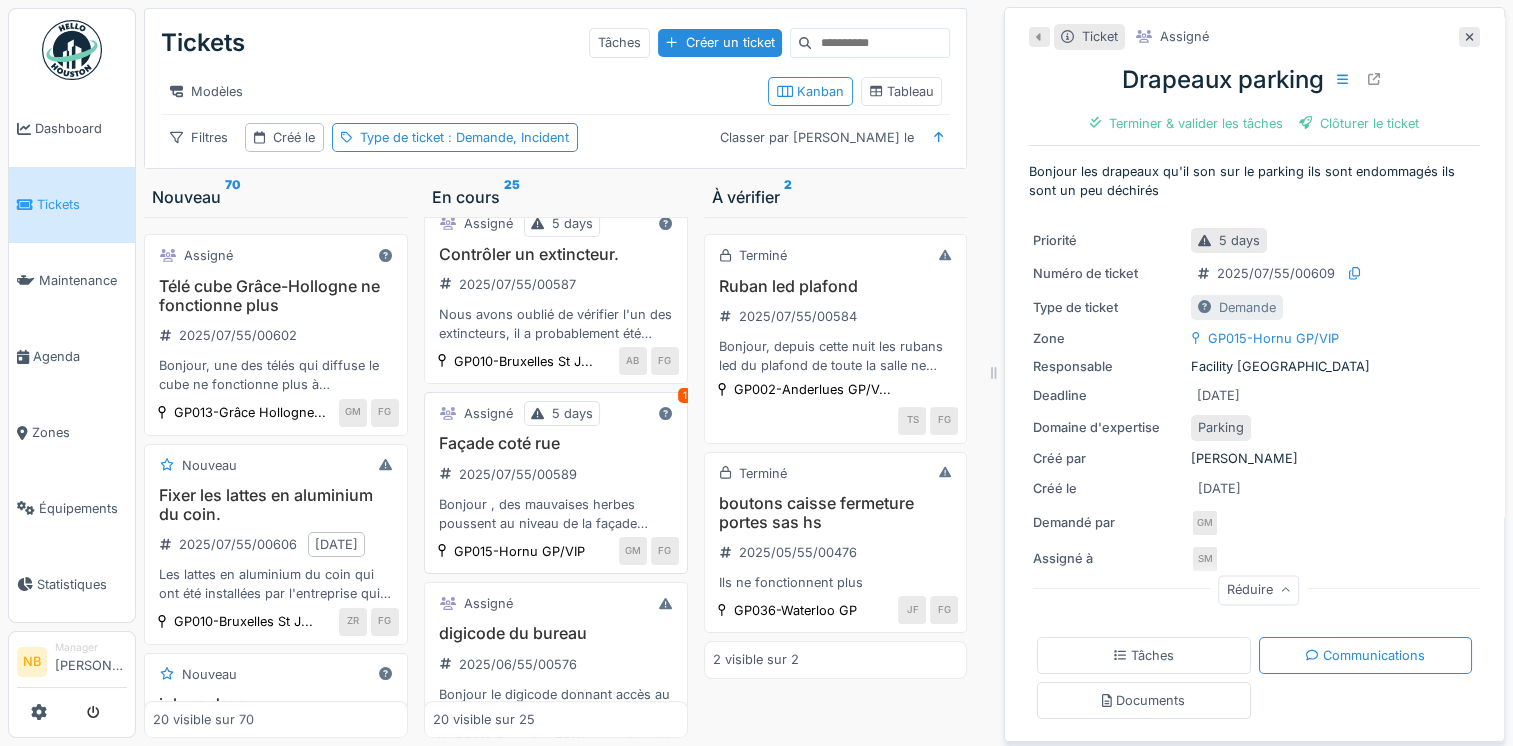 click on "Façade coté rue 2025/07/55/00589 Bonjour , des mauvaises herbes poussent au niveau de la façade [GEOGRAPHIC_DATA] ,les mauvaise sont situé en hauteur de la façade" at bounding box center (556, 483) 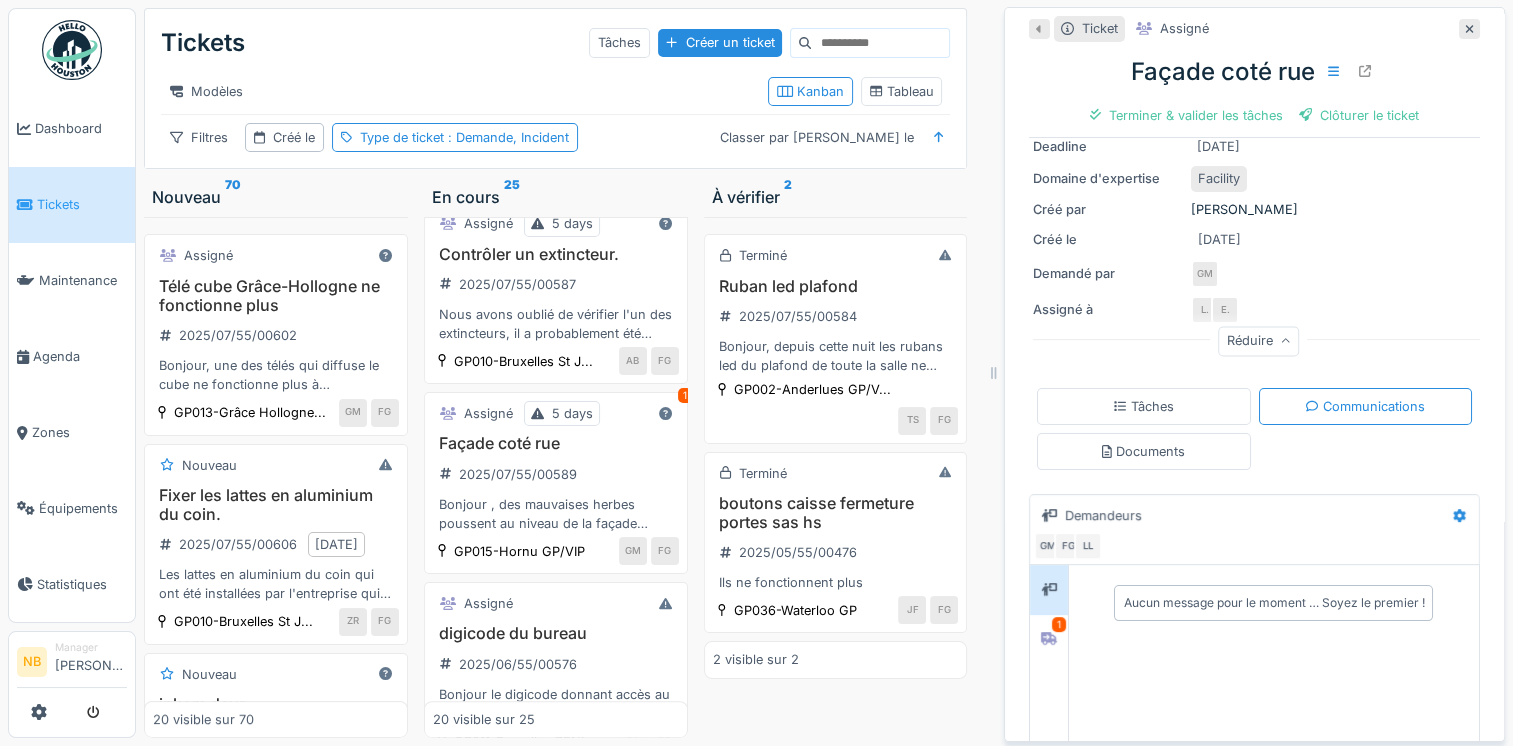scroll, scrollTop: 412, scrollLeft: 0, axis: vertical 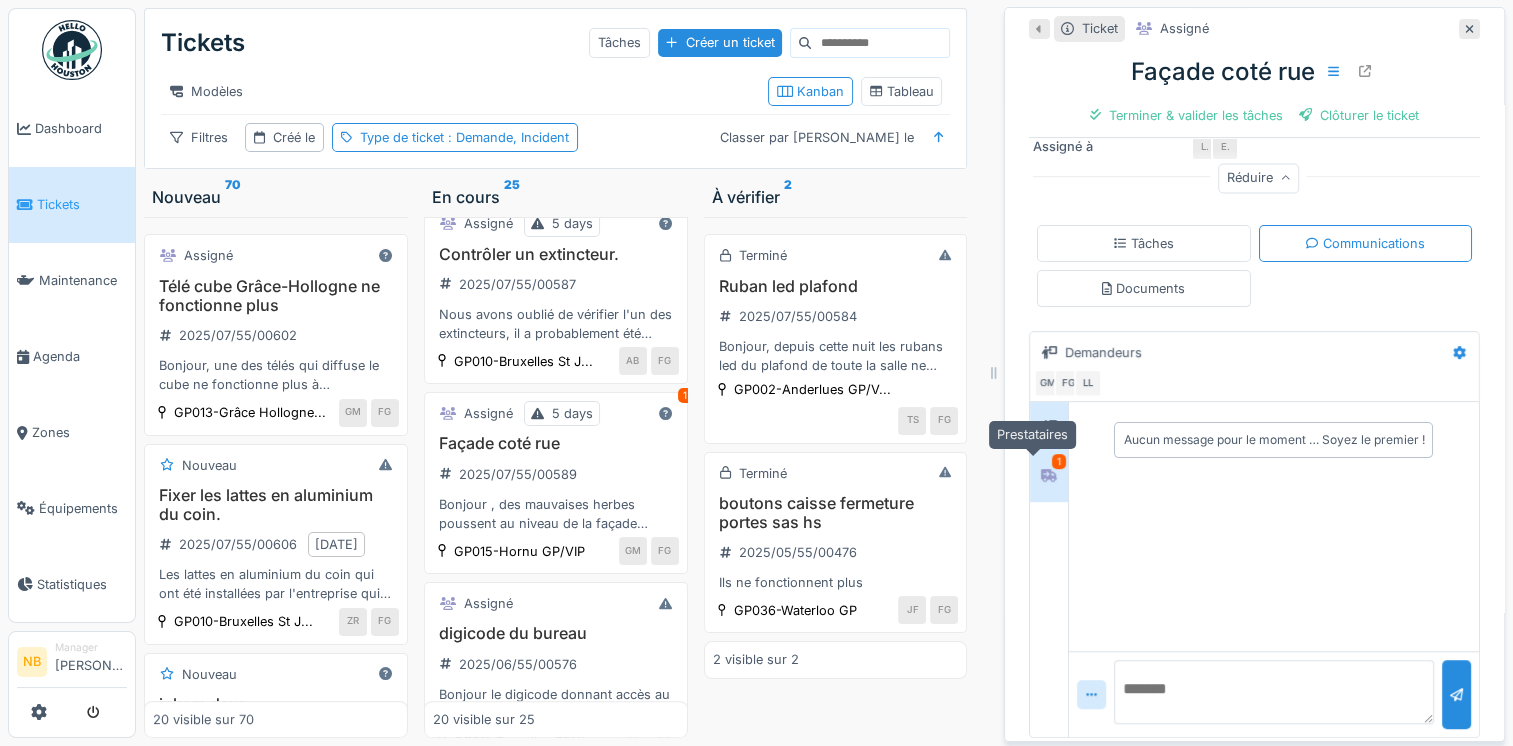 click 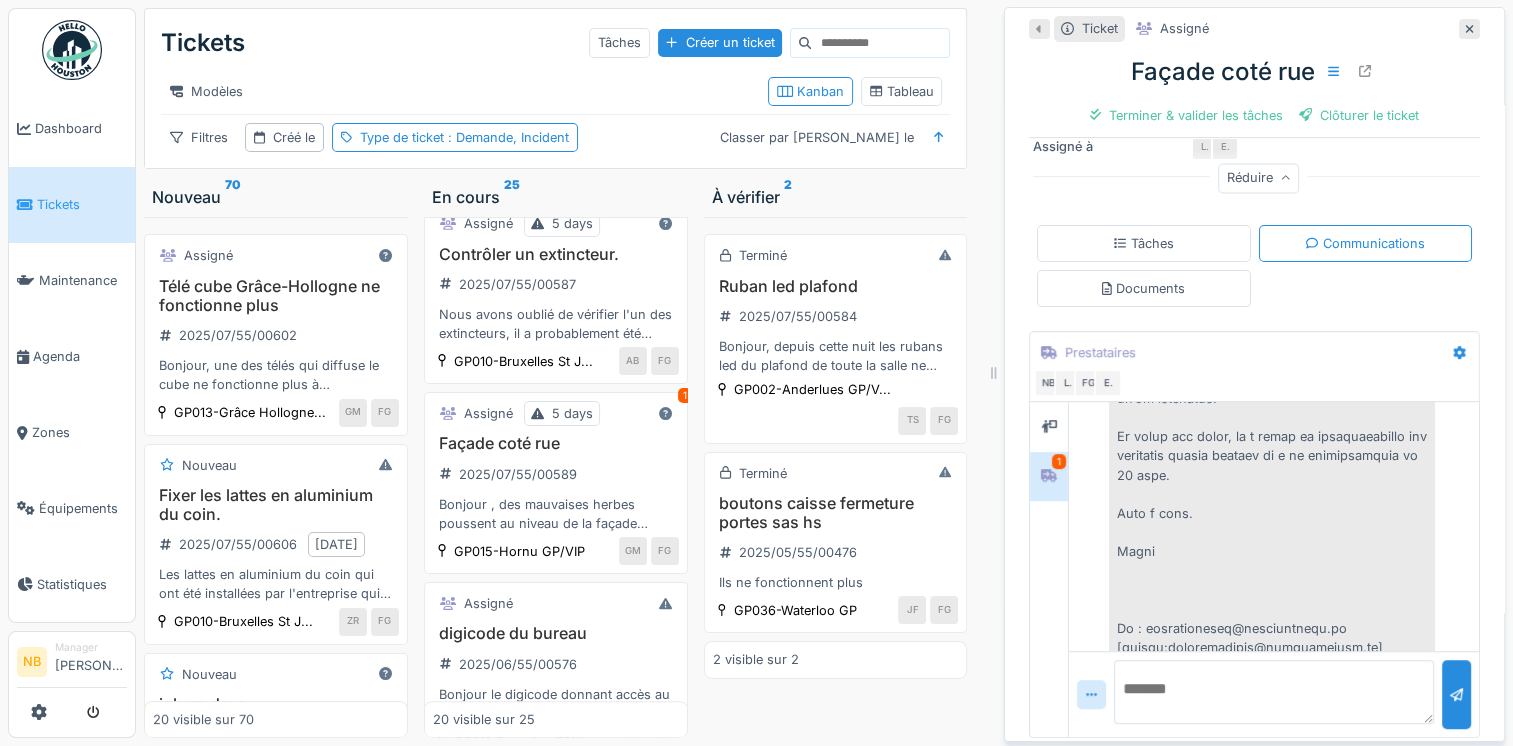 scroll, scrollTop: 80, scrollLeft: 0, axis: vertical 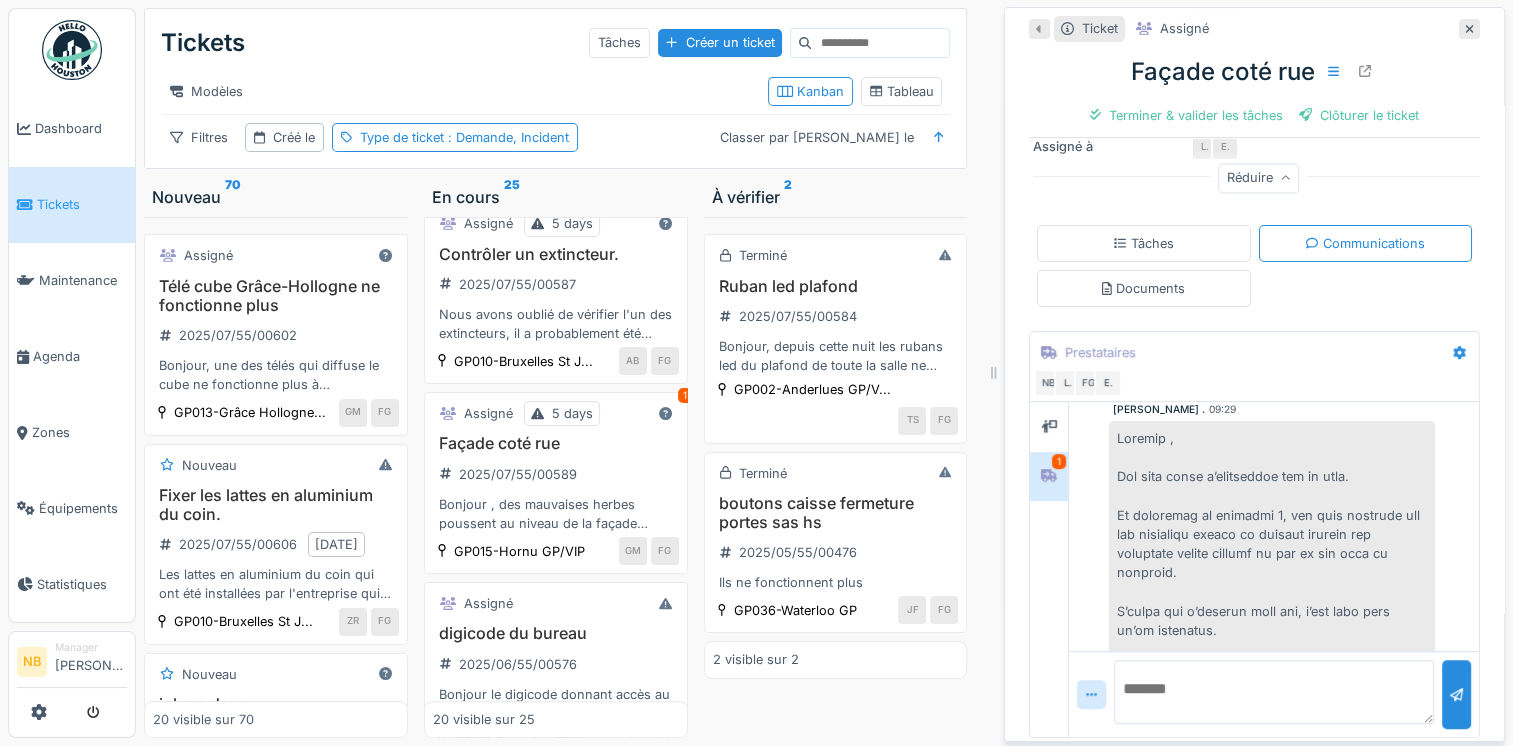 click at bounding box center (1274, 692) 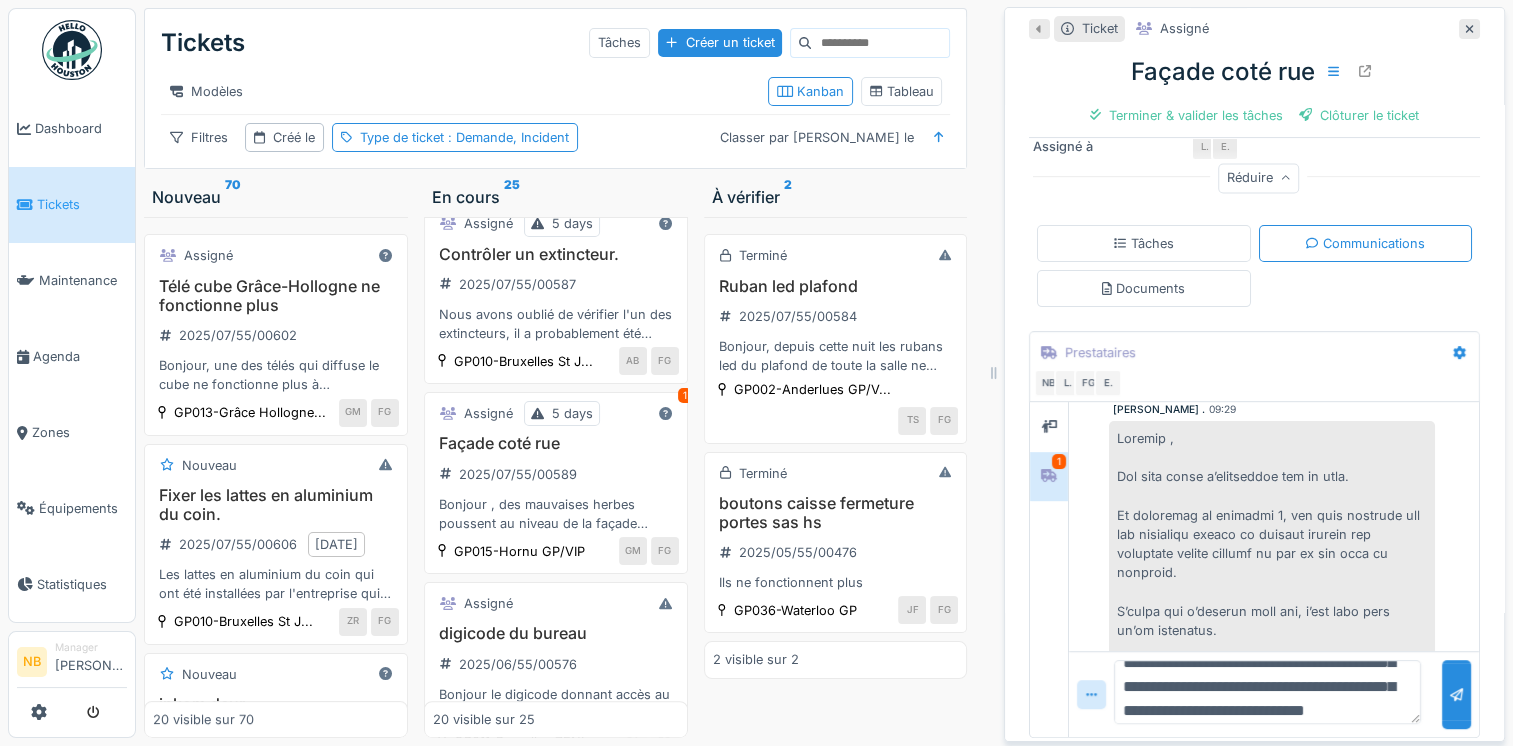 scroll, scrollTop: 0, scrollLeft: 0, axis: both 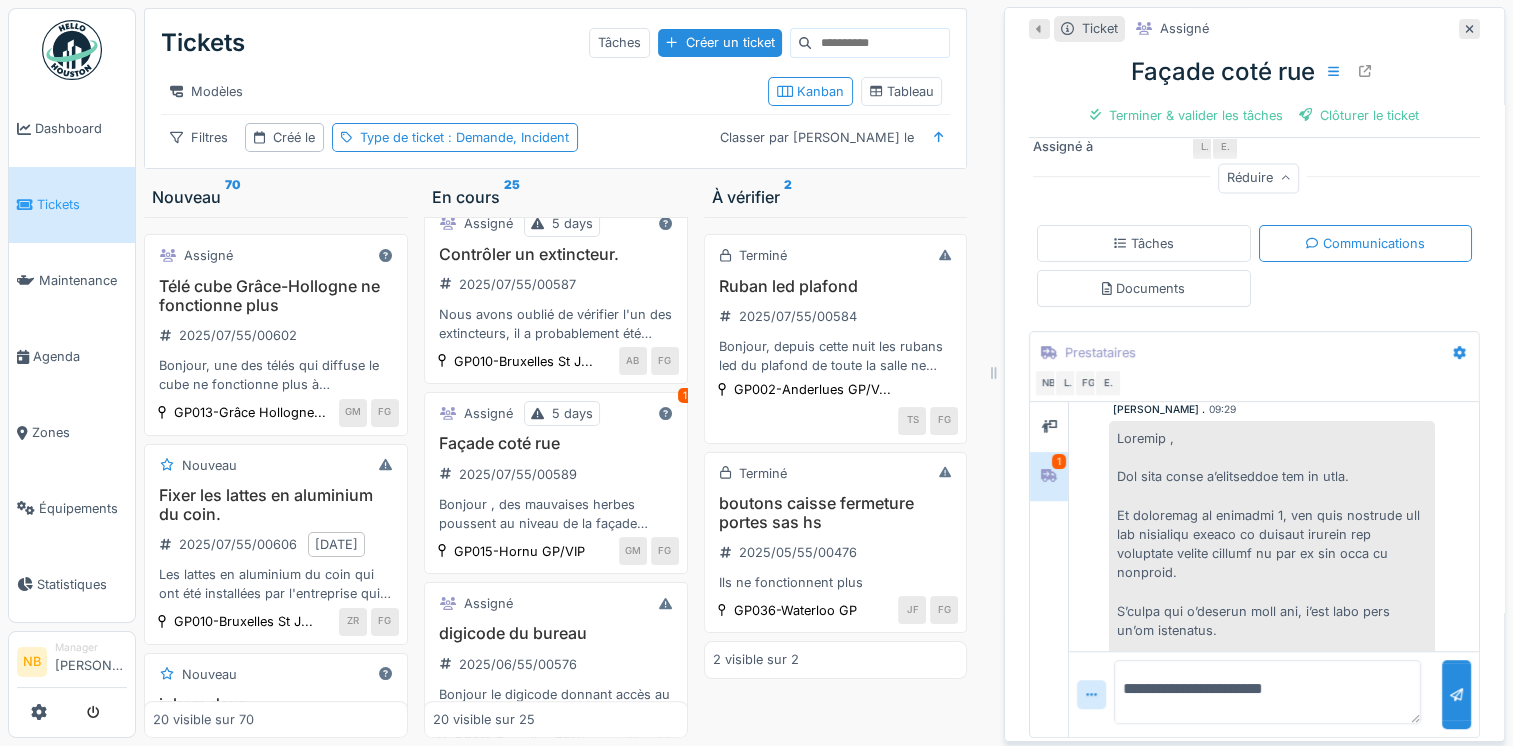 type on "**********" 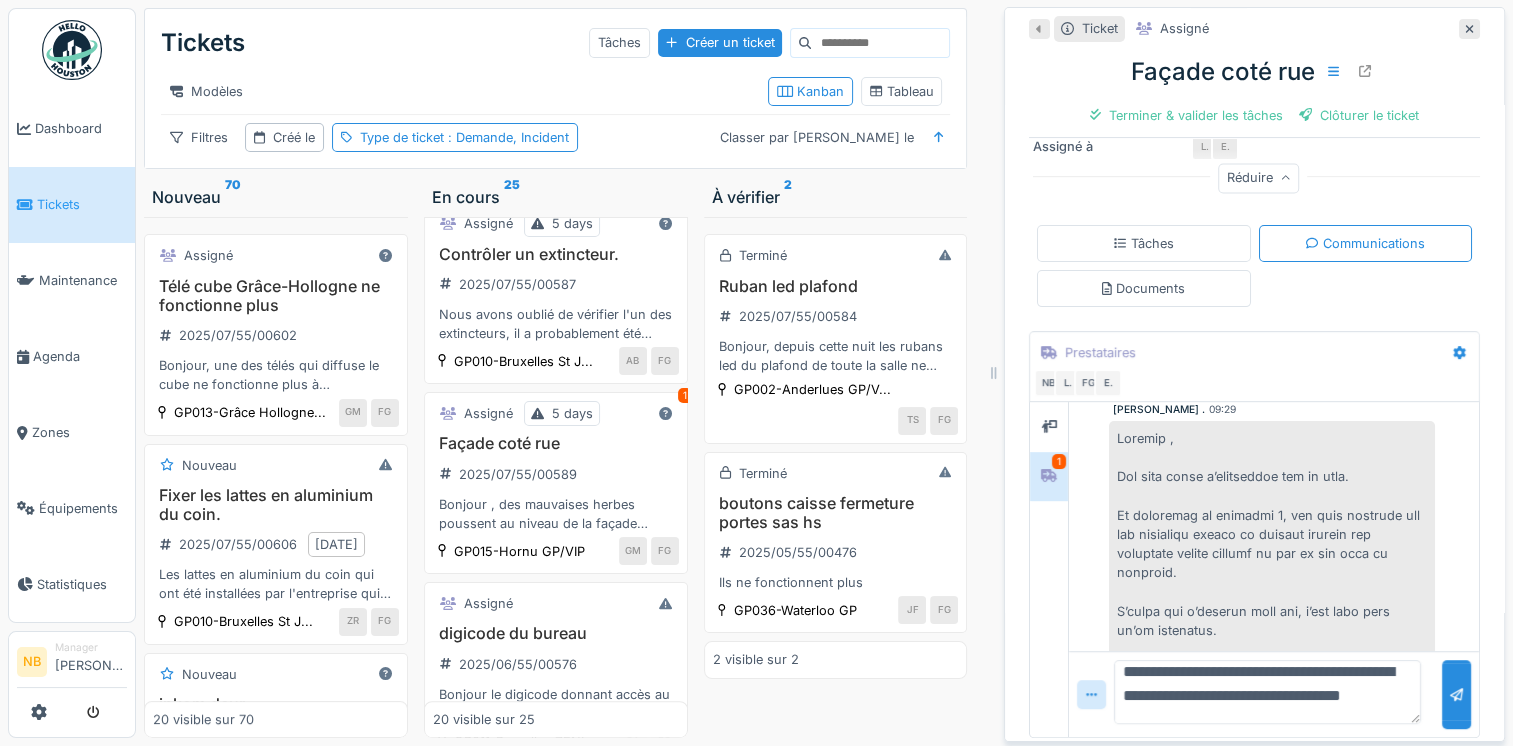 scroll, scrollTop: 353, scrollLeft: 0, axis: vertical 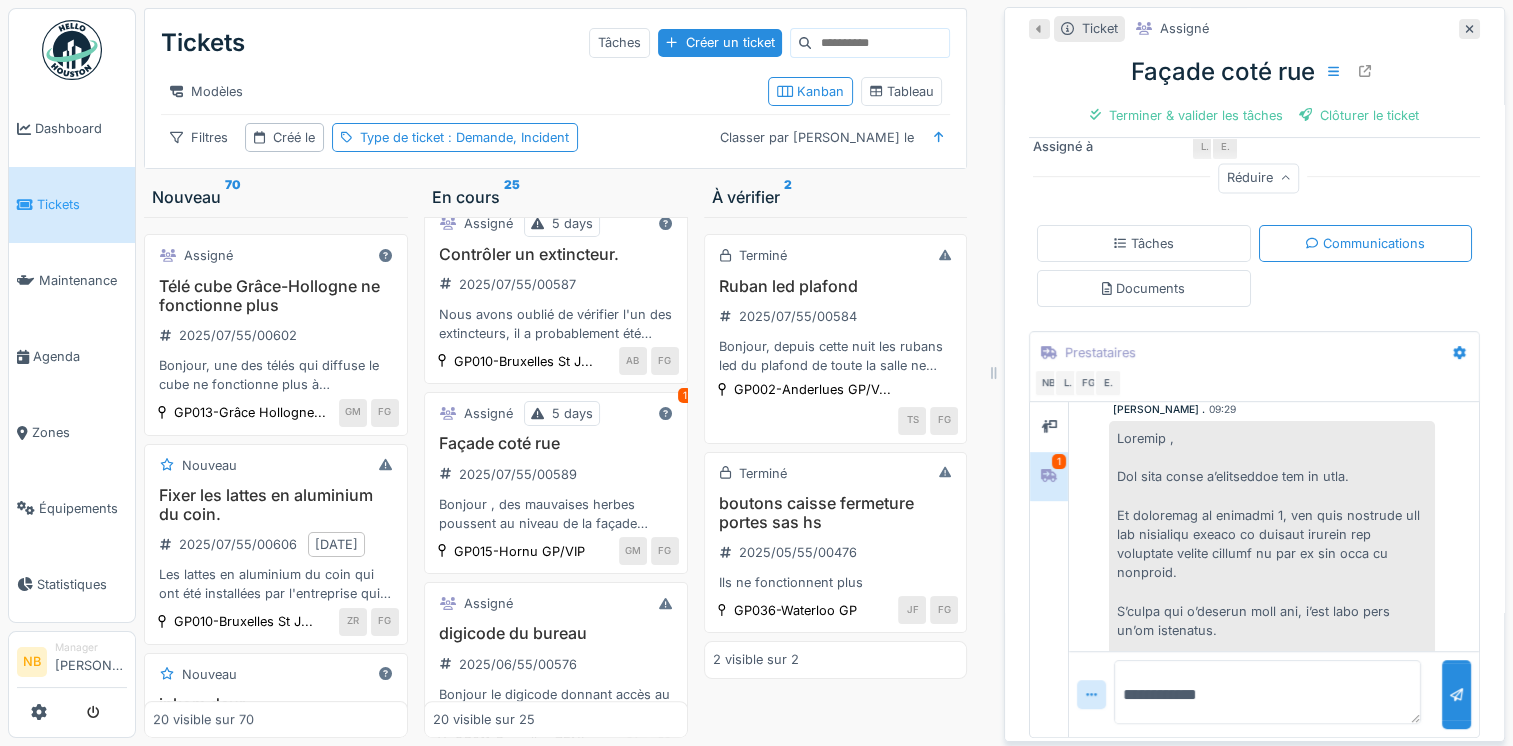 click on "**********" at bounding box center (1267, 692) 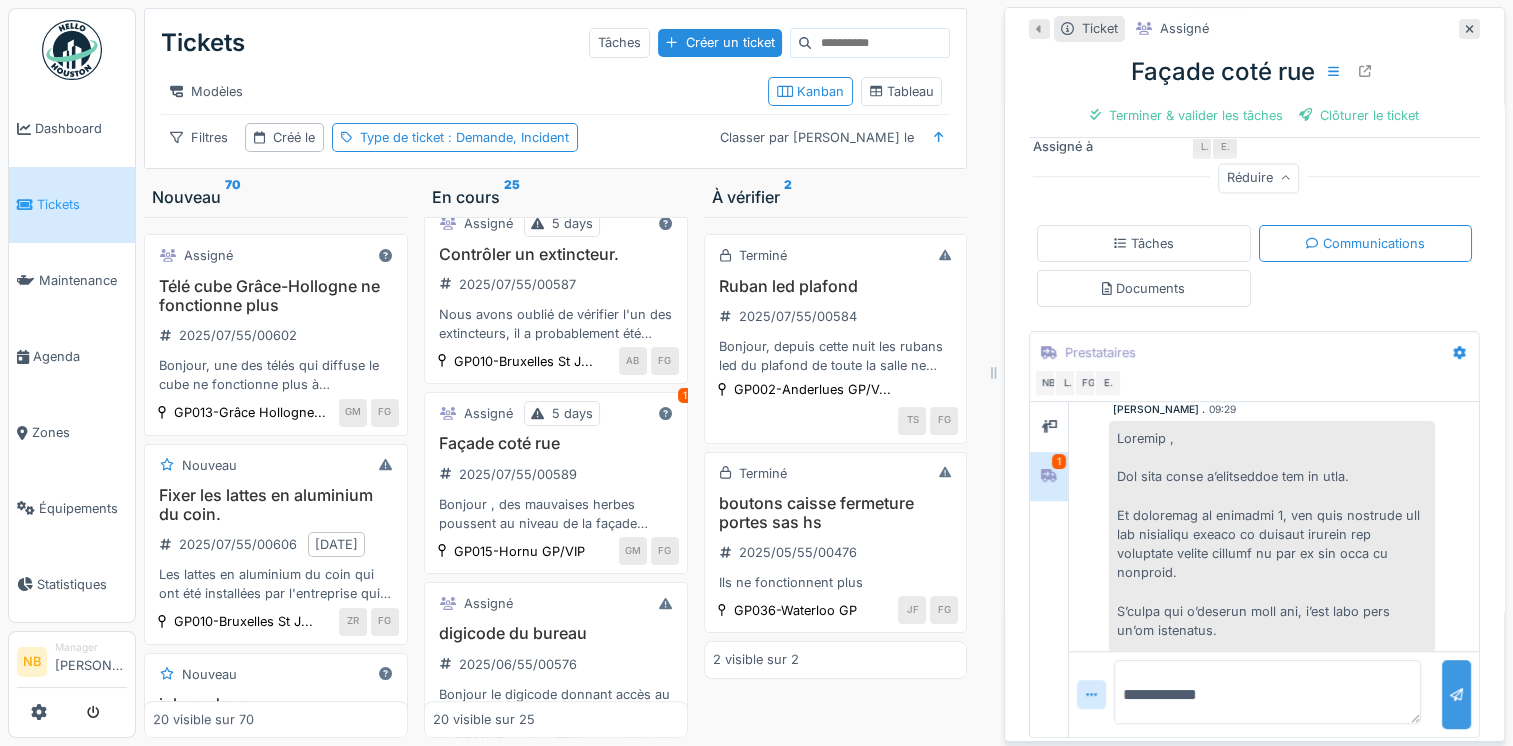 click at bounding box center [1456, 694] 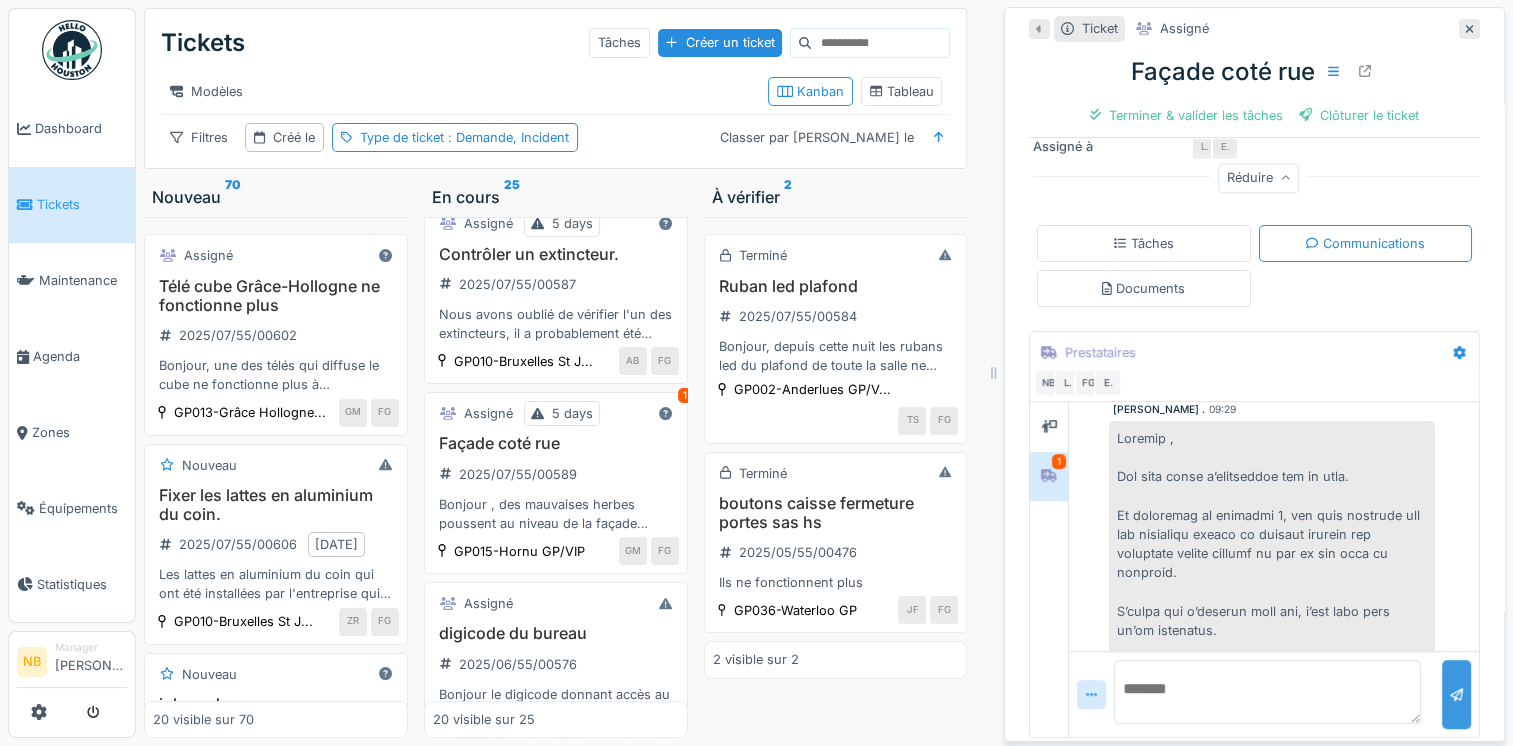 scroll, scrollTop: 0, scrollLeft: 0, axis: both 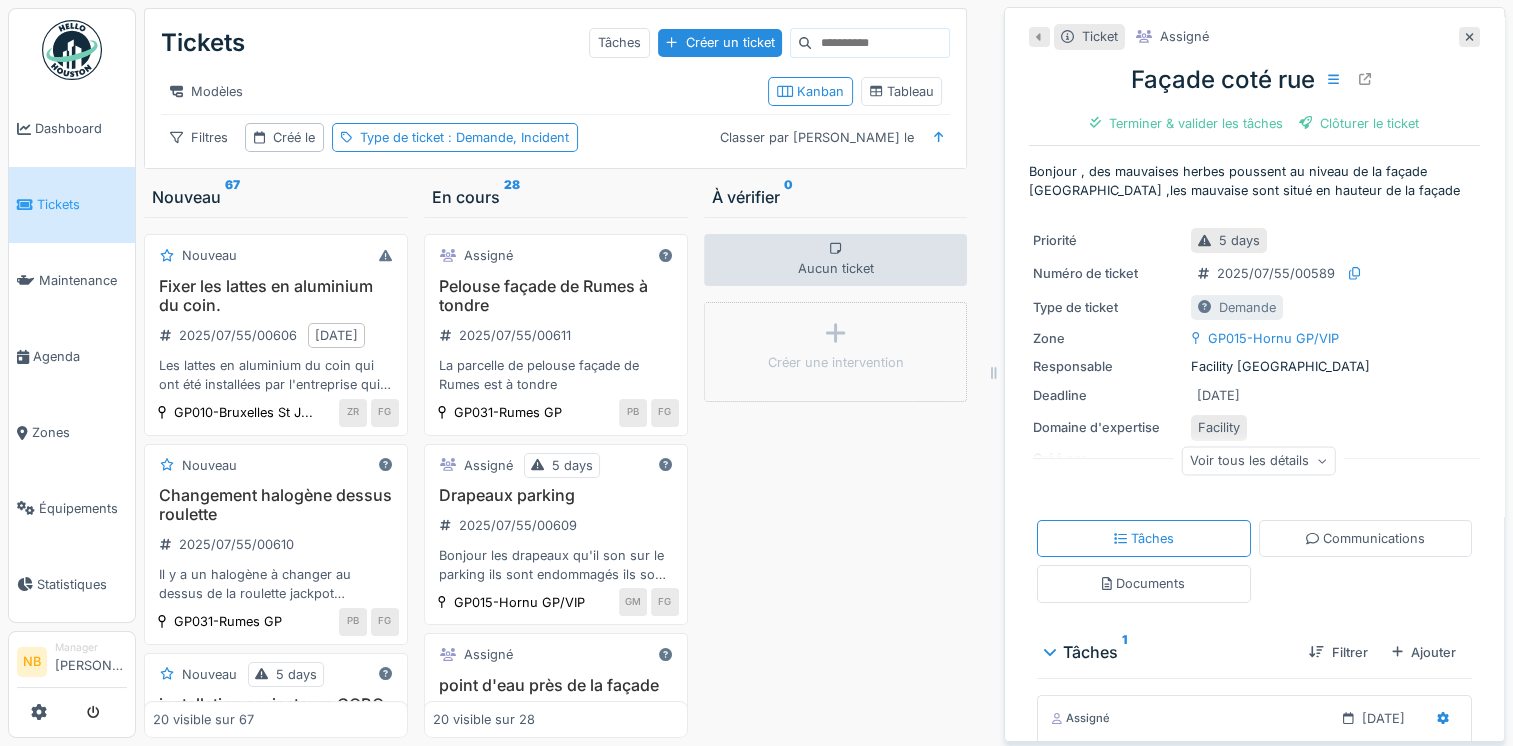 click on "Aucun ticket Créer une intervention" at bounding box center [836, 477] 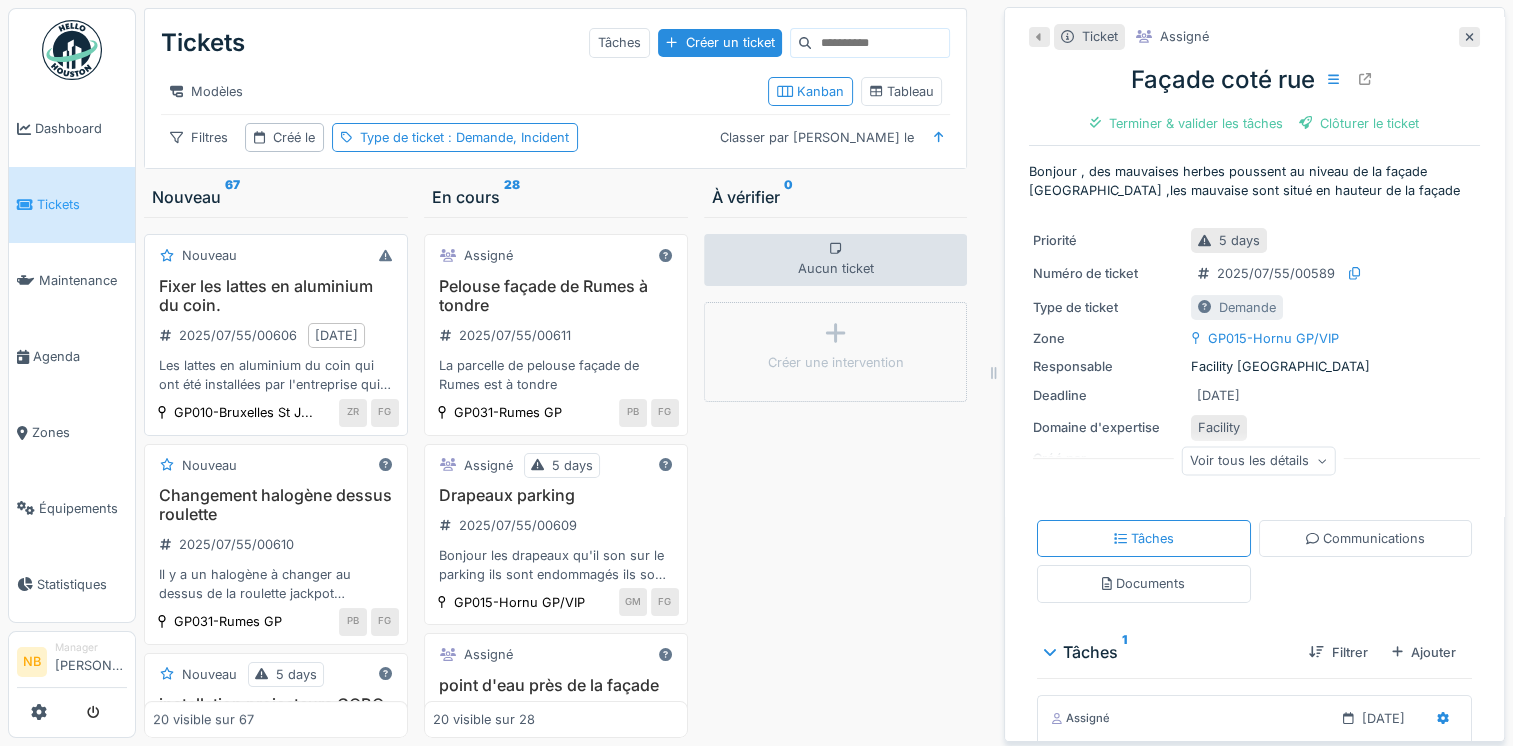 click on "Fixer les lattes en aluminium du coin. 2025/07/55/00606 [DATE] Les lattes en aluminium du coin qui ont été installées par l'entreprise qui a installé les tapis (verts) dans l'espace sport ne sont pas correctement fixées, il y a des vis qui ont été dévissées." at bounding box center [276, 336] 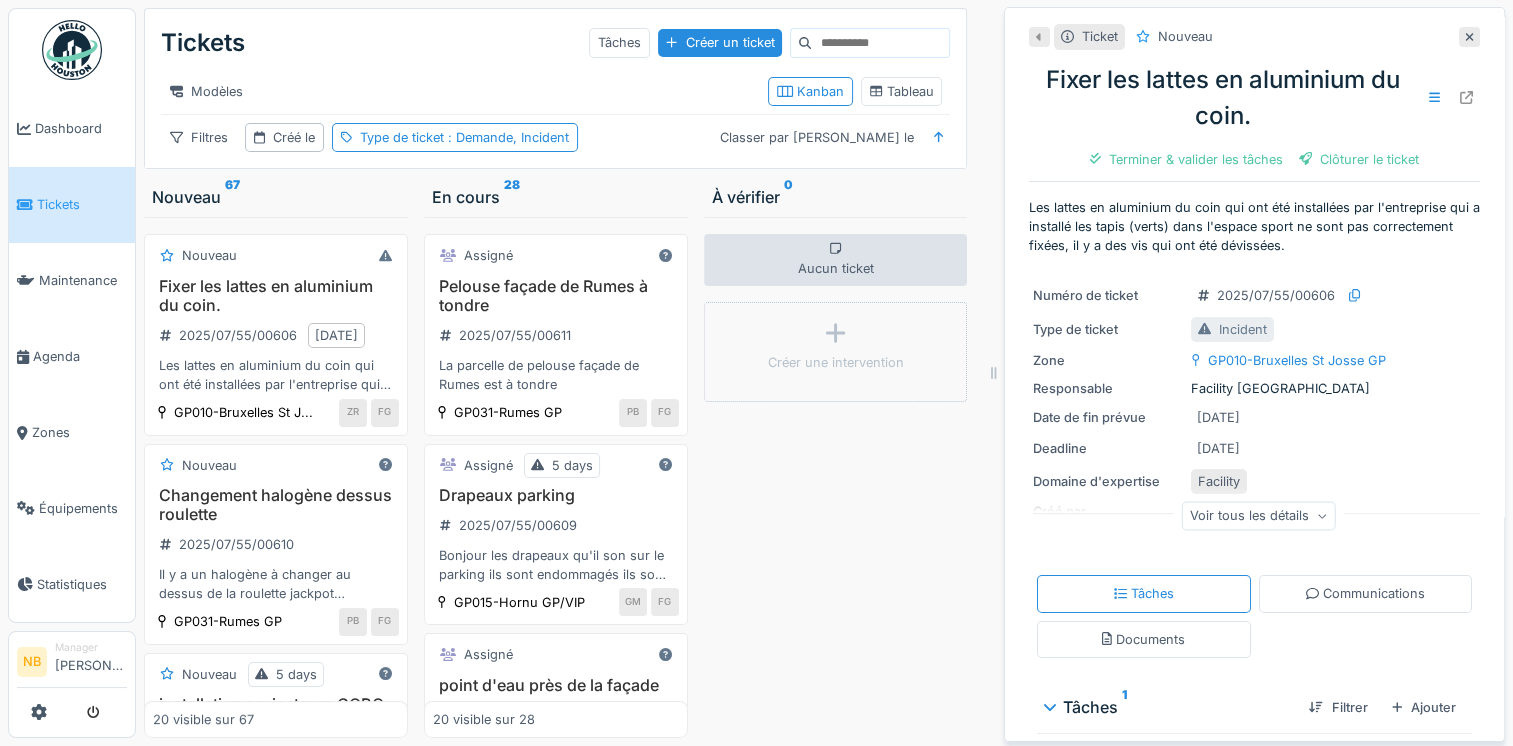 click on "Voir tous les détails" at bounding box center (1258, 516) 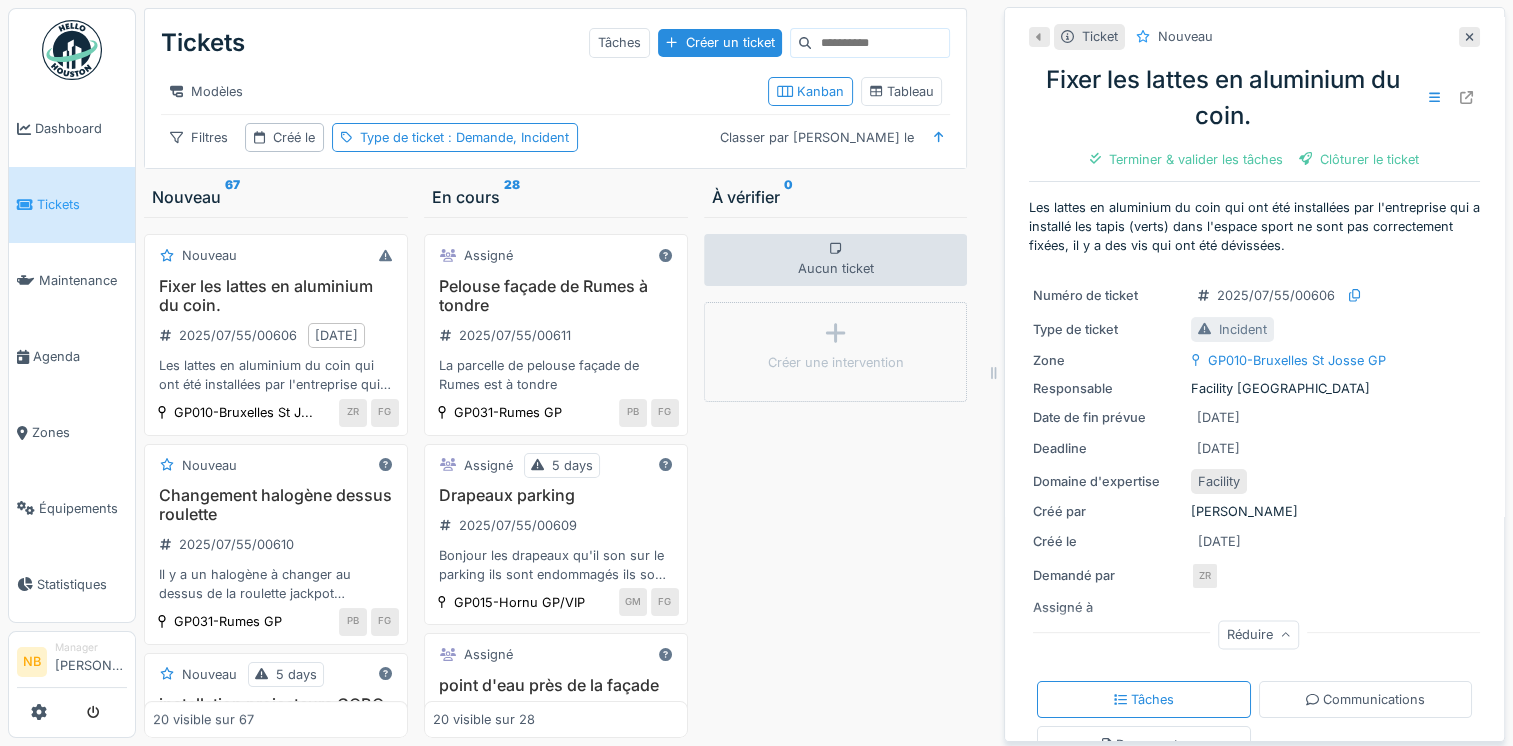 scroll, scrollTop: 0, scrollLeft: 0, axis: both 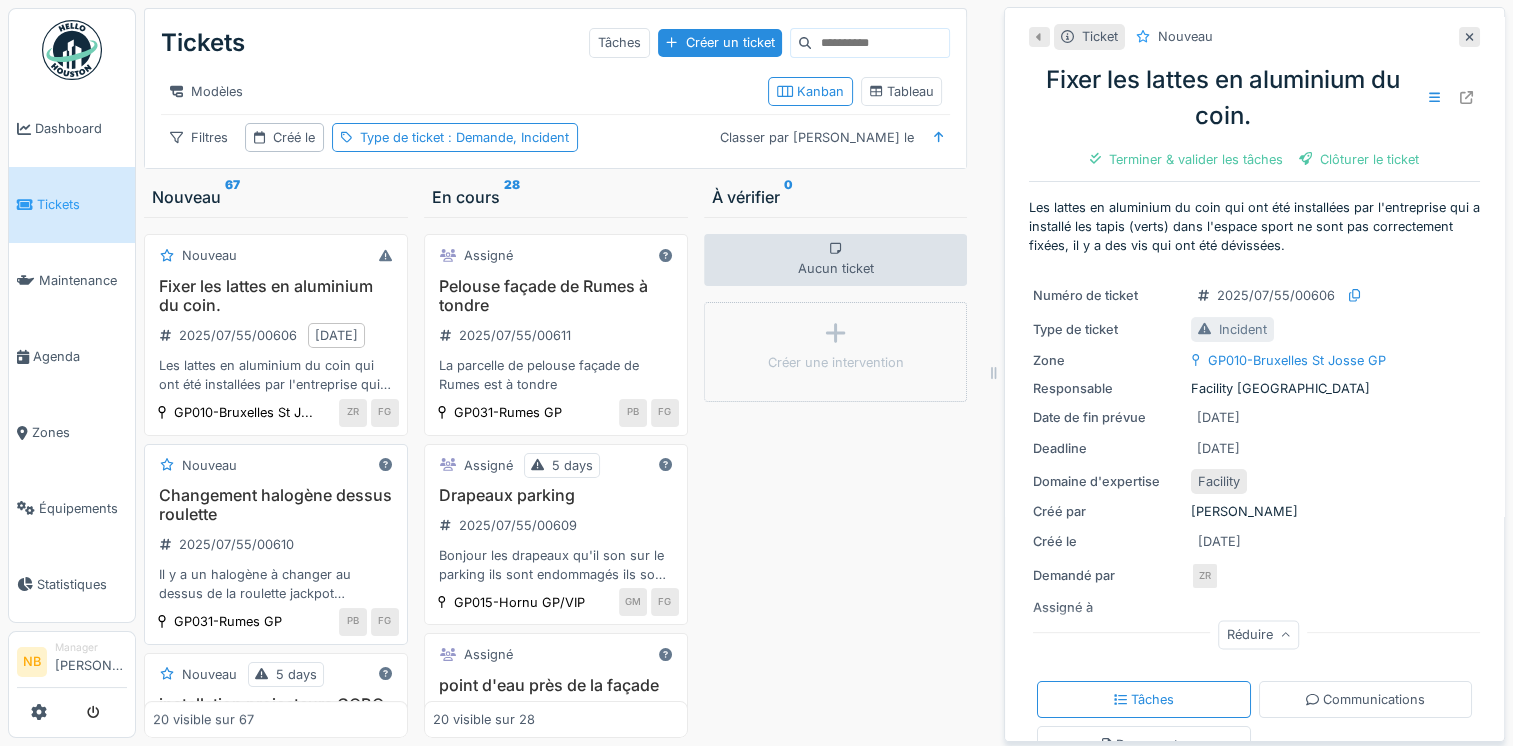 click on "Changement halogène dessus roulette" at bounding box center (276, 505) 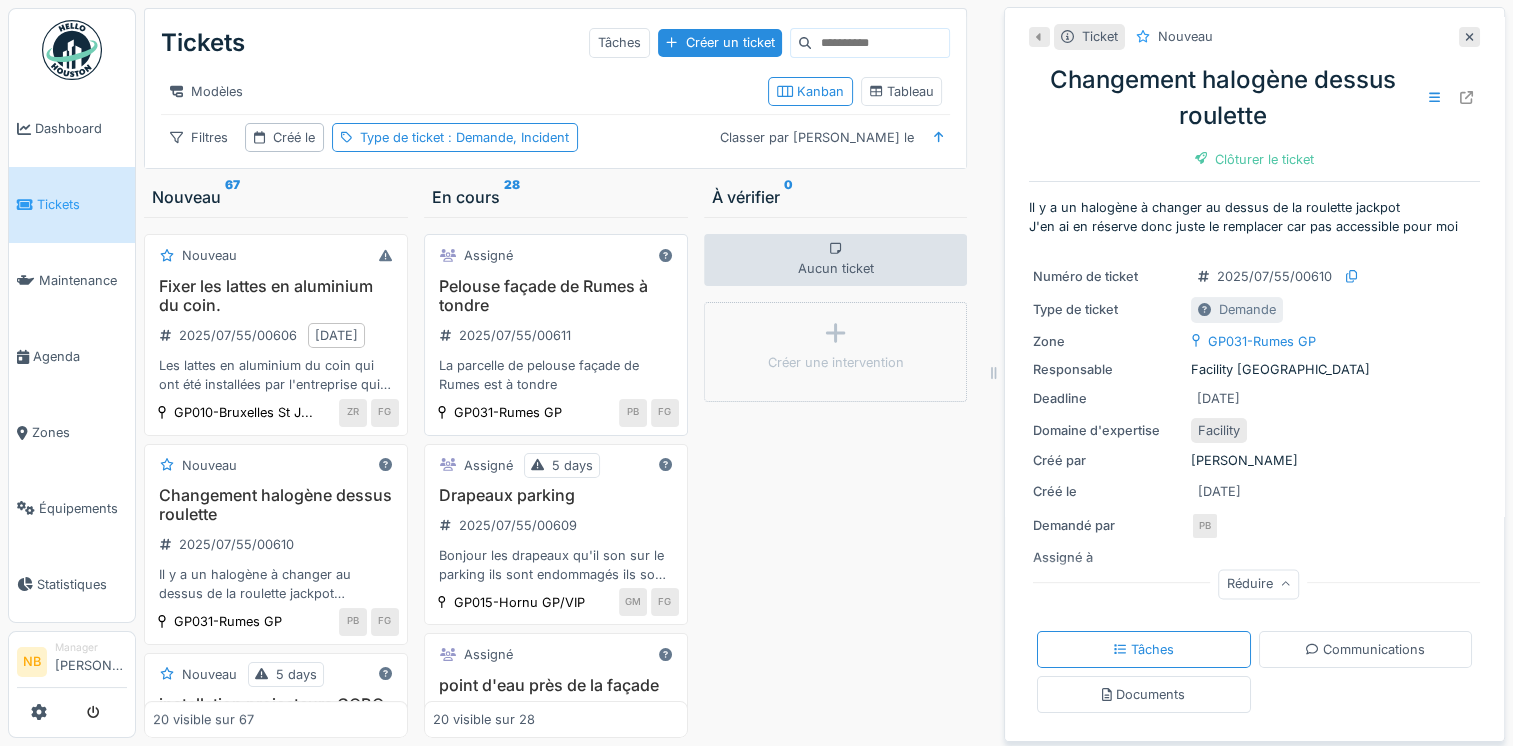click on "Pelouse façade de Rumes à tondre" at bounding box center [556, 296] 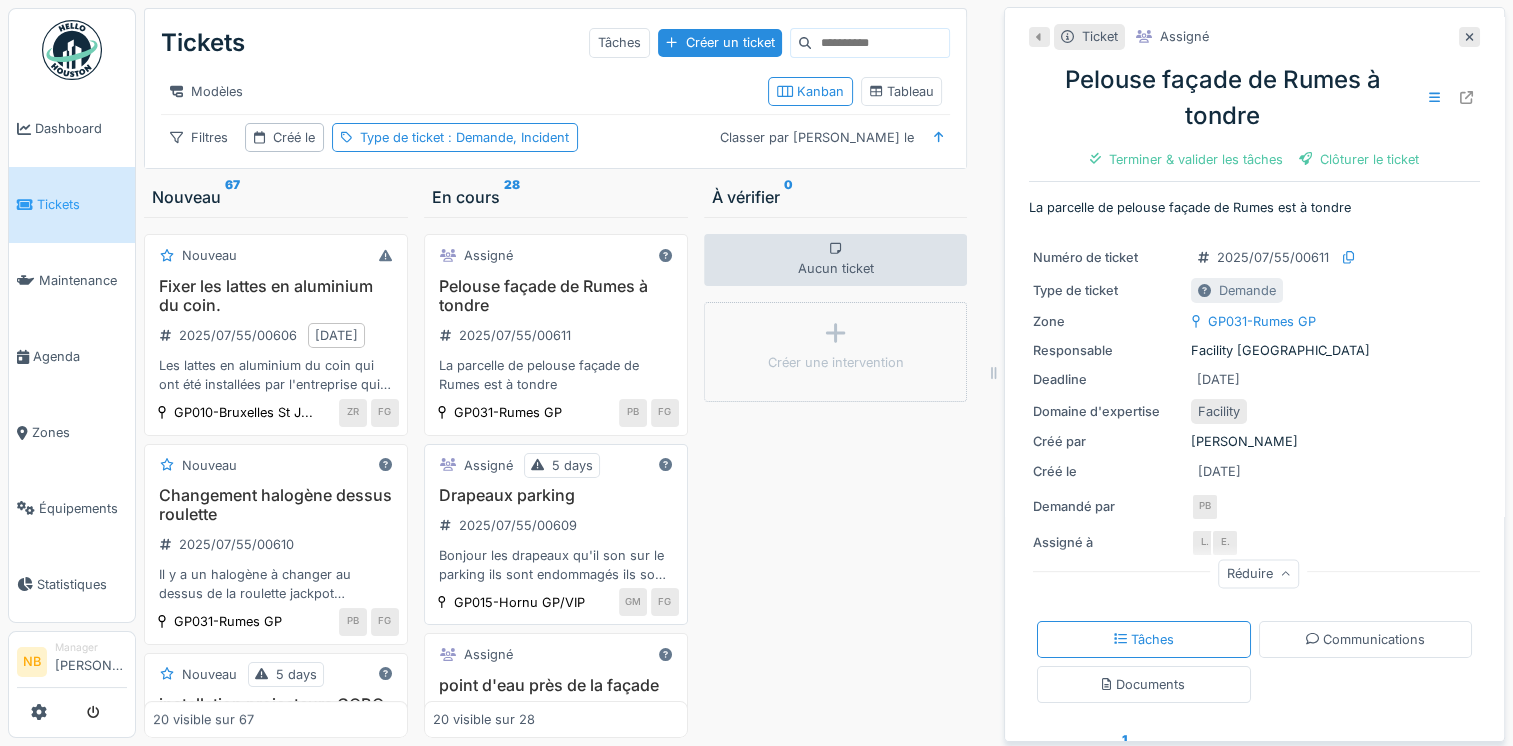 click on "Drapeaux parking  2025/07/55/00609 Bonjour les drapeaux qu'il son sur le parking ils sont endommagés ils sont un peu déchirés" at bounding box center [556, 535] 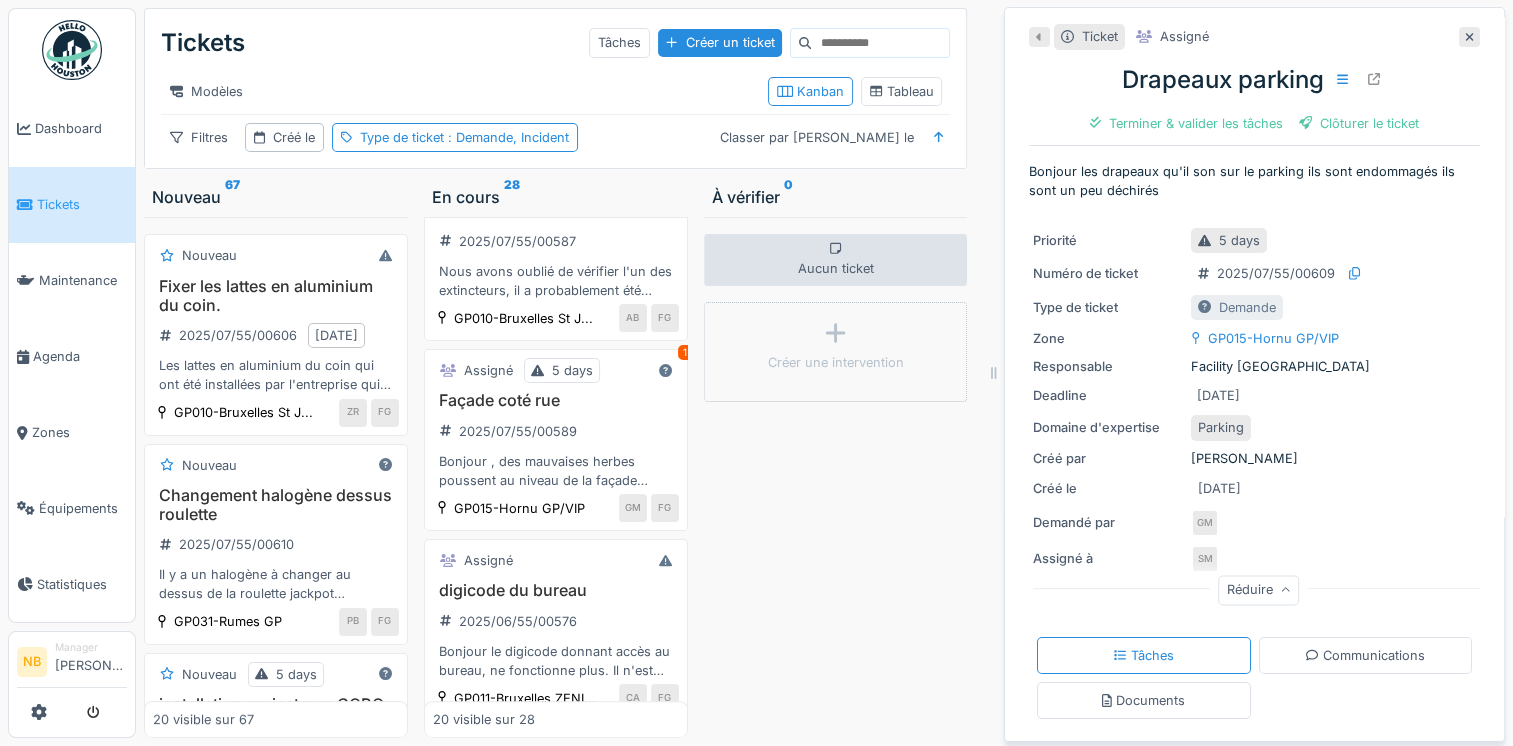 scroll, scrollTop: 2100, scrollLeft: 0, axis: vertical 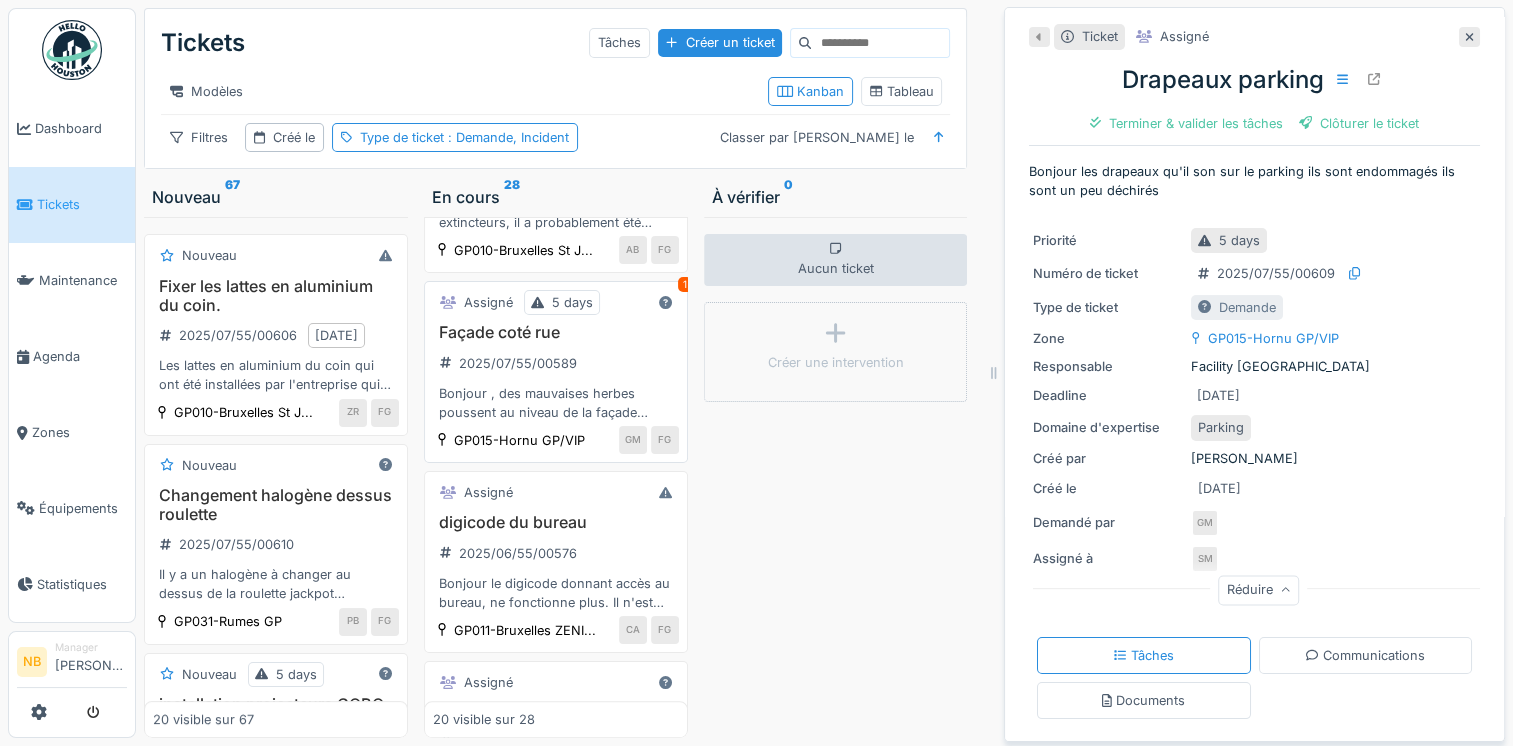 click on "Façade coté rue 2025/07/55/00589 Bonjour , des mauvaises herbes poussent au niveau de la façade [GEOGRAPHIC_DATA] ,les mauvaise sont situé en hauteur de la façade" at bounding box center (556, 372) 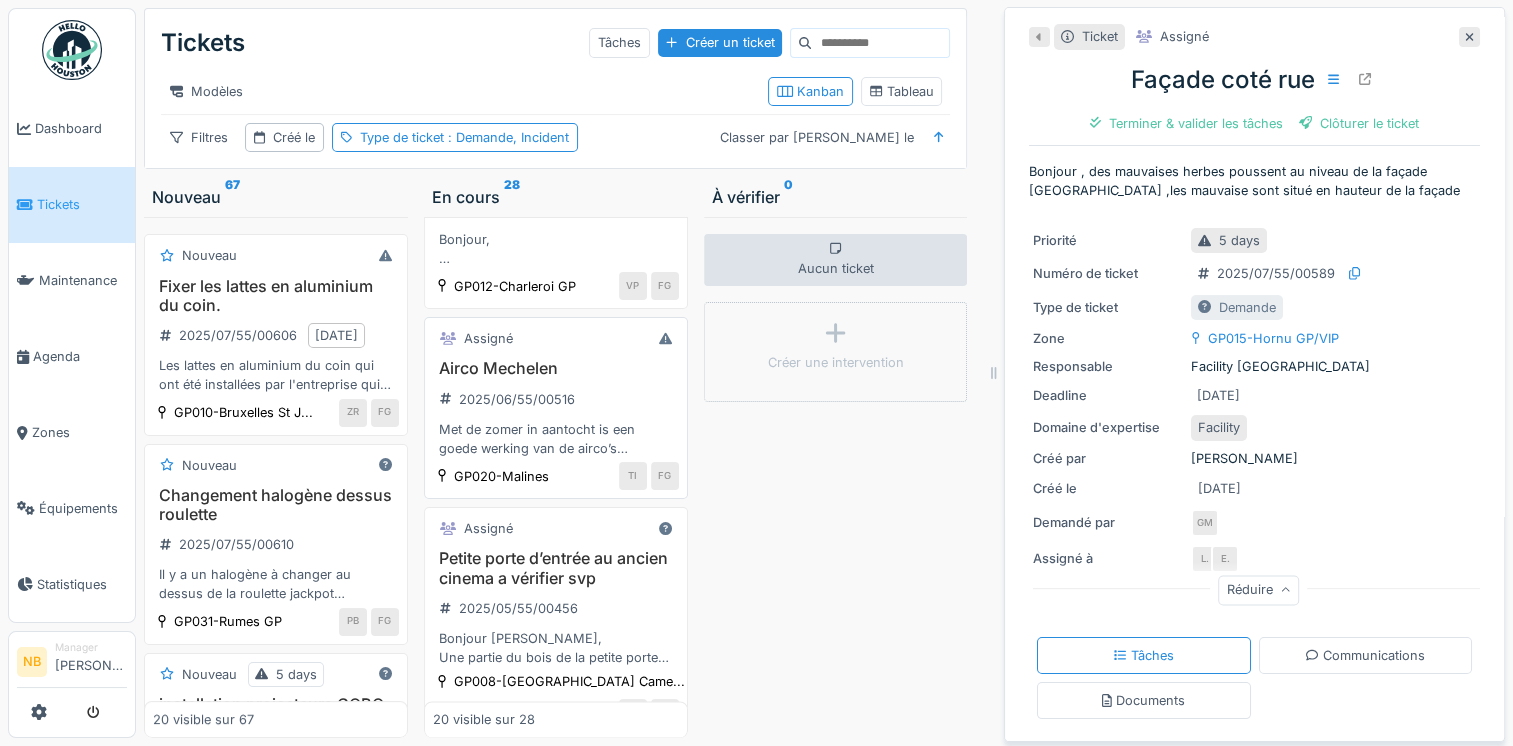 scroll, scrollTop: 3500, scrollLeft: 0, axis: vertical 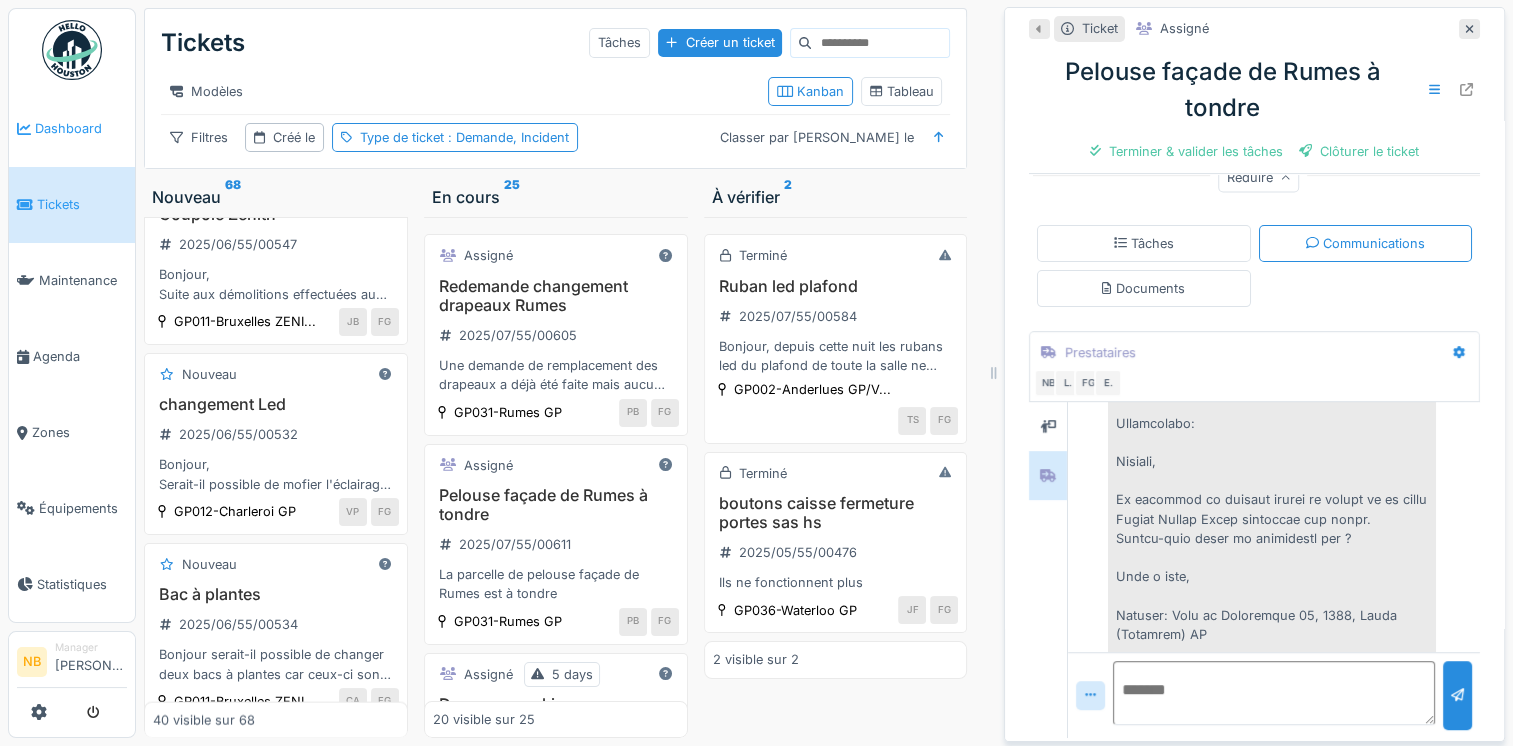 click on "Dashboard" at bounding box center [81, 128] 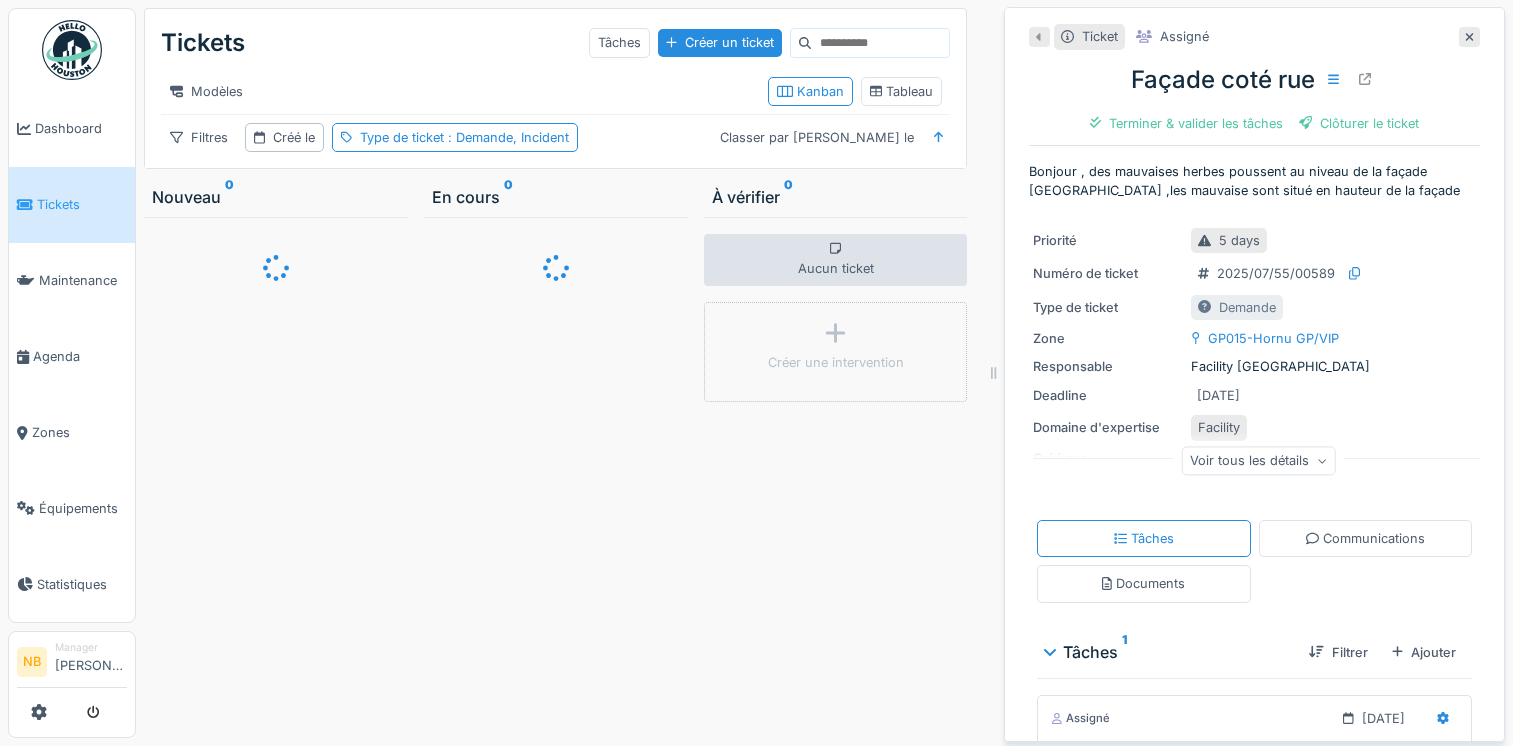 scroll, scrollTop: 0, scrollLeft: 0, axis: both 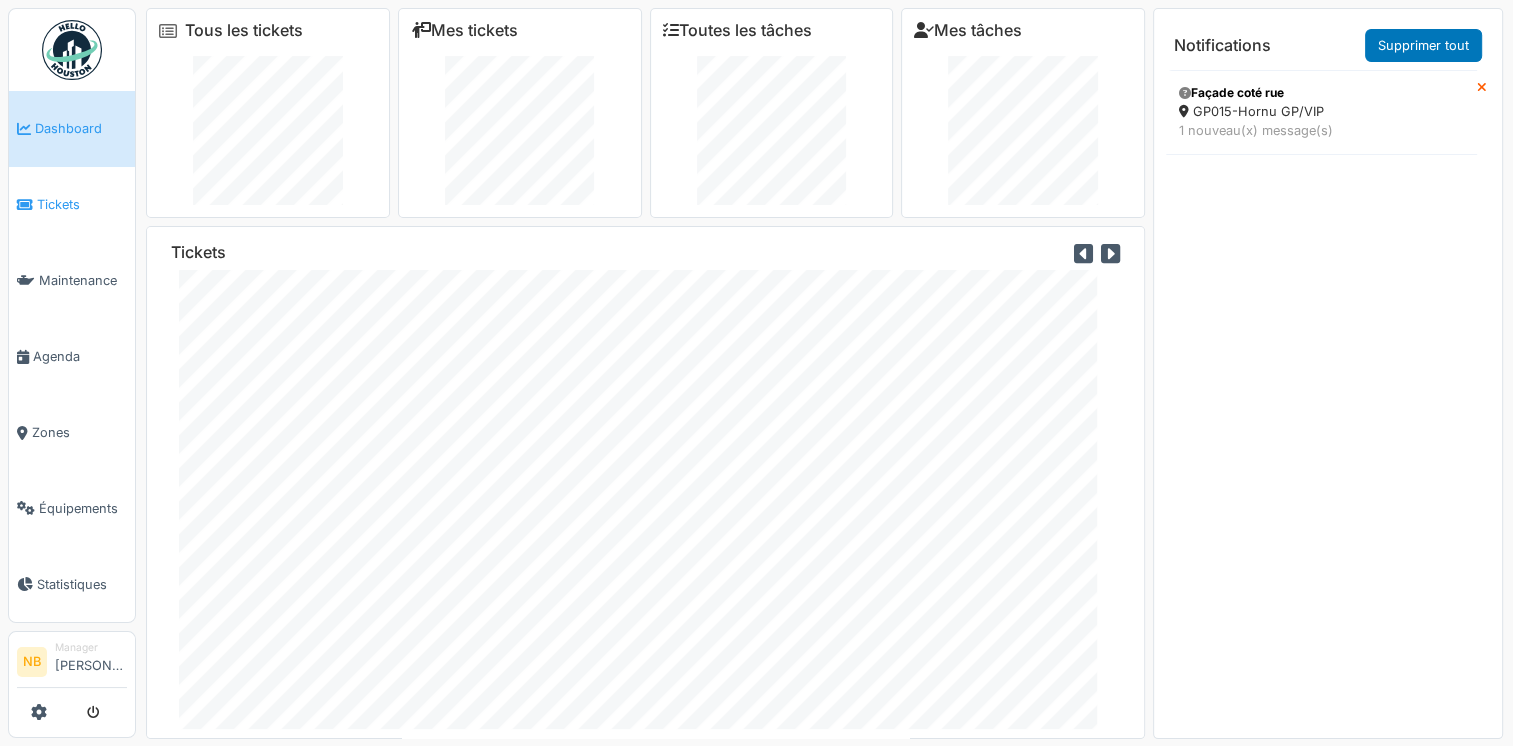 click on "Tickets" at bounding box center [82, 204] 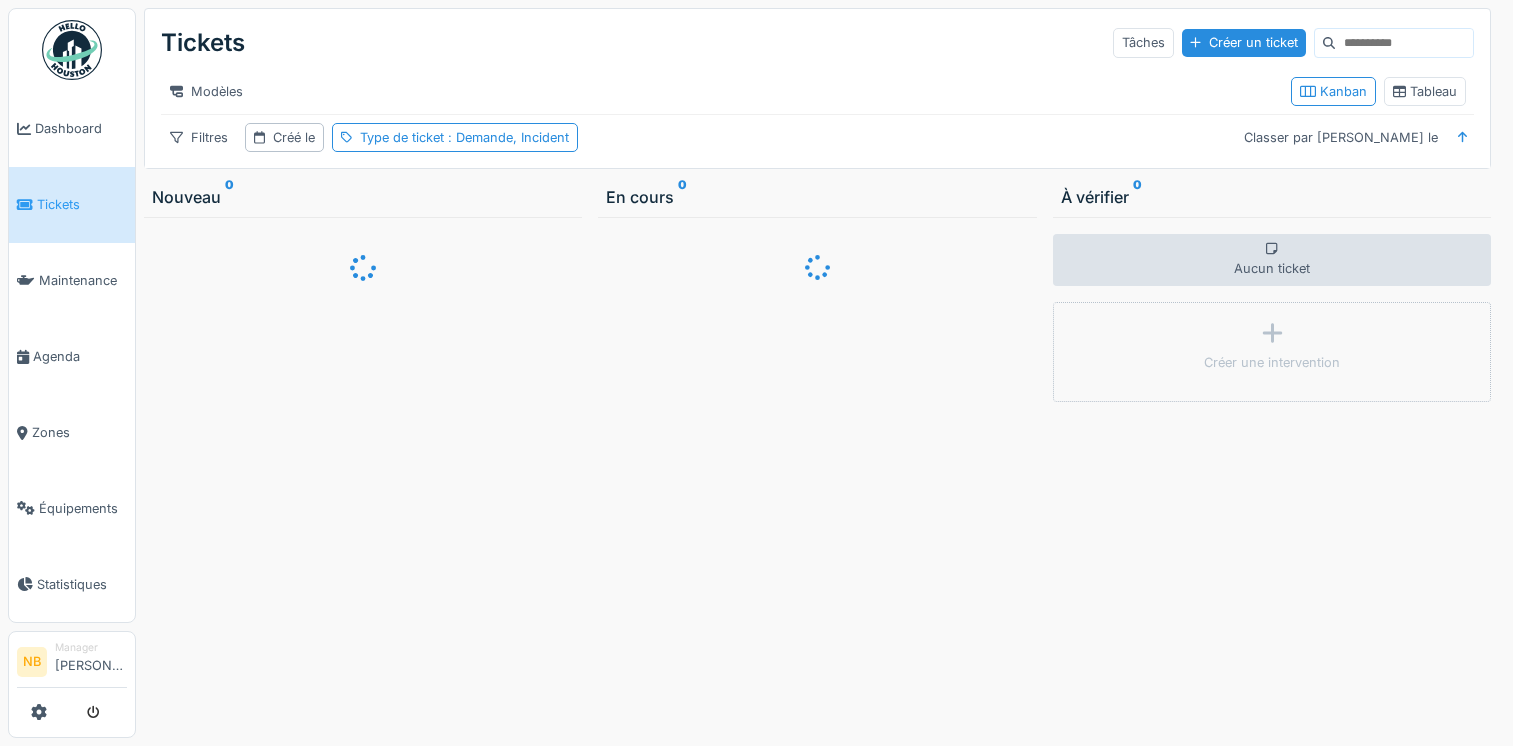 scroll, scrollTop: 0, scrollLeft: 0, axis: both 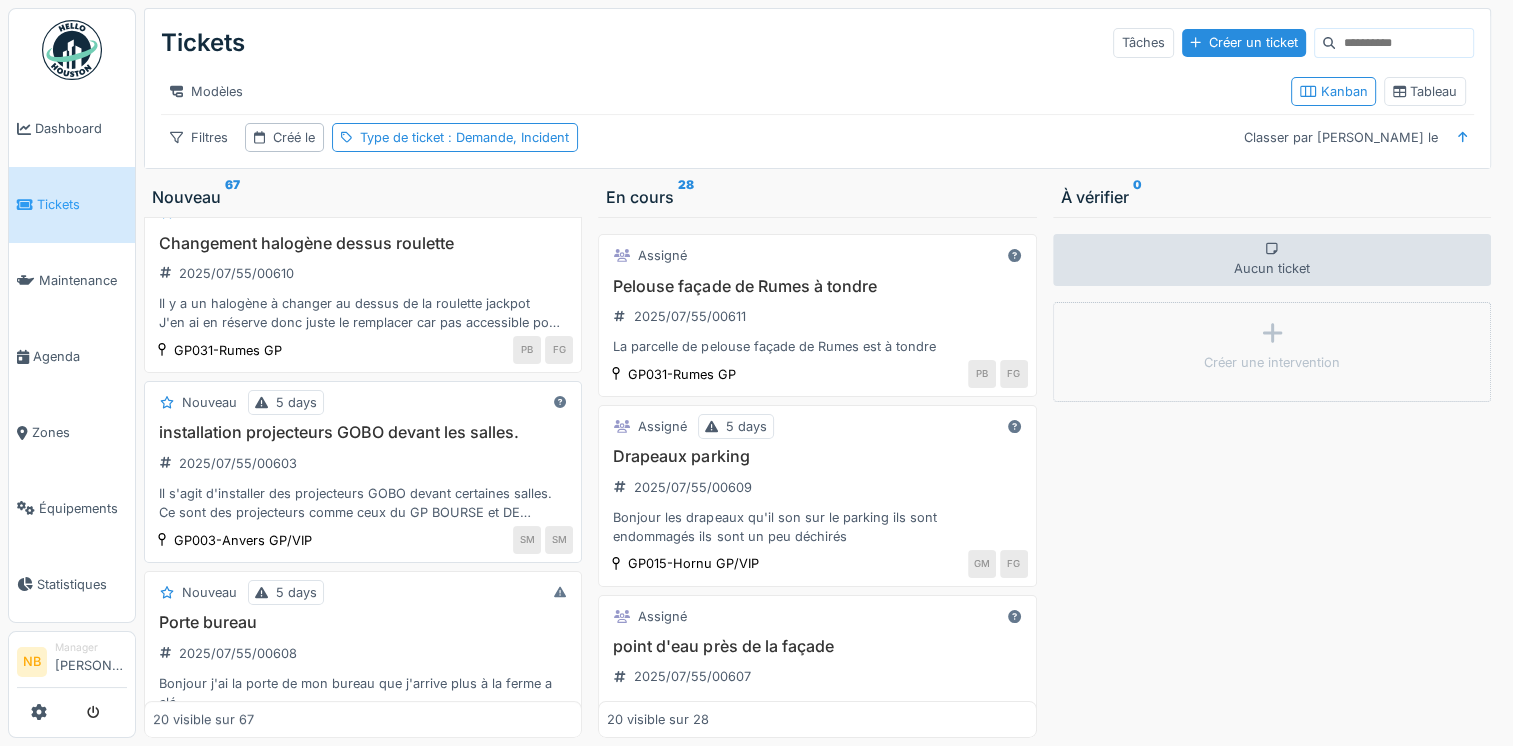 click on "installation projecteurs GOBO devant les salles. 2025/07/55/00603 Il s'agit d'installer des projecteurs GOBO devant certaines salles. Ce sont des projecteurs comme ceux du GP BOURSE et DE BROUCKERE mais fixes et plus légers. Il ne faut que du 220V. Les projecteurs ne nécessitent pas de contrôleur ([URL][DOMAIN_NAME]).
Il faudrait  les mettre aux endroit suivants:
PROJO FIXES
1	Antwerpen	XX
2	Reno	        X
3	St-Josse	        X
4	Peruwelz	X
5	Quievrain	X
6	Nieuwpoort	X
7	Jemeppe	X
8	Athus	        X
9	Lier	                X
9" at bounding box center [363, 472] 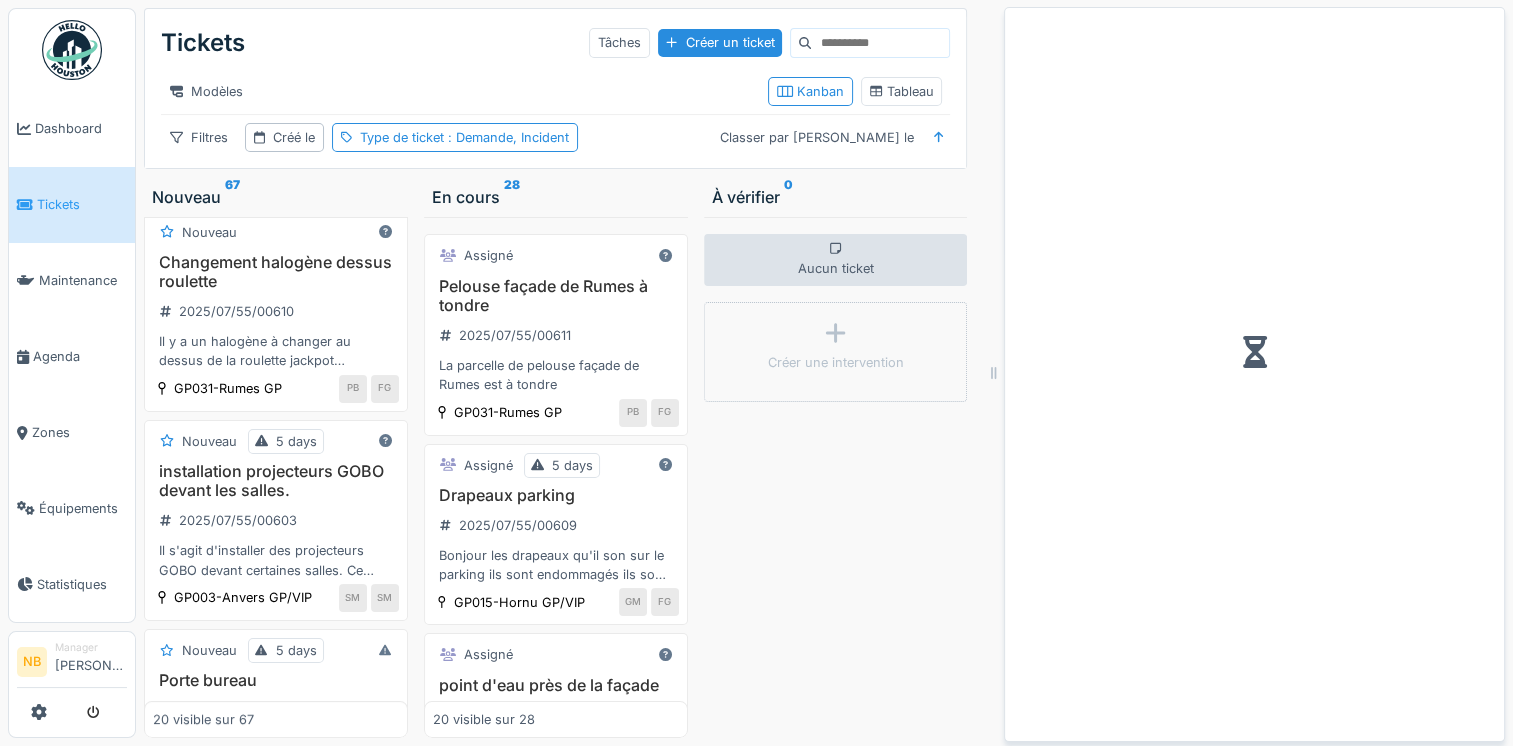scroll, scrollTop: 304, scrollLeft: 0, axis: vertical 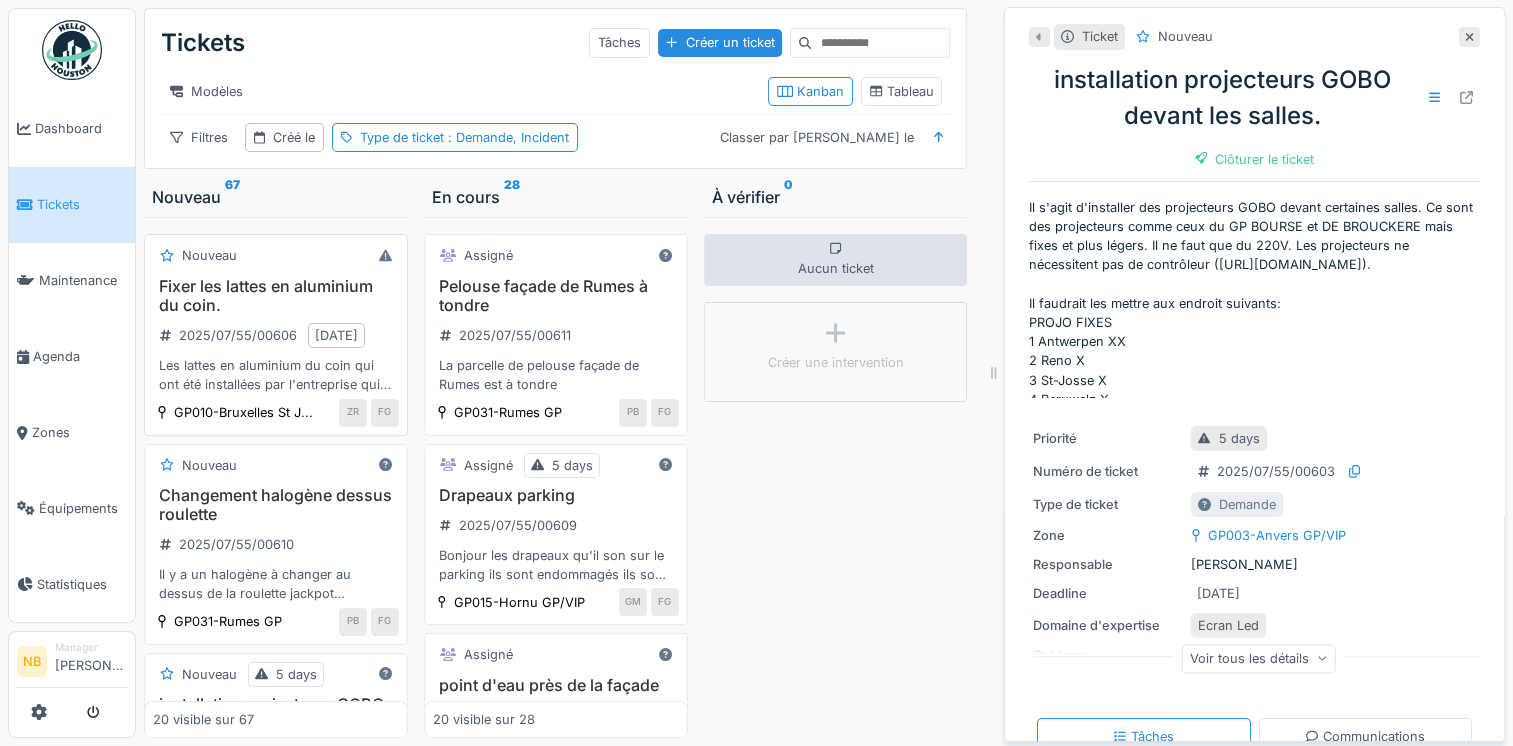 click on "Fixer les lattes en aluminium du coin." at bounding box center [276, 296] 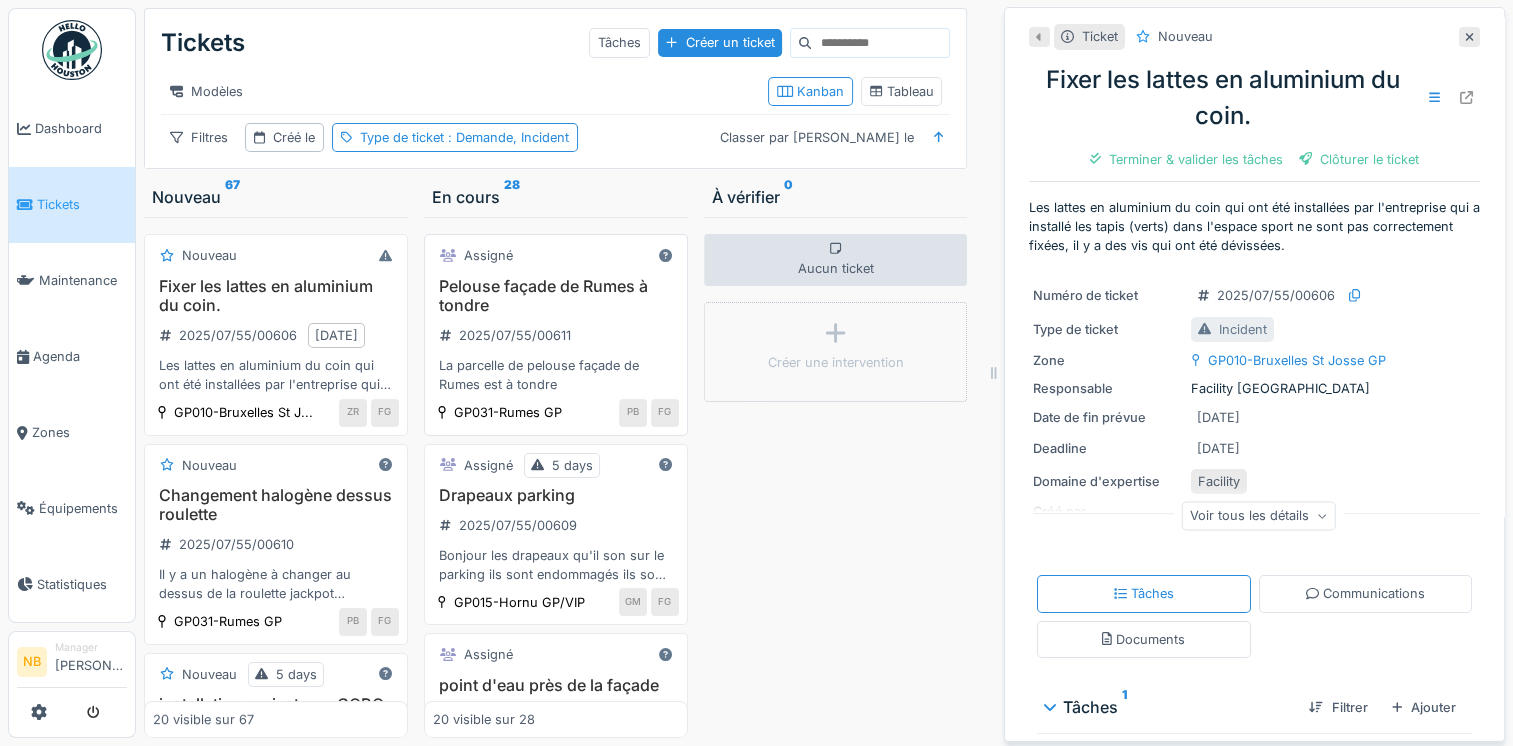 click on "Pelouse façade de Rumes à tondre" at bounding box center [556, 296] 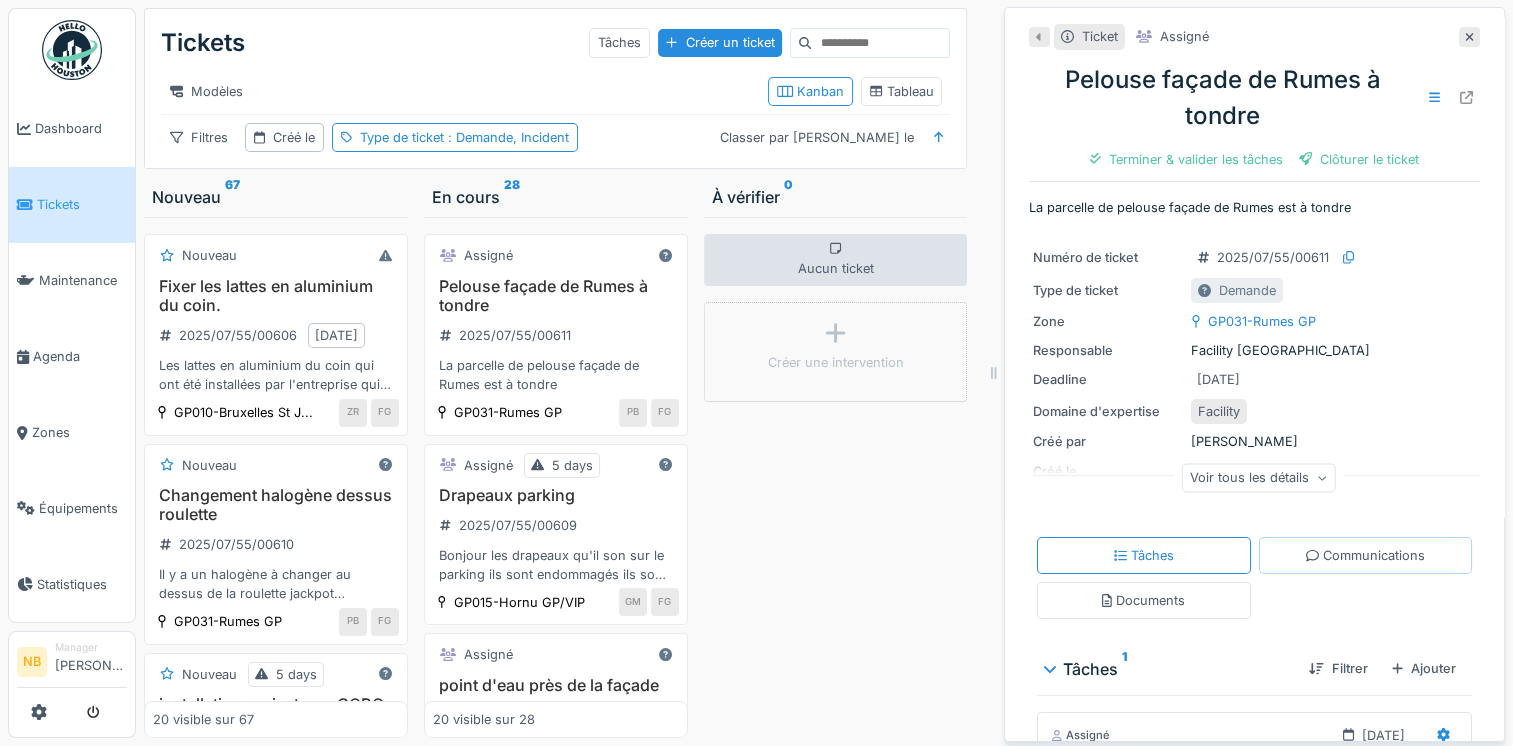 click on "Communications" at bounding box center (1365, 555) 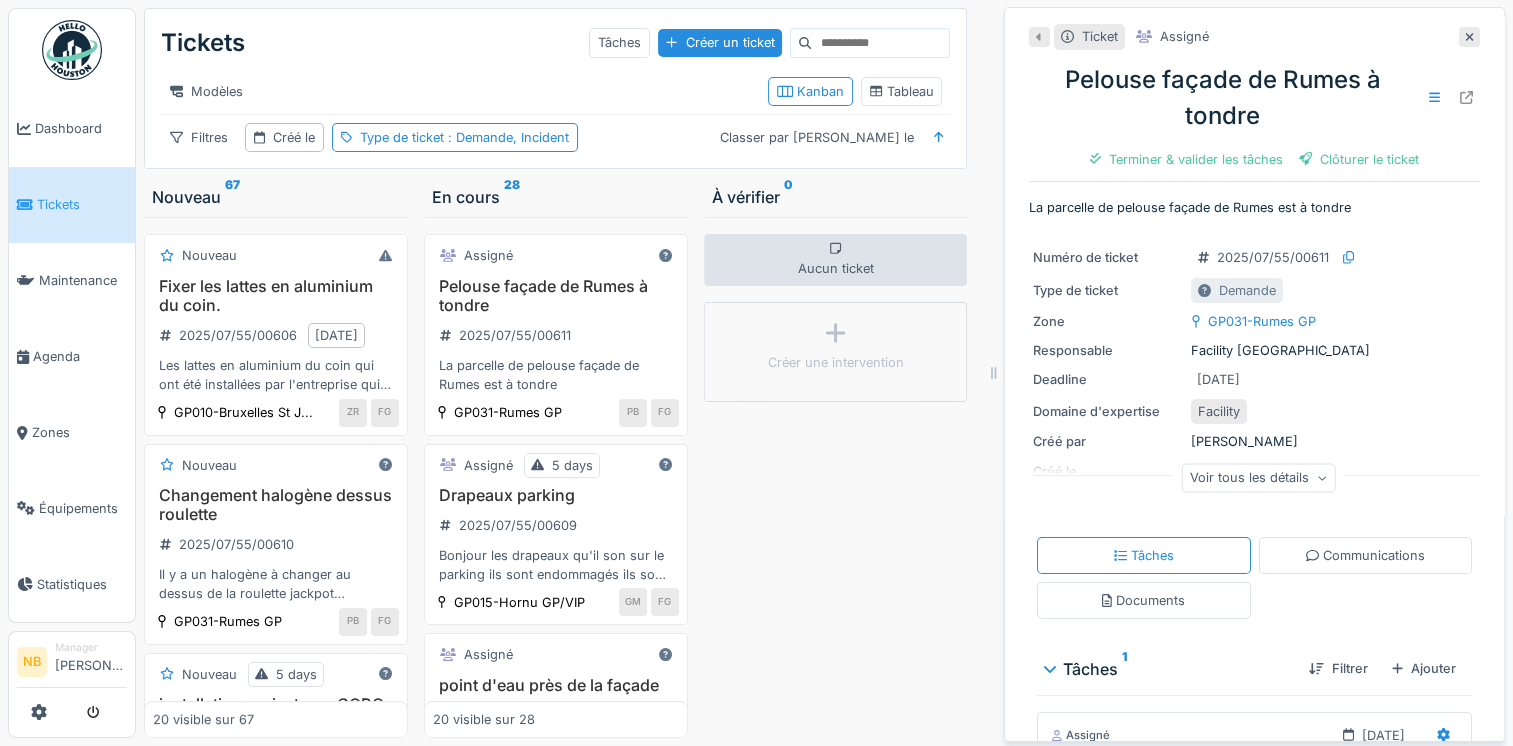 scroll, scrollTop: 15, scrollLeft: 0, axis: vertical 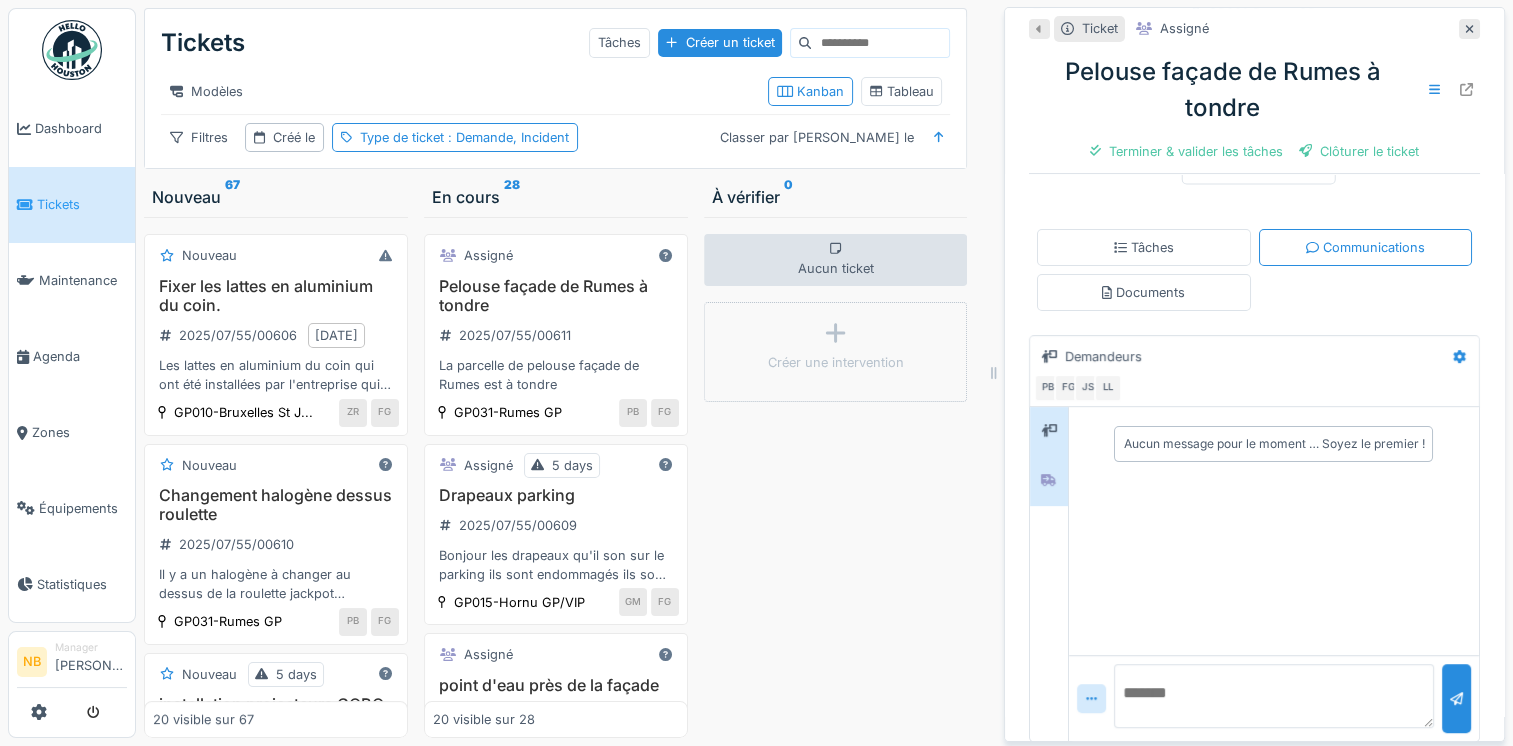 click 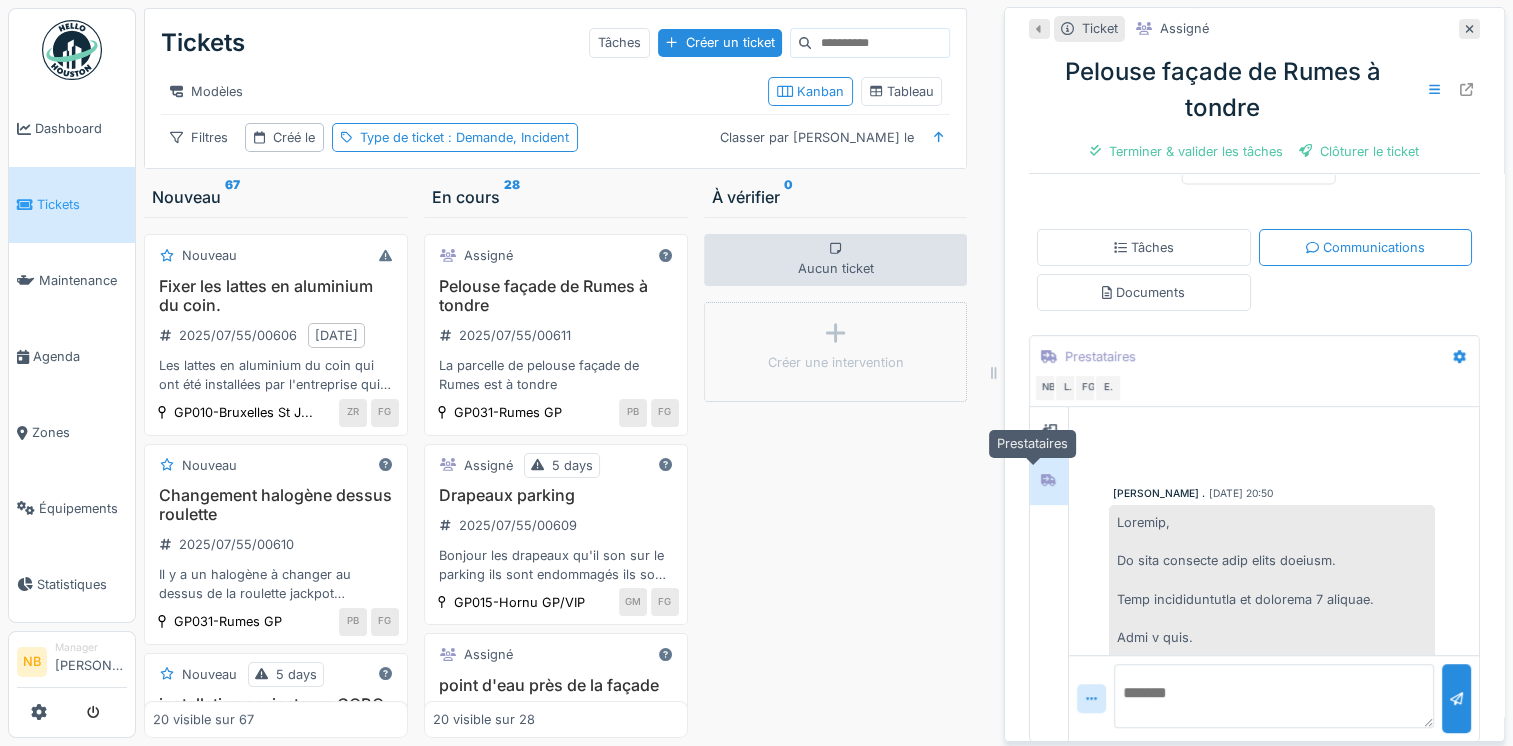 scroll, scrollTop: 2016, scrollLeft: 0, axis: vertical 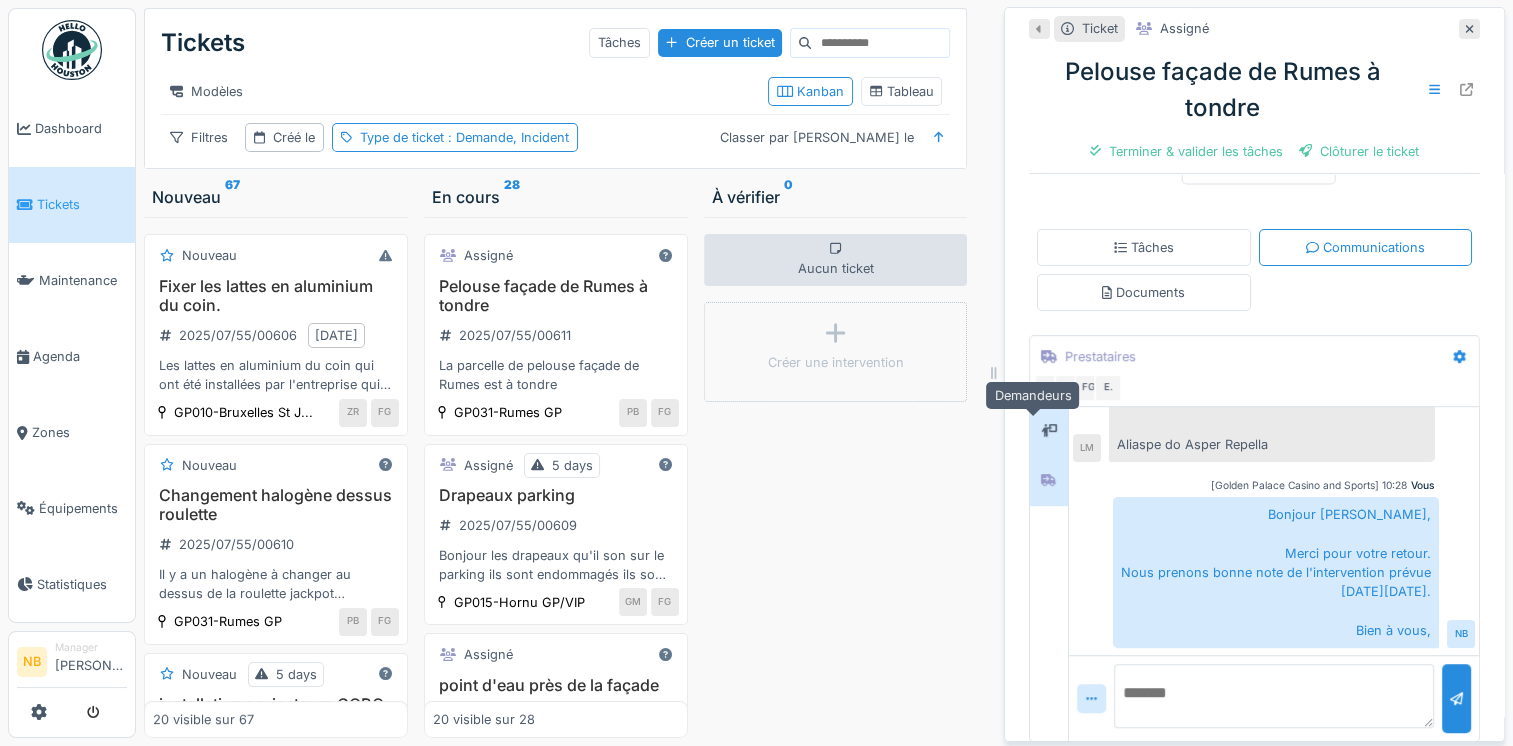 click 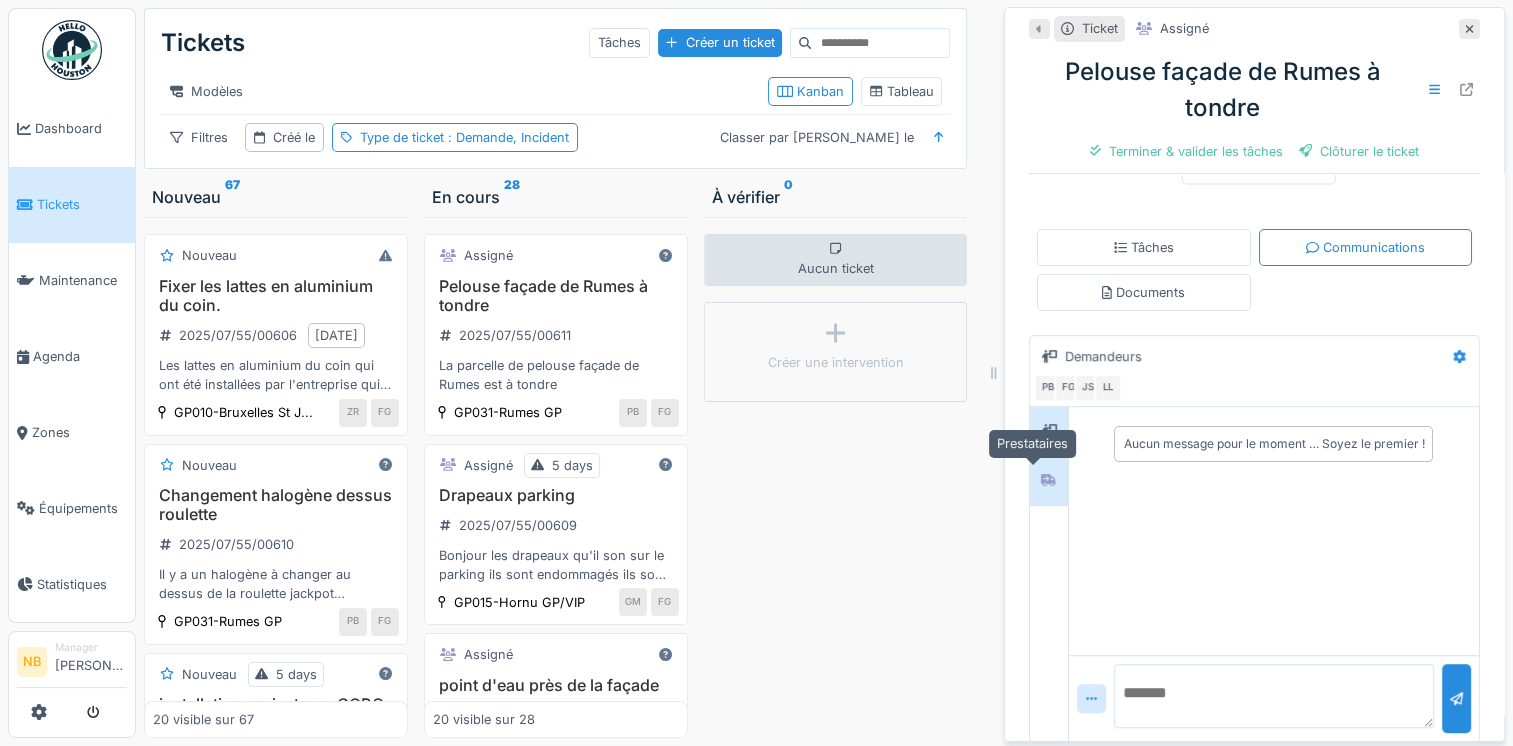 click at bounding box center [1049, 480] 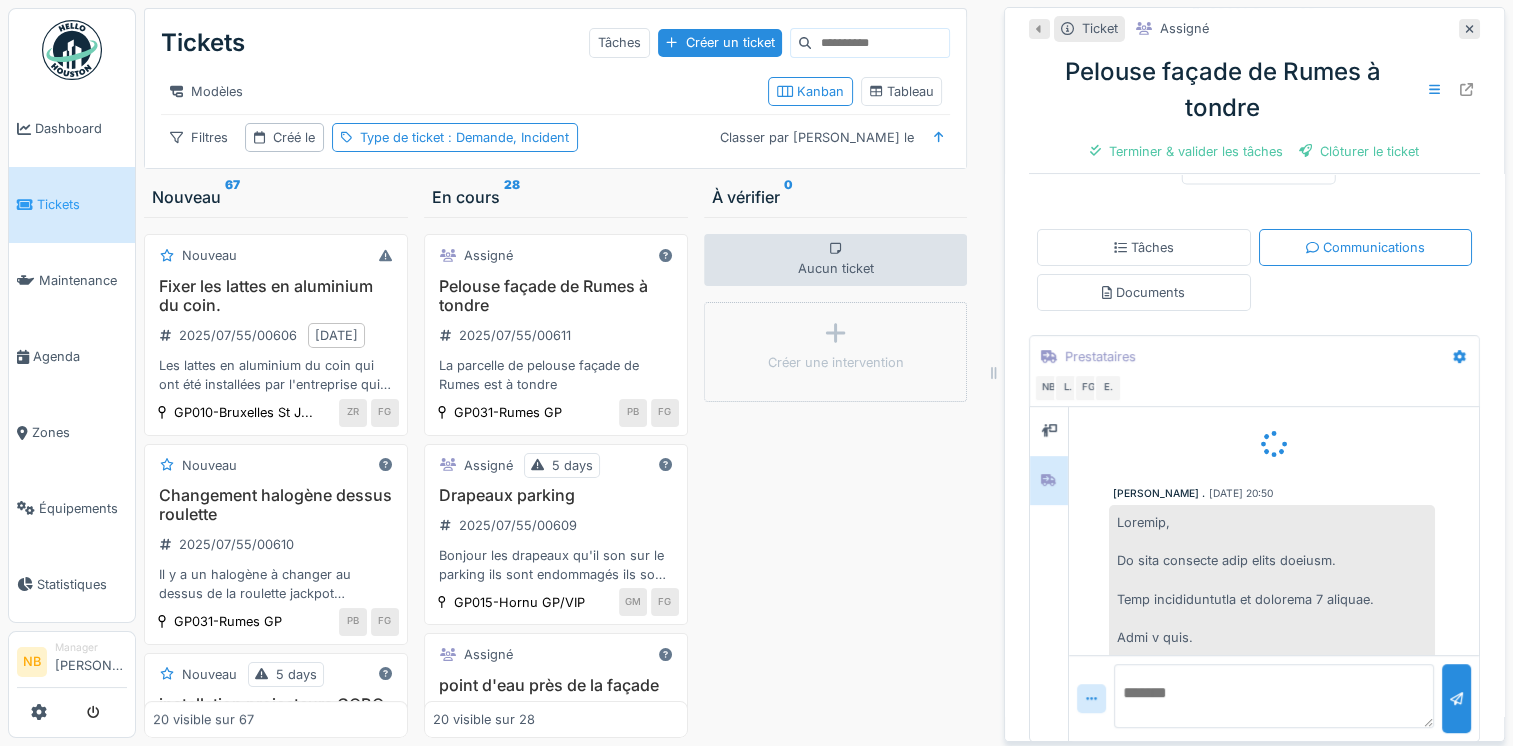scroll, scrollTop: 60, scrollLeft: 0, axis: vertical 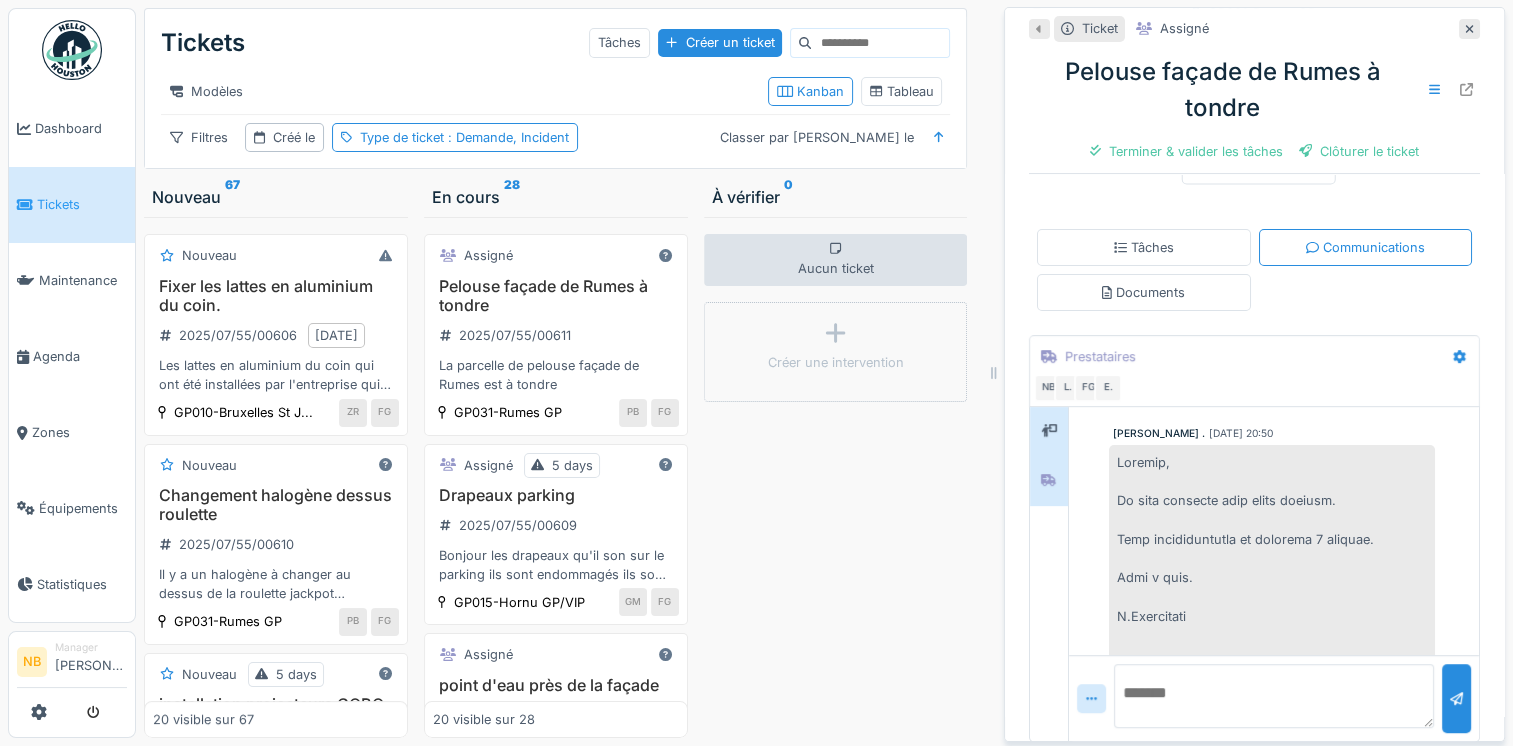 click at bounding box center [1049, 431] 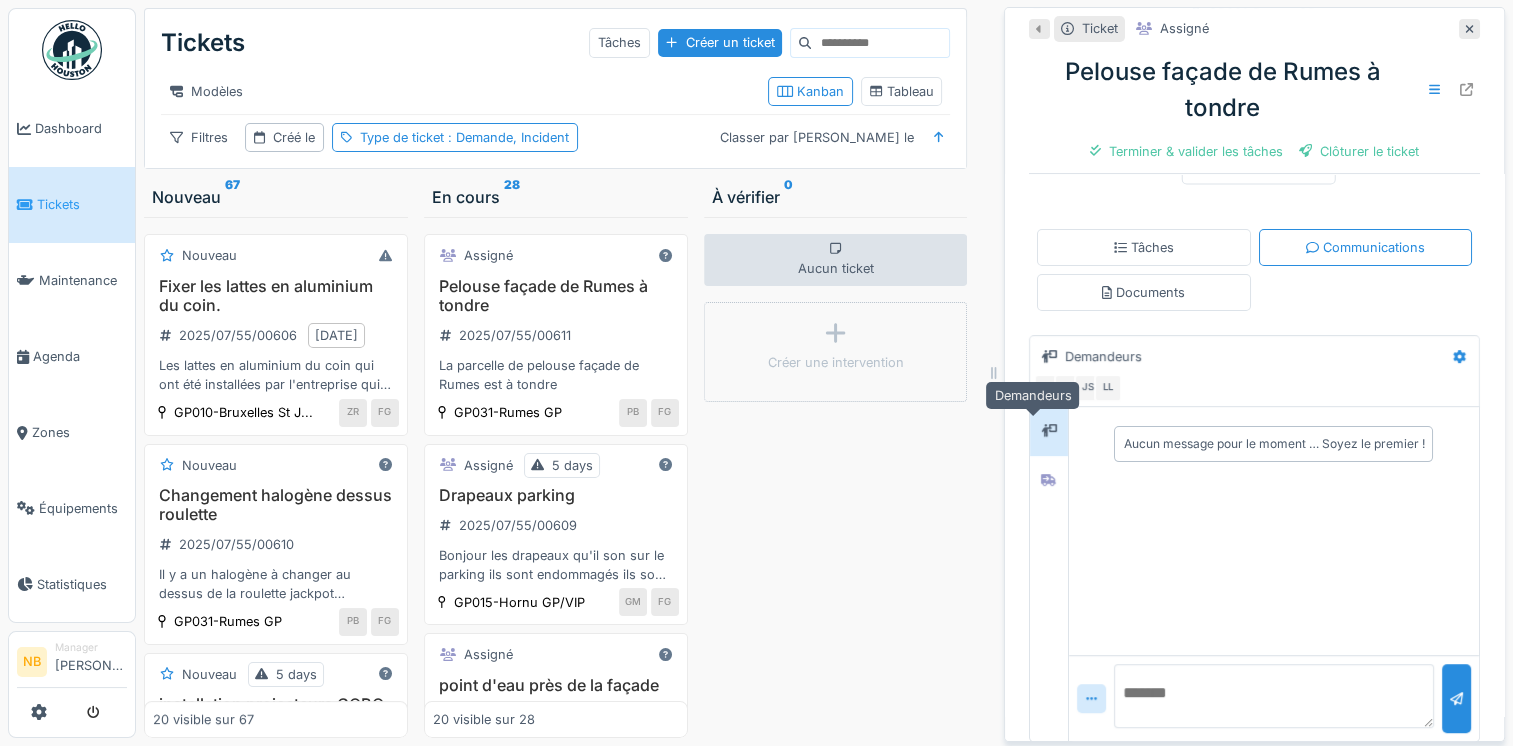 scroll, scrollTop: 0, scrollLeft: 0, axis: both 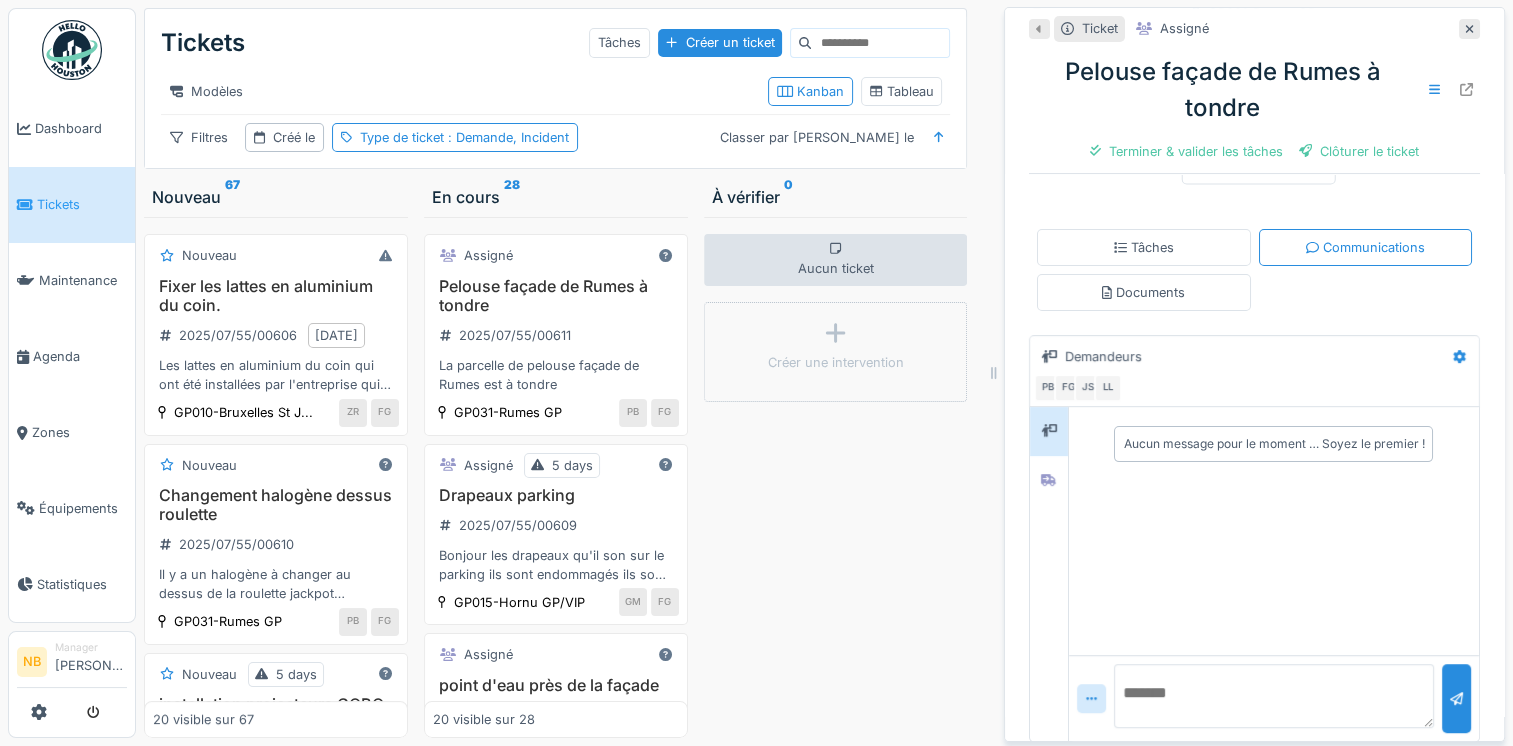 click at bounding box center [1274, 696] 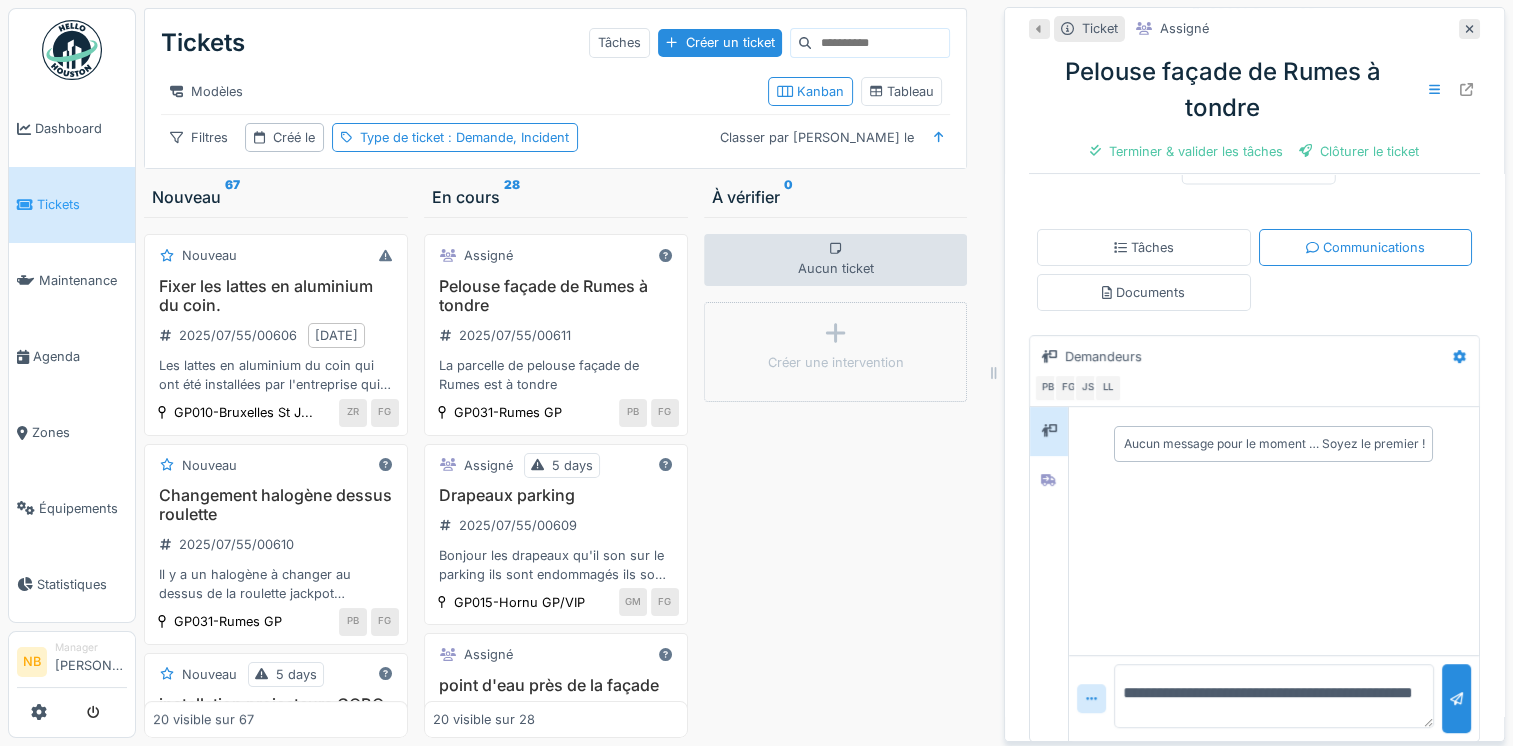 type on "**********" 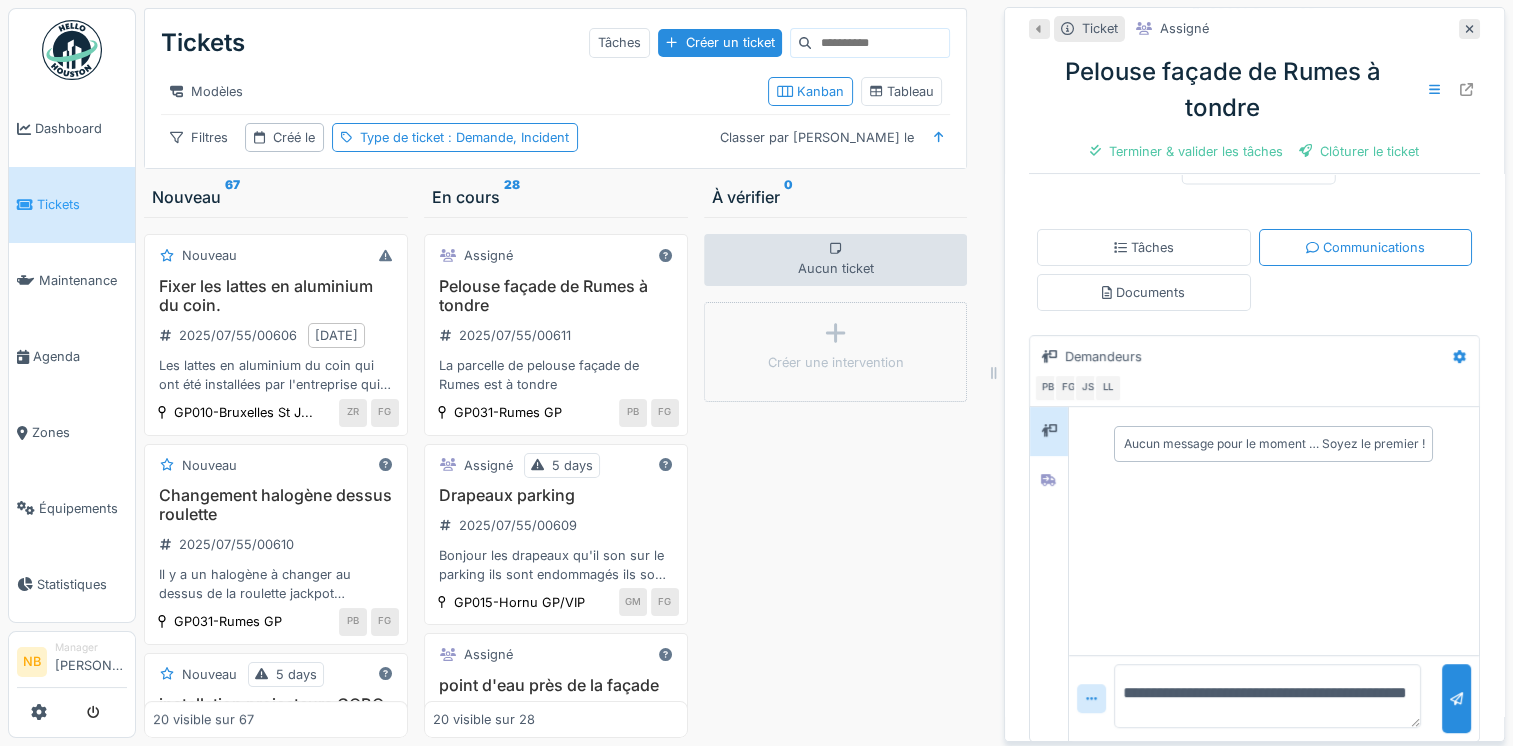 scroll, scrollTop: 316, scrollLeft: 0, axis: vertical 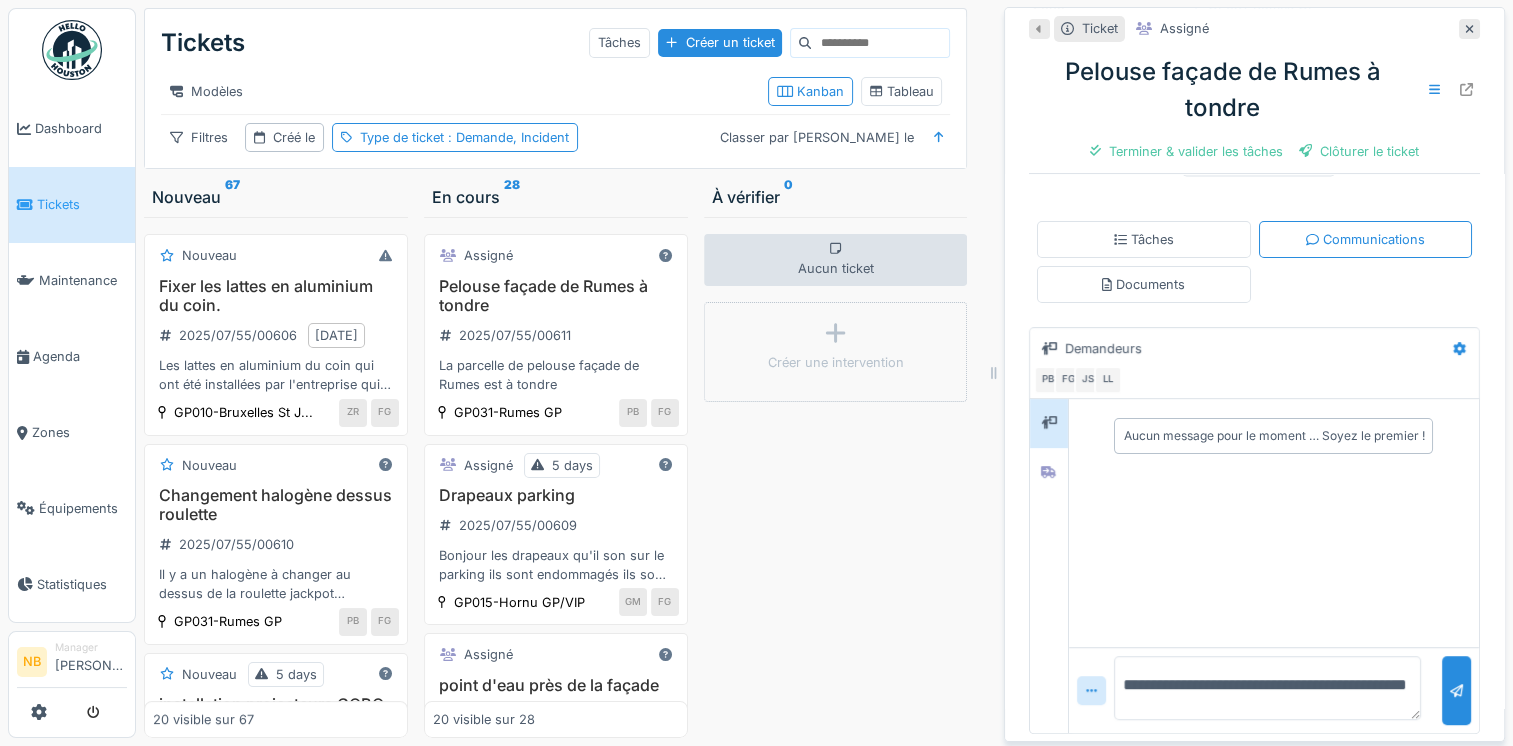 drag, startPoint x: 1107, startPoint y: 673, endPoint x: 1260, endPoint y: 713, distance: 158.14233 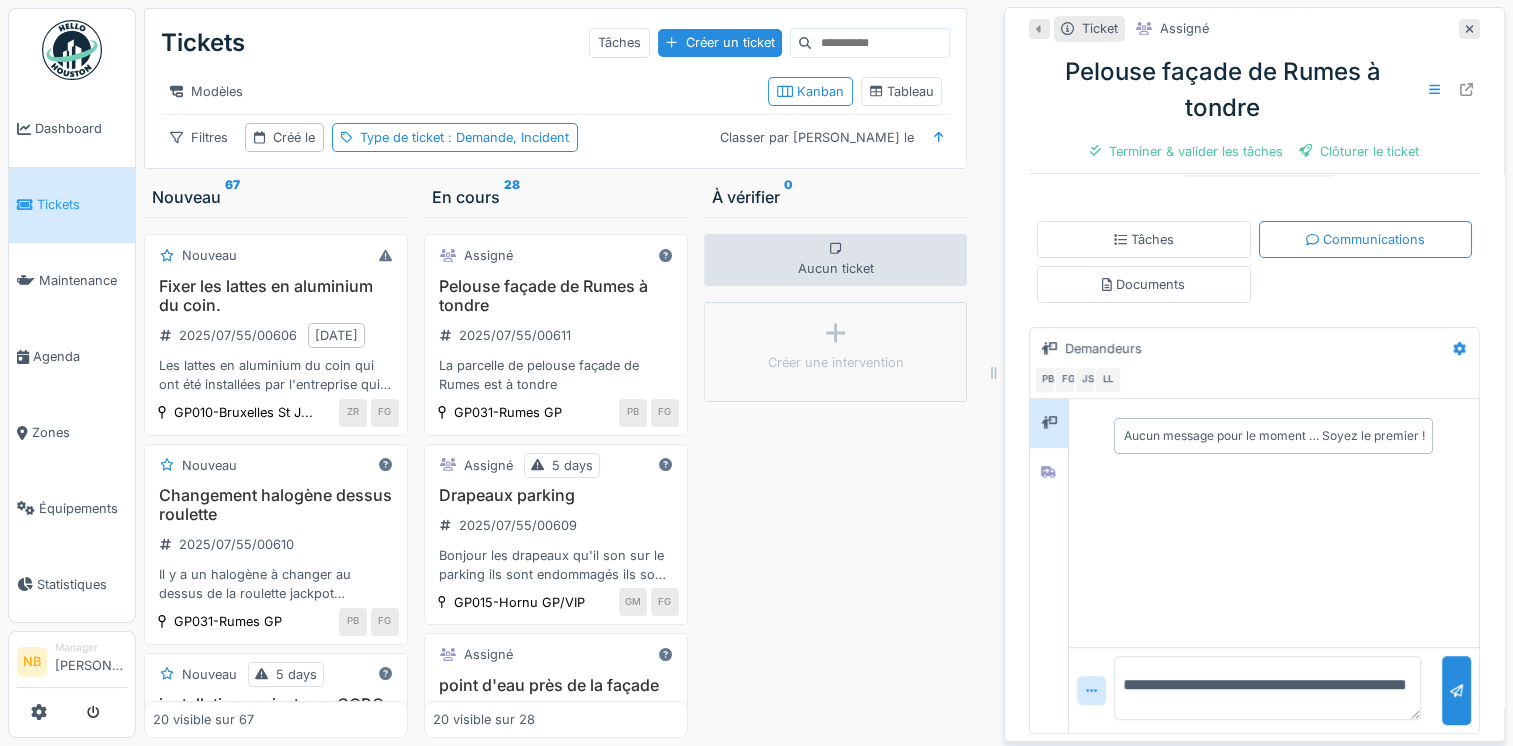 click on "Aucun message pour le moment … Soyez le premier !" at bounding box center [1274, 523] 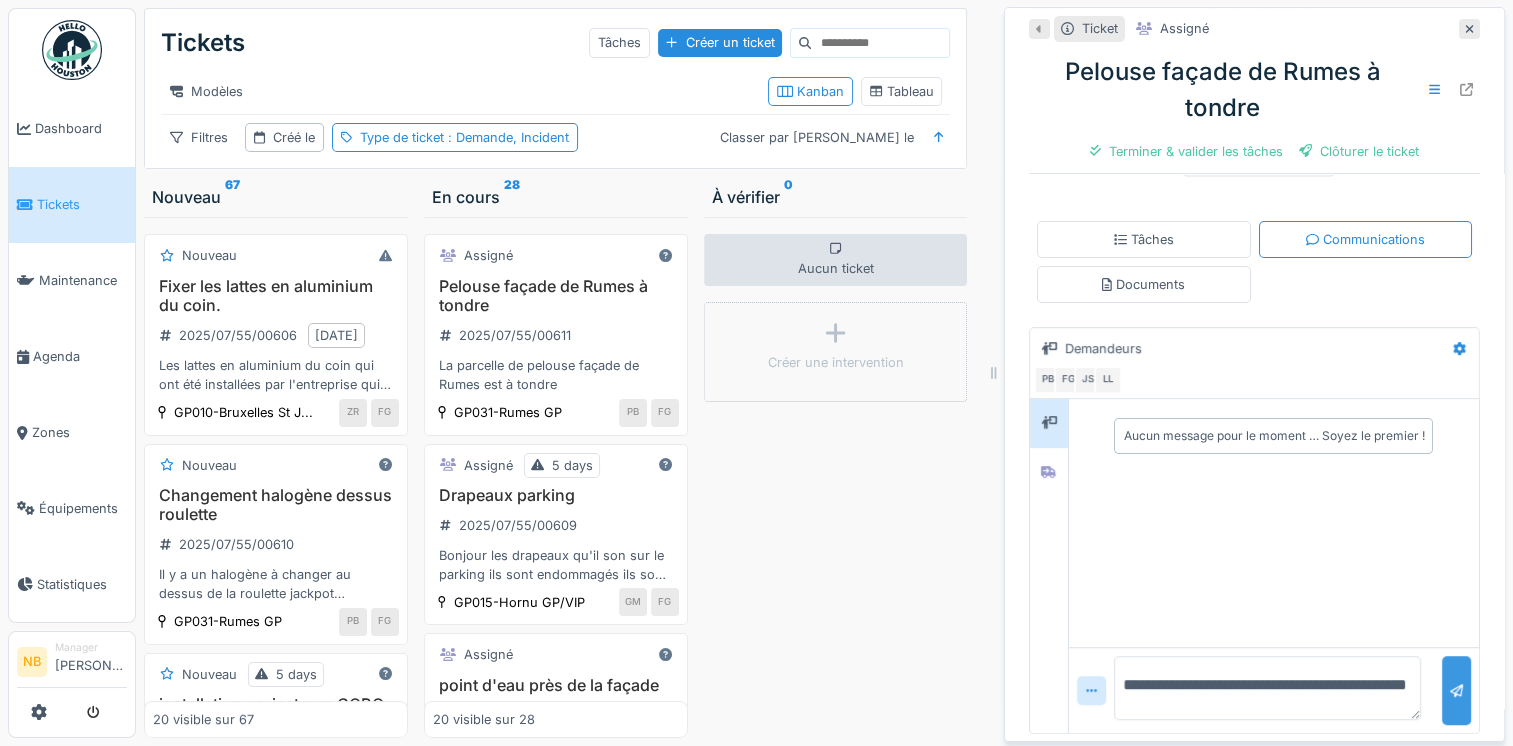 click at bounding box center (1456, 690) 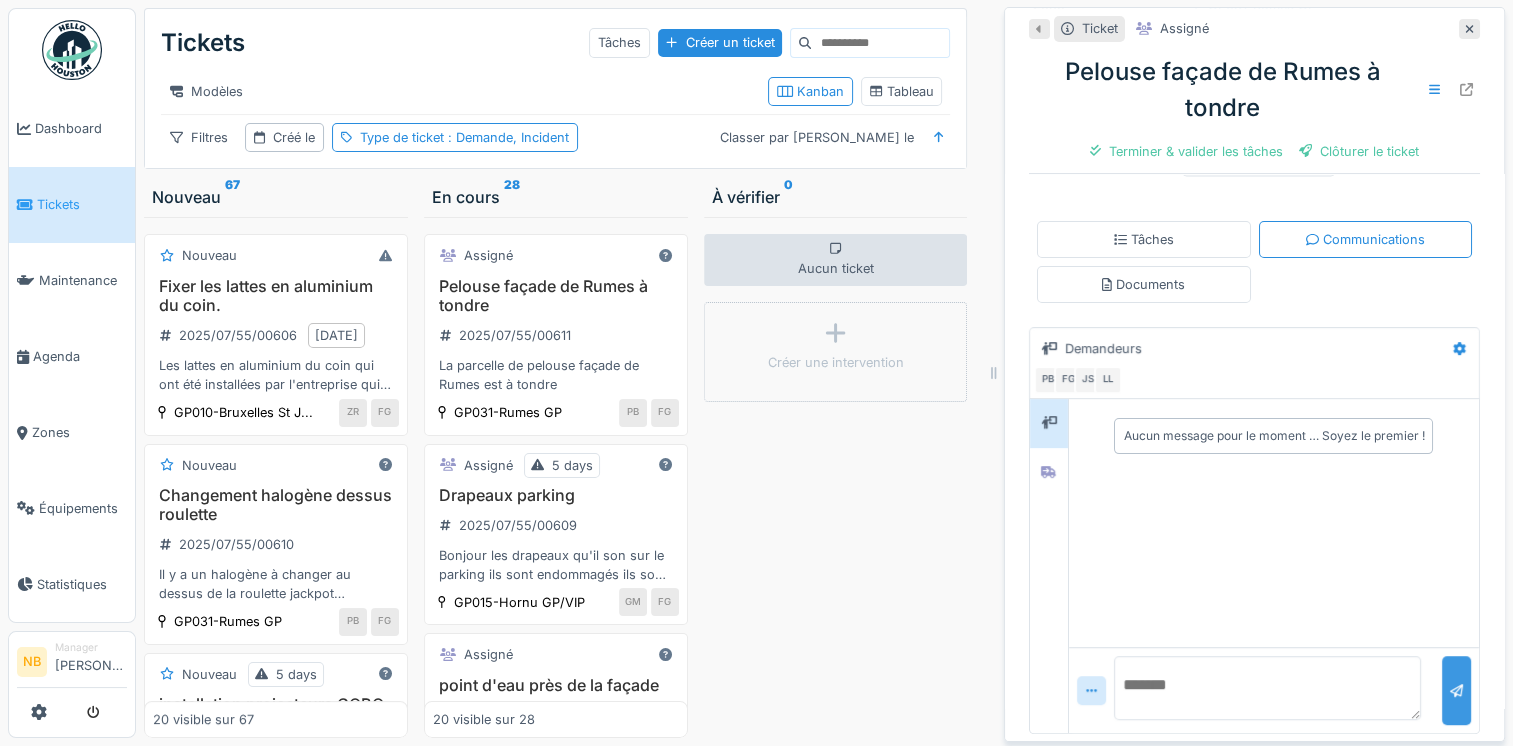 scroll, scrollTop: 0, scrollLeft: 0, axis: both 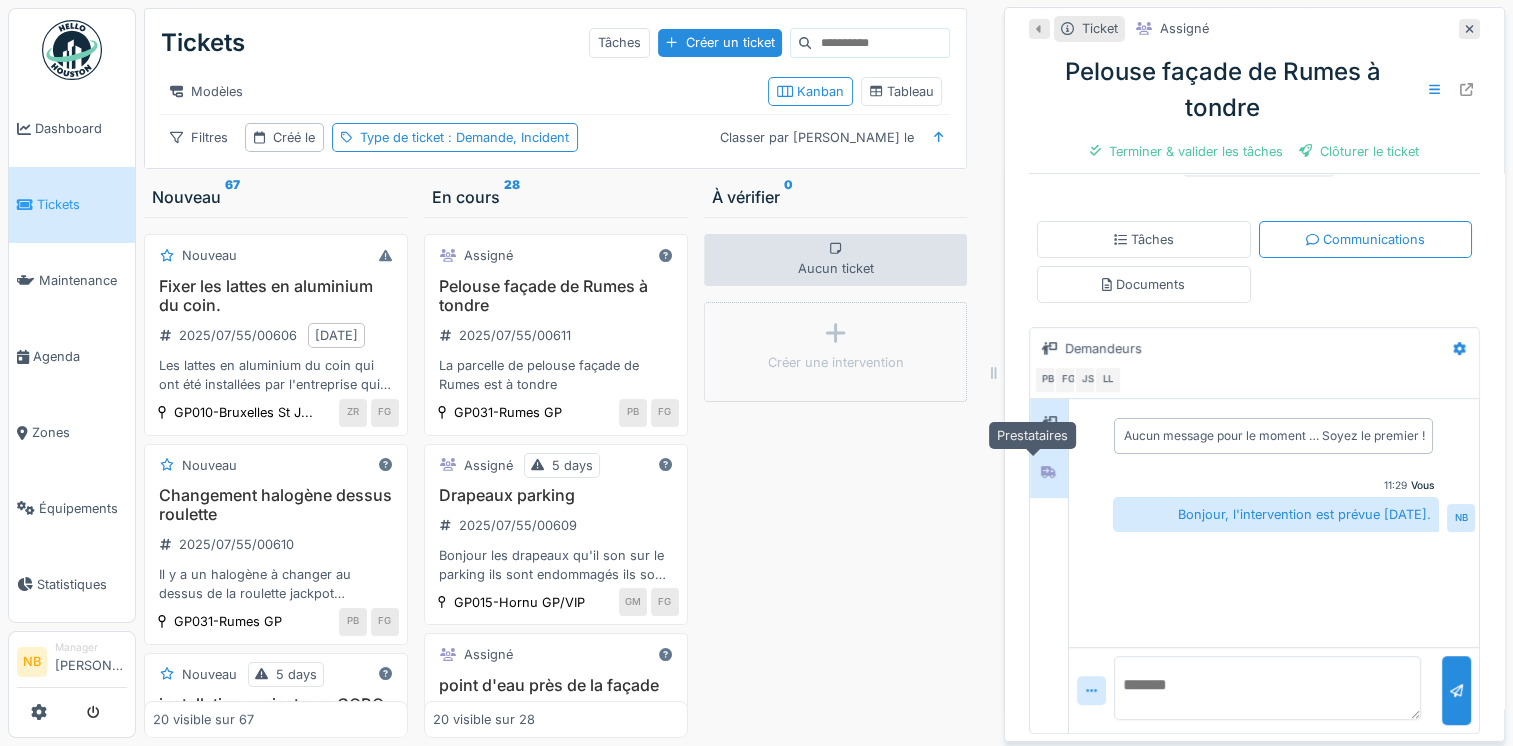 click 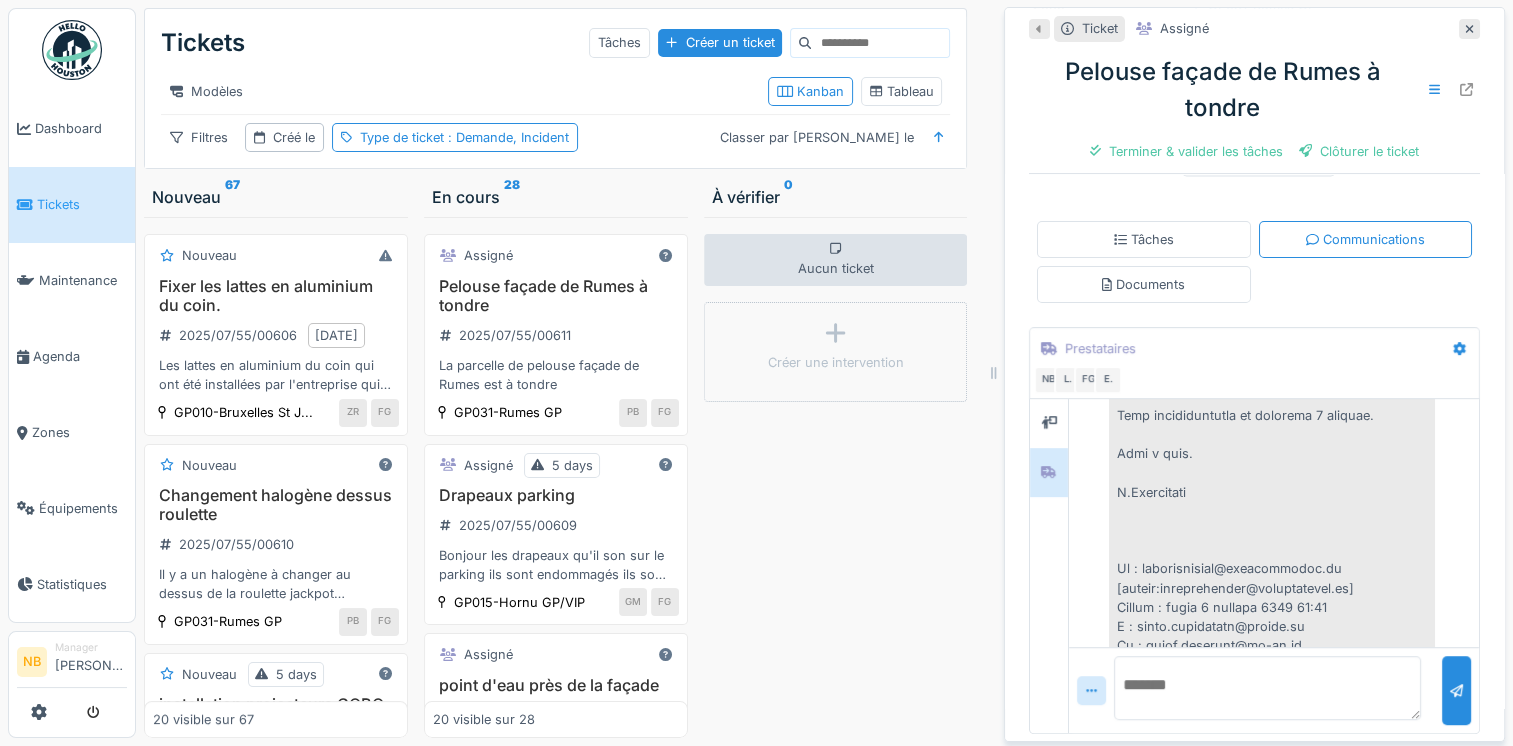 scroll, scrollTop: 150, scrollLeft: 0, axis: vertical 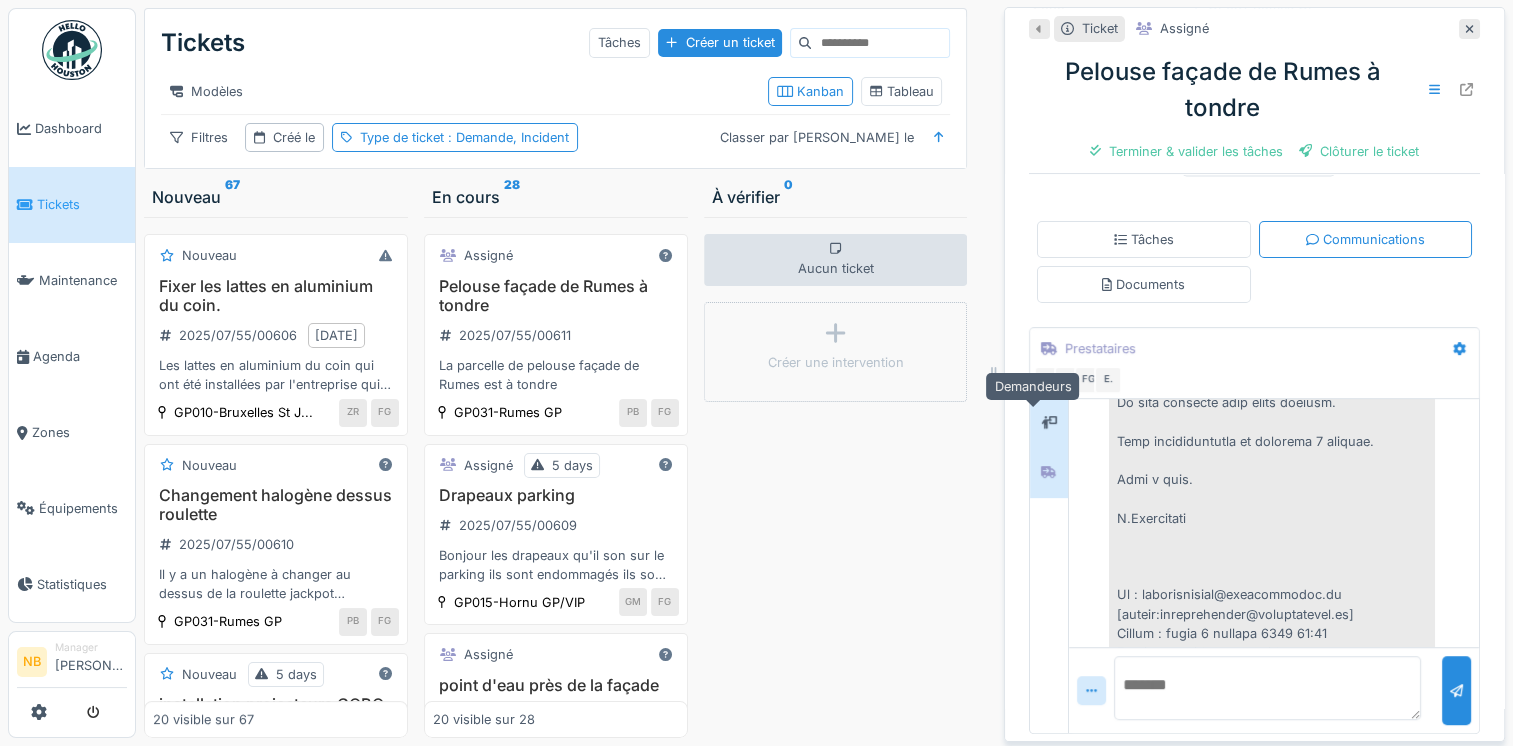 click 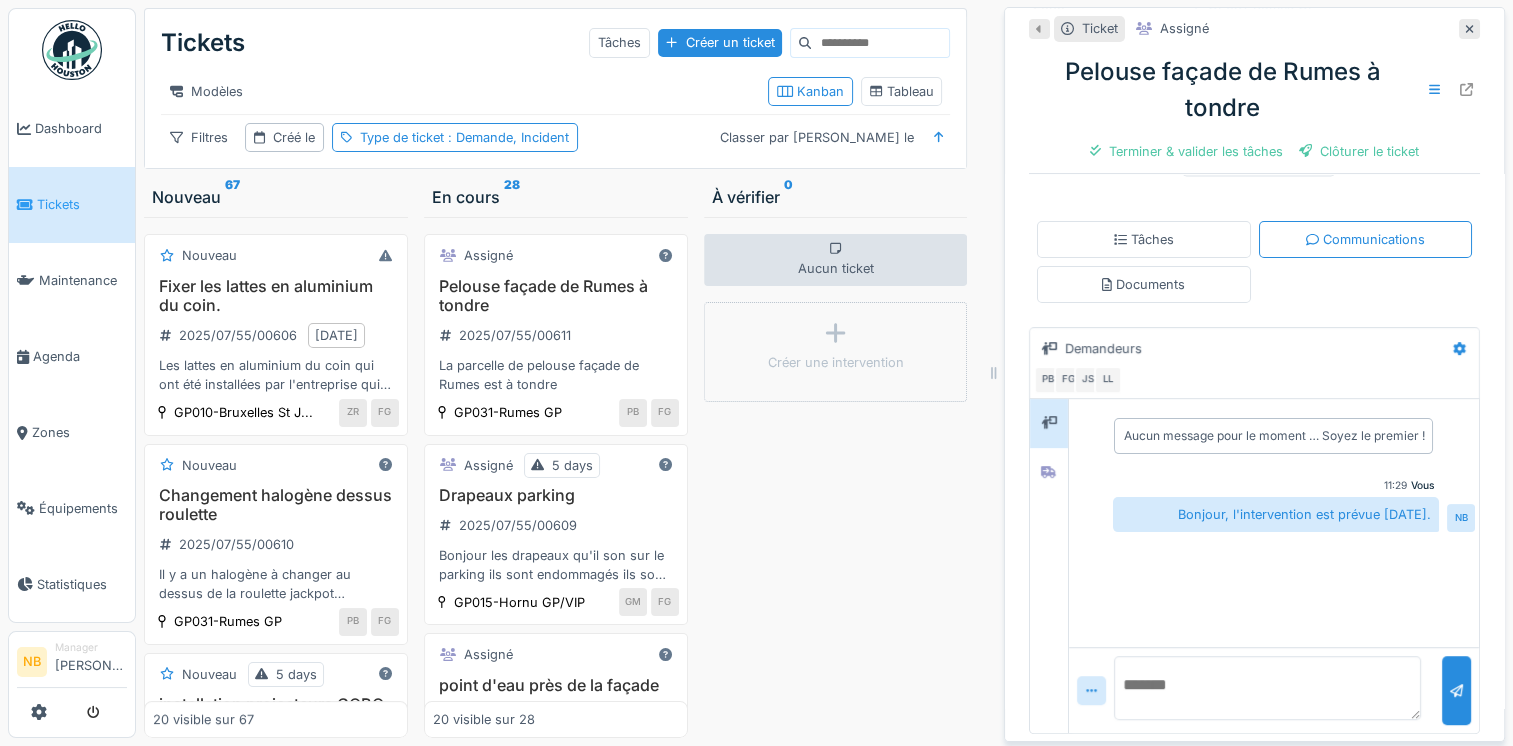 scroll, scrollTop: 0, scrollLeft: 0, axis: both 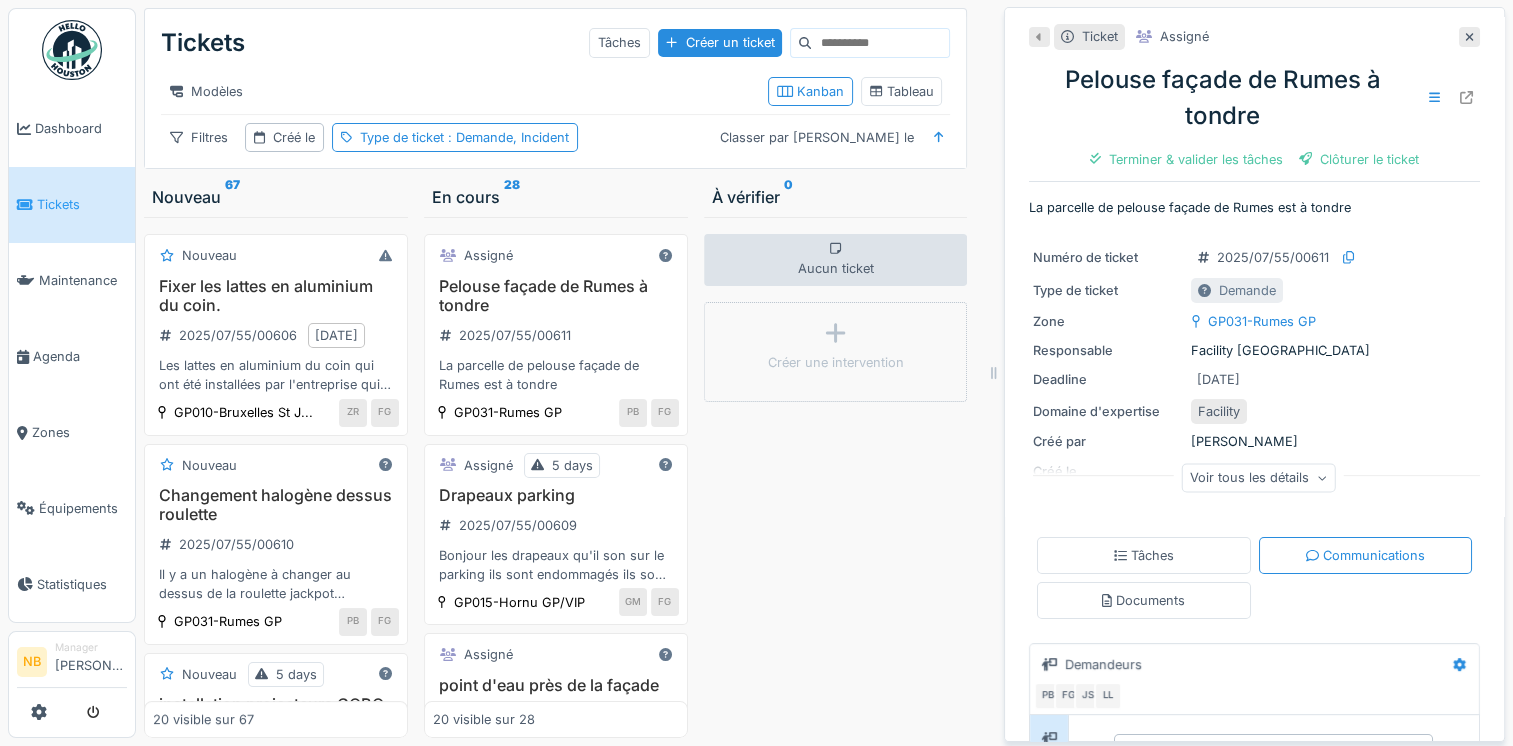 click on "Voir tous les détails" at bounding box center [1258, 481] 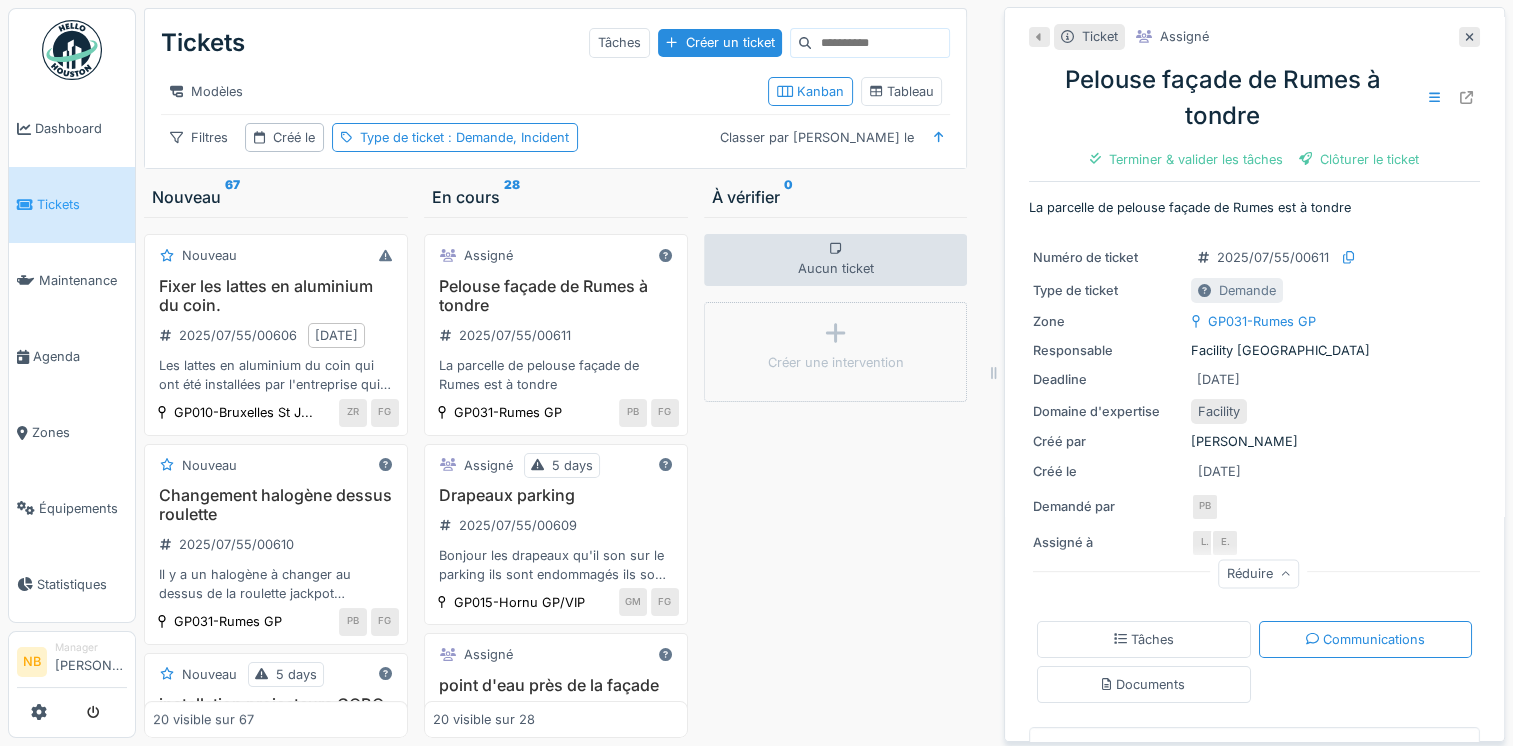 click on "Aucun ticket Créer une intervention" at bounding box center (836, 477) 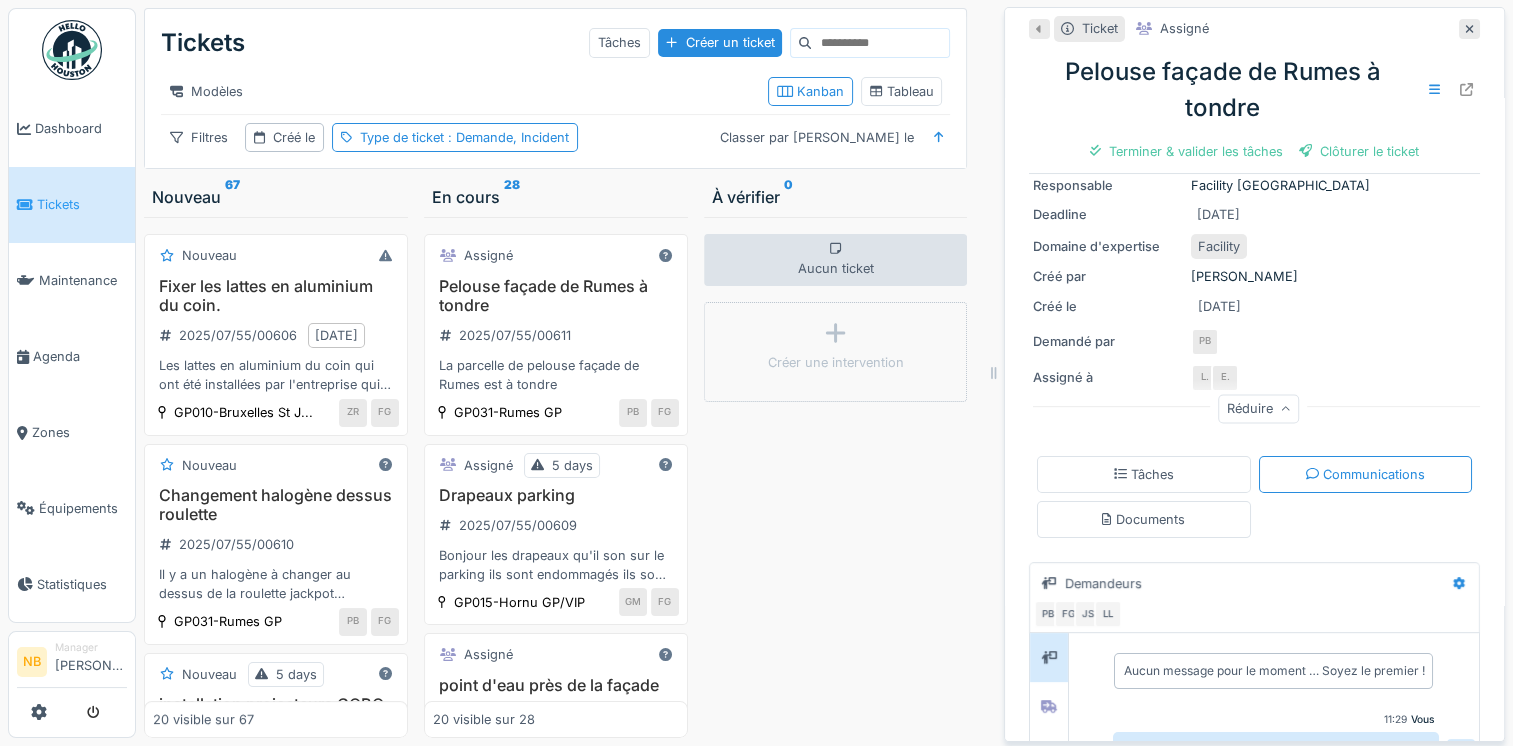 scroll, scrollTop: 0, scrollLeft: 0, axis: both 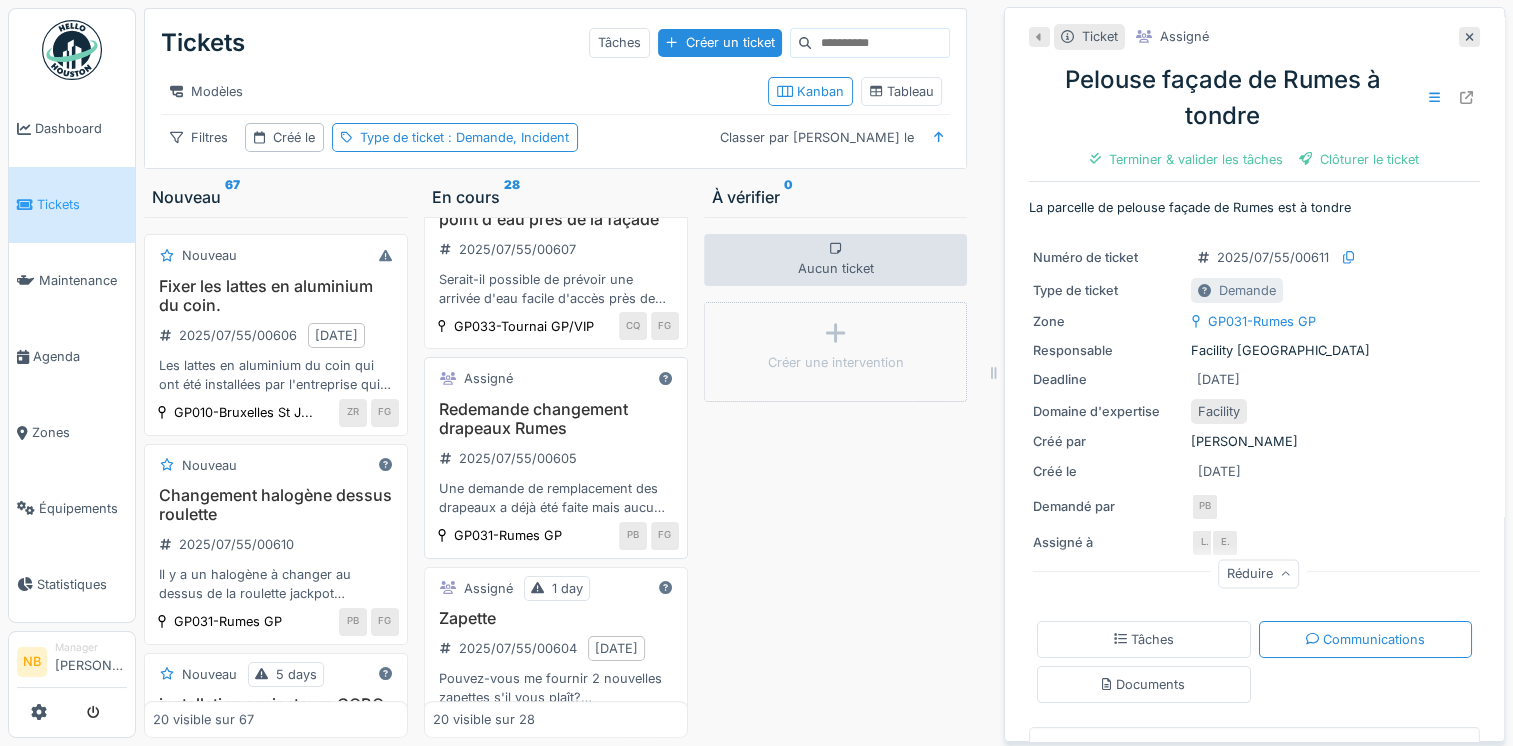 click on "Redemande changement drapeaux Rumes  2025/07/55/00605 Une demande de remplacement des drapeaux a déjà été faite mais aucun retour.
Les drapeaux sont à remplacer" at bounding box center [556, 459] 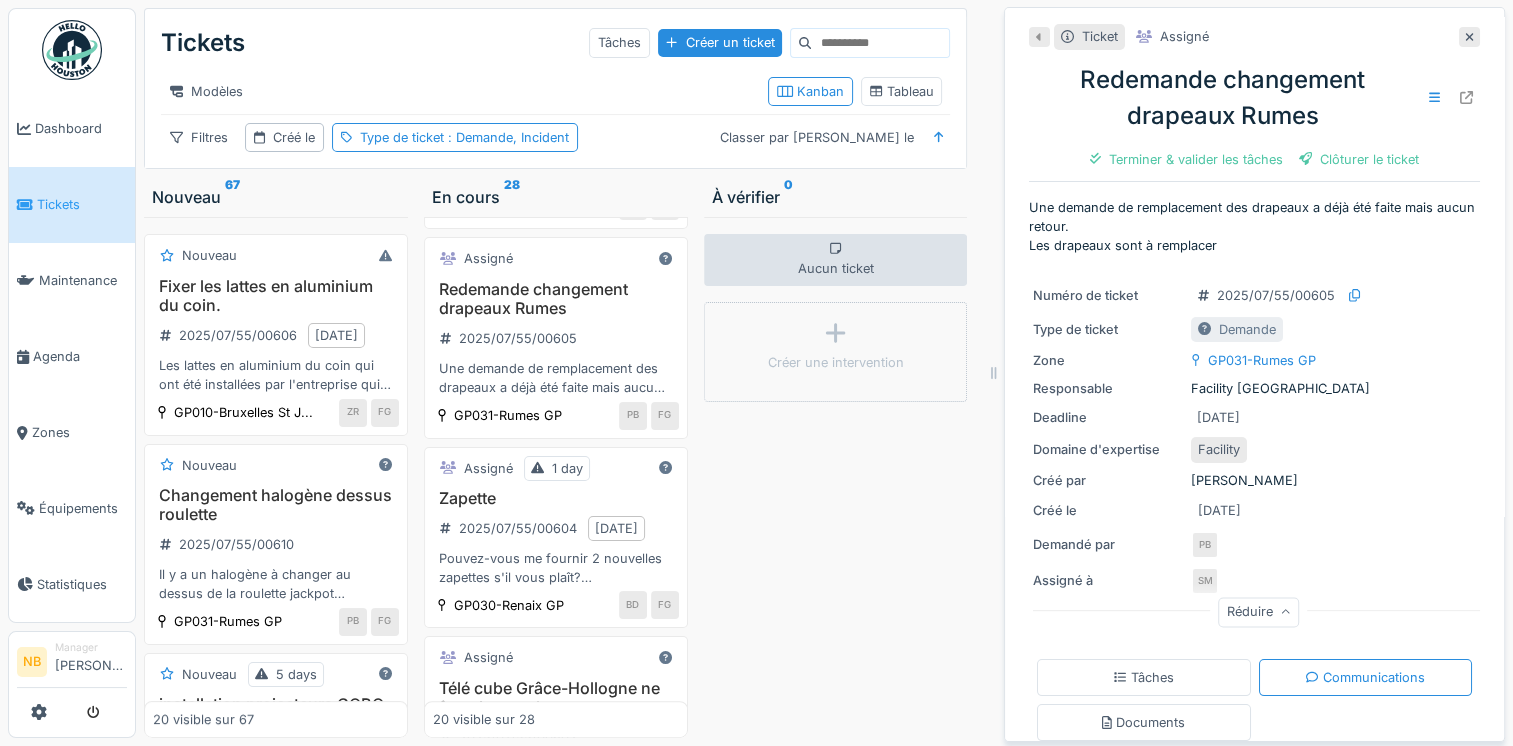 scroll, scrollTop: 624, scrollLeft: 0, axis: vertical 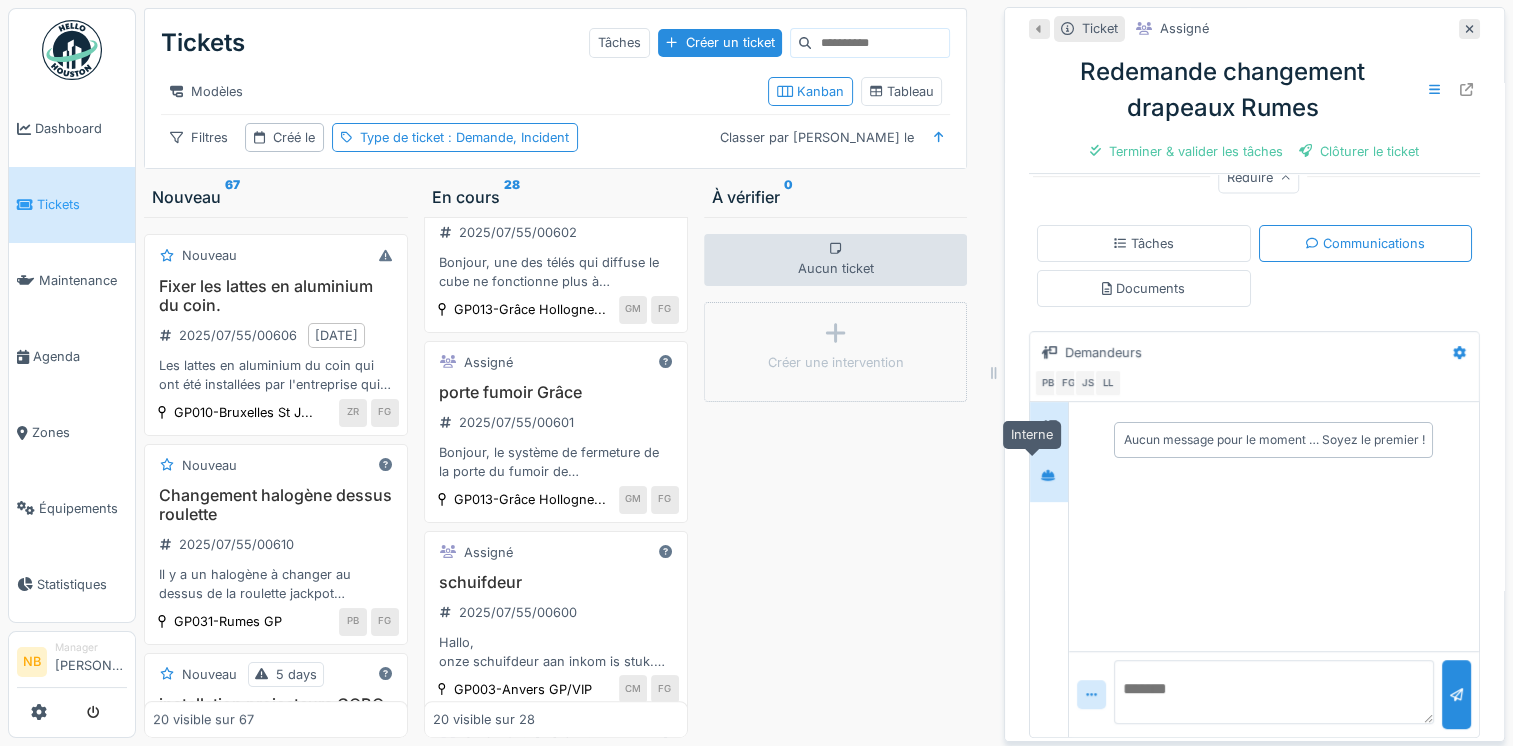click 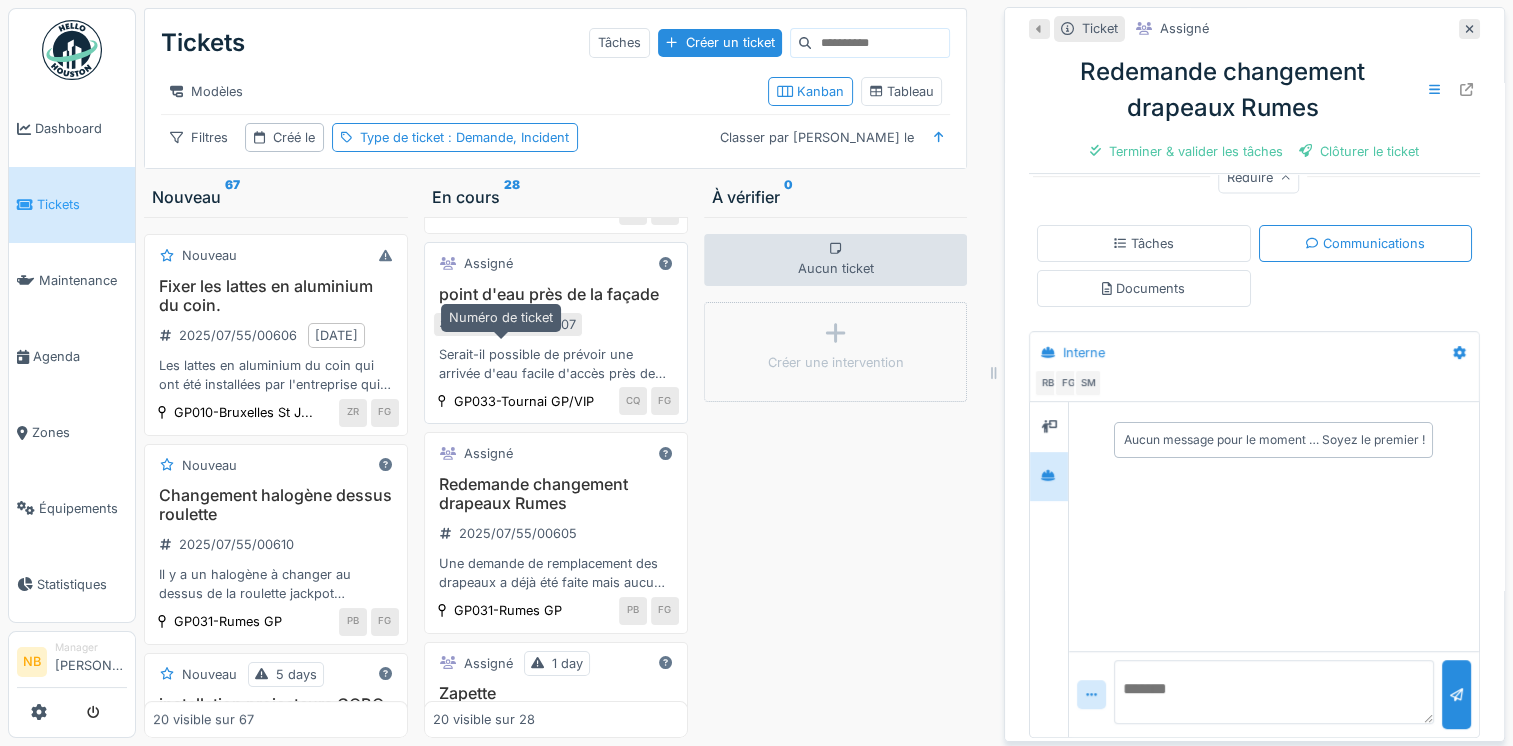 scroll, scrollTop: 158, scrollLeft: 0, axis: vertical 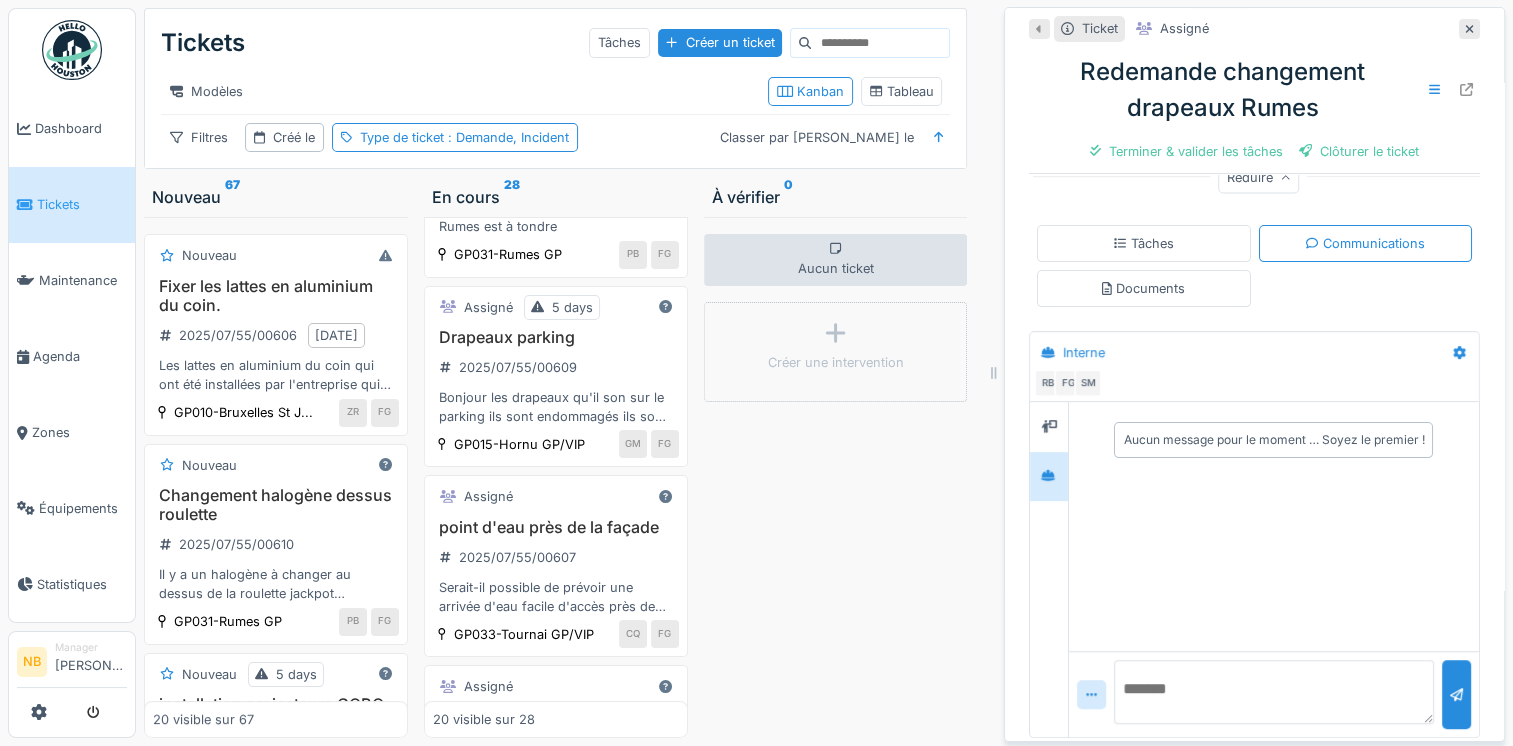 drag, startPoint x: 1181, startPoint y: 698, endPoint x: 1194, endPoint y: 702, distance: 13.601471 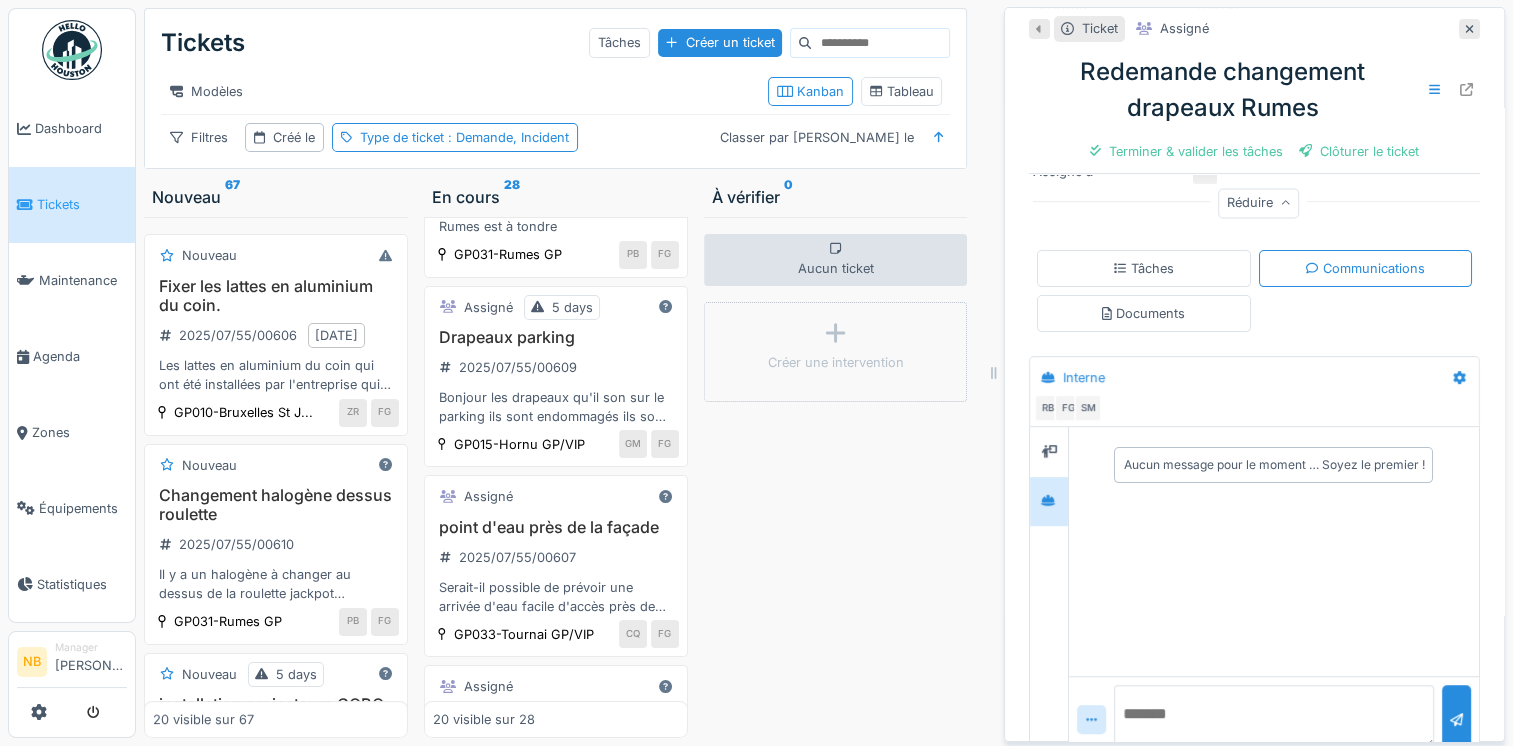 scroll, scrollTop: 434, scrollLeft: 0, axis: vertical 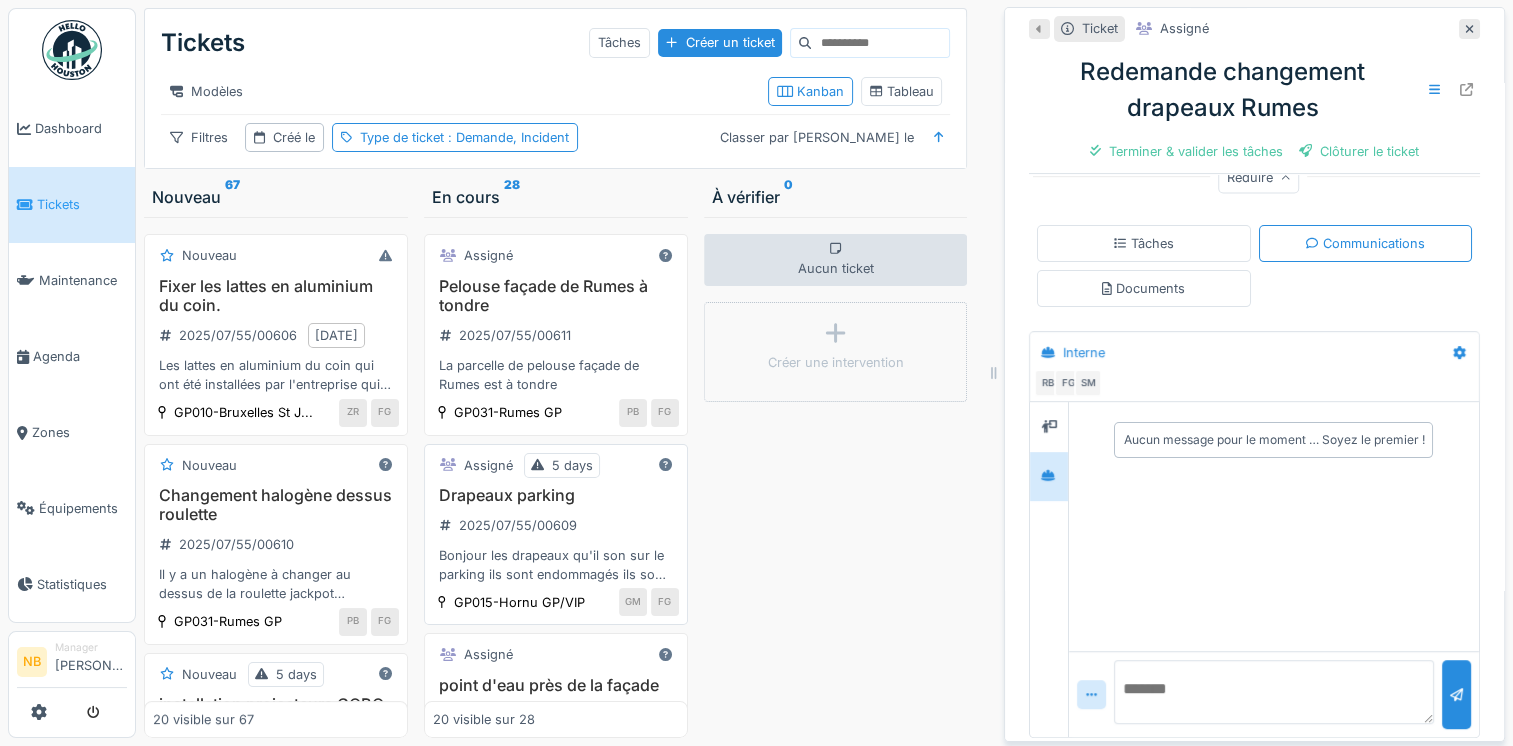 click on "Drapeaux parking  2025/07/55/00609 Bonjour les drapeaux qu'il son sur le parking ils sont endommagés ils sont un peu déchirés" at bounding box center (556, 535) 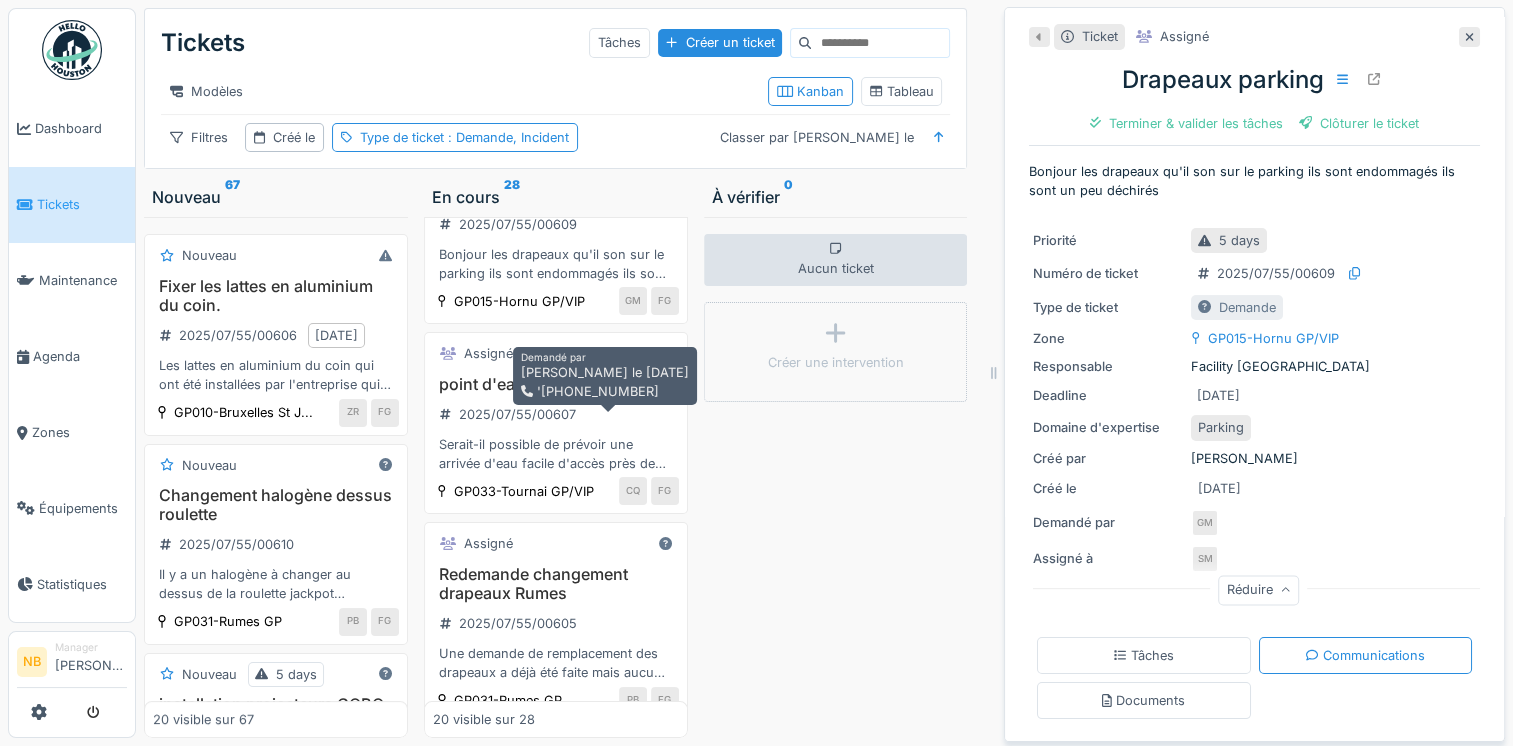 scroll, scrollTop: 0, scrollLeft: 0, axis: both 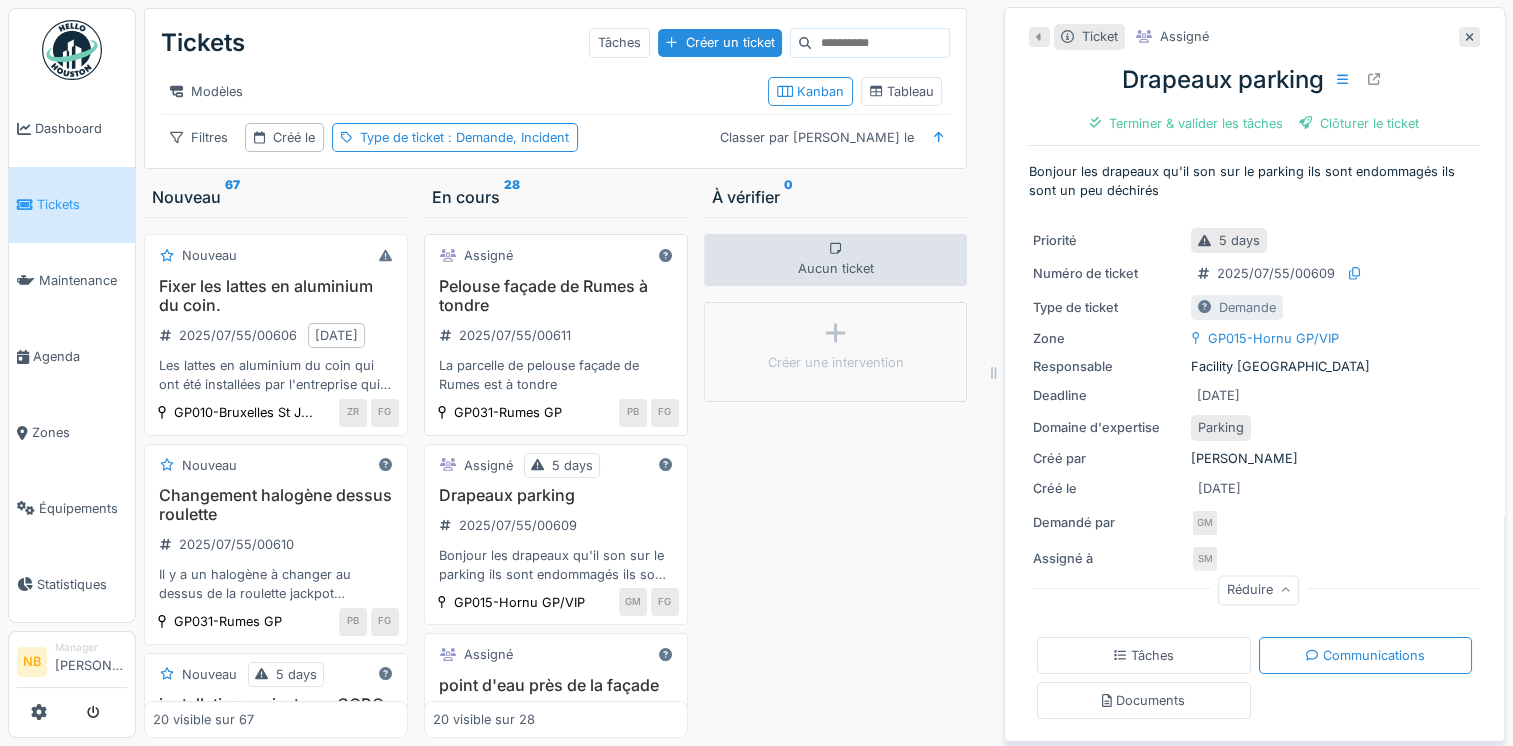 click on "Pelouse façade de Rumes à tondre" at bounding box center [556, 296] 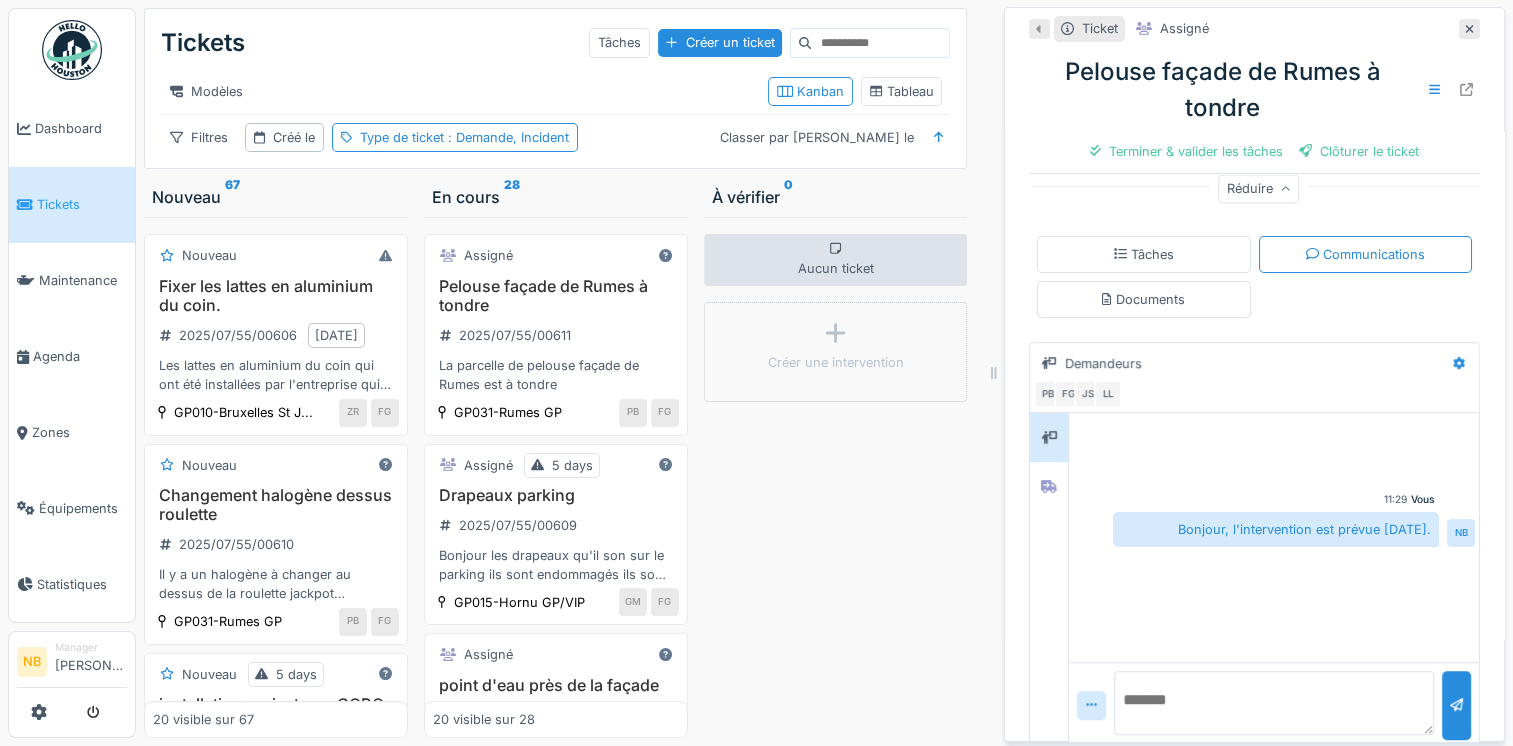 scroll, scrollTop: 396, scrollLeft: 0, axis: vertical 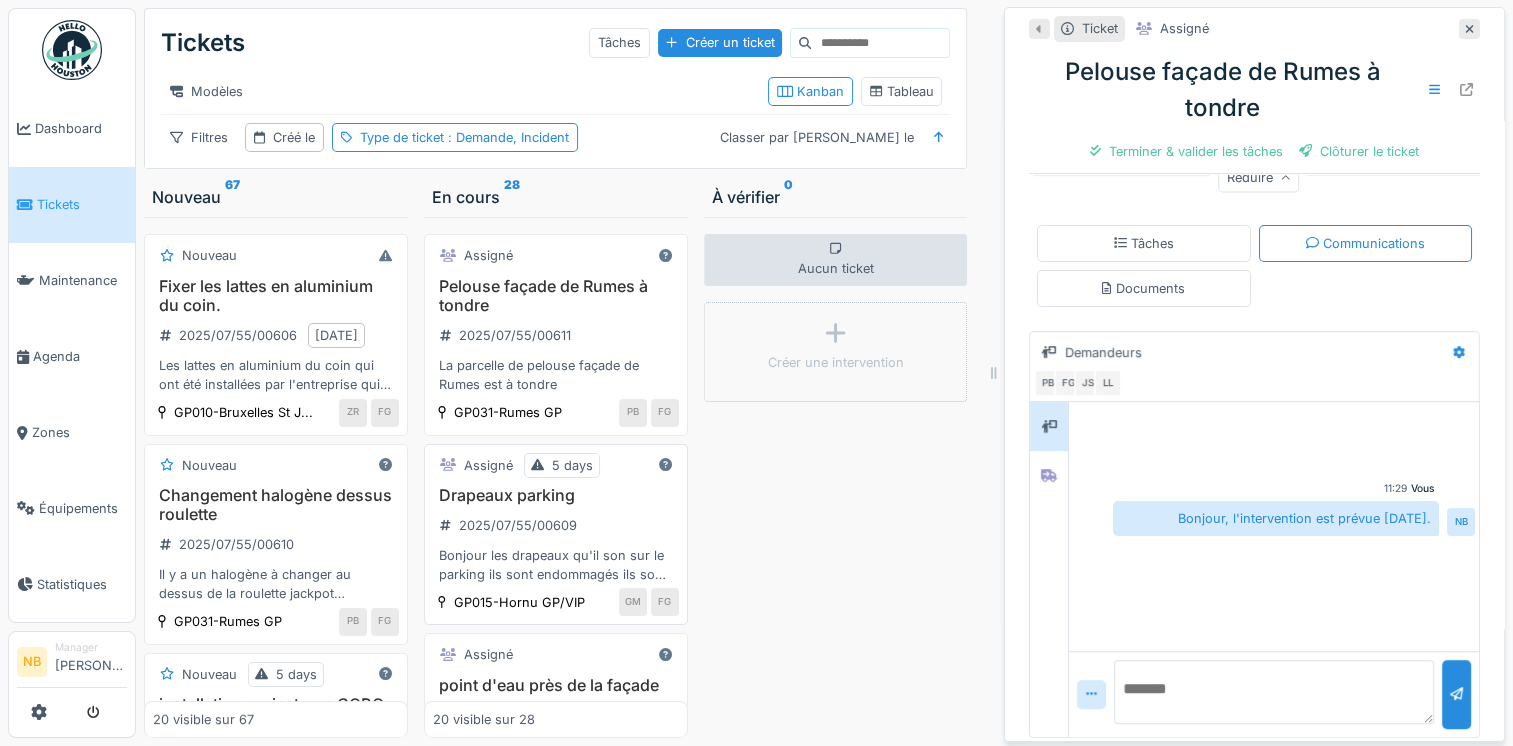 drag, startPoint x: 614, startPoint y: 522, endPoint x: 627, endPoint y: 522, distance: 13 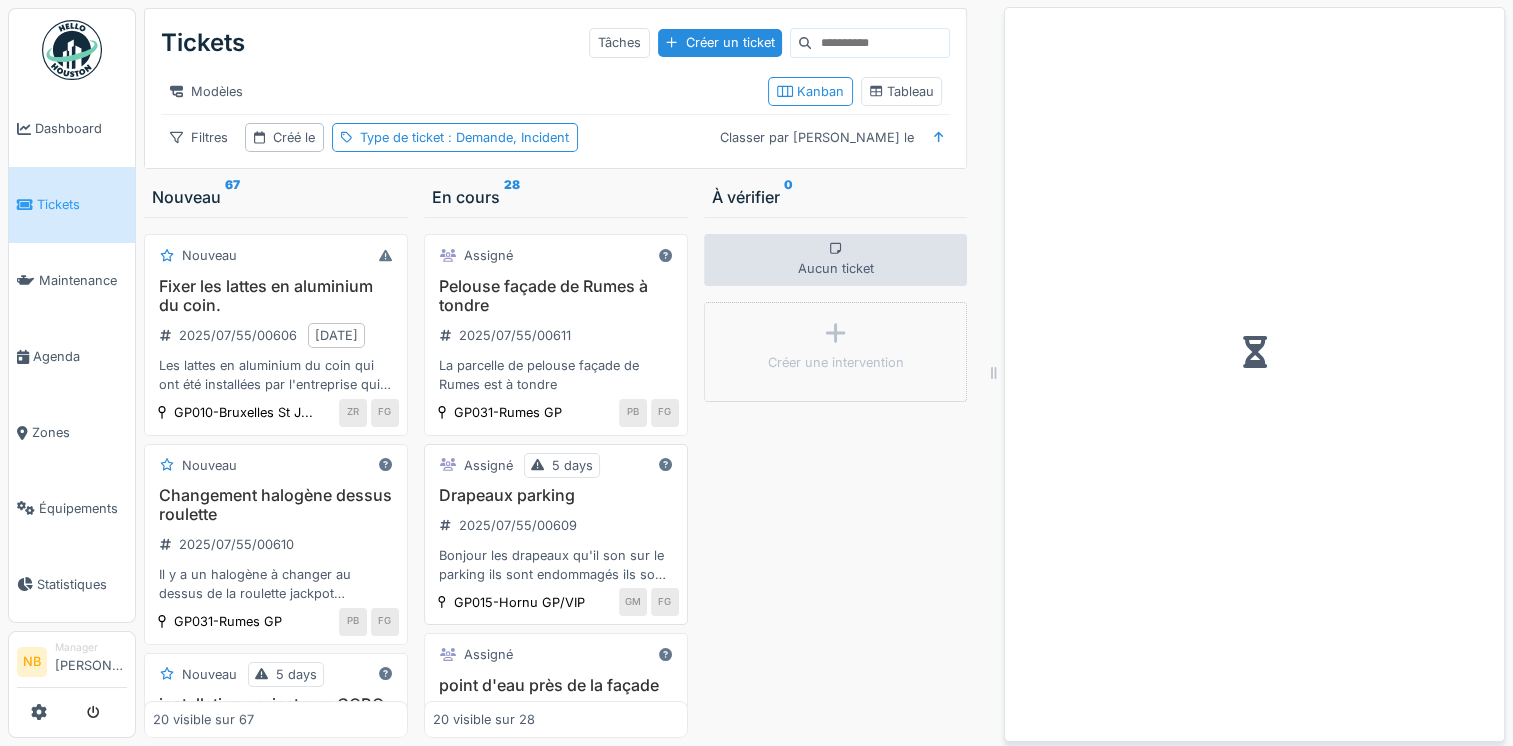 scroll, scrollTop: 0, scrollLeft: 0, axis: both 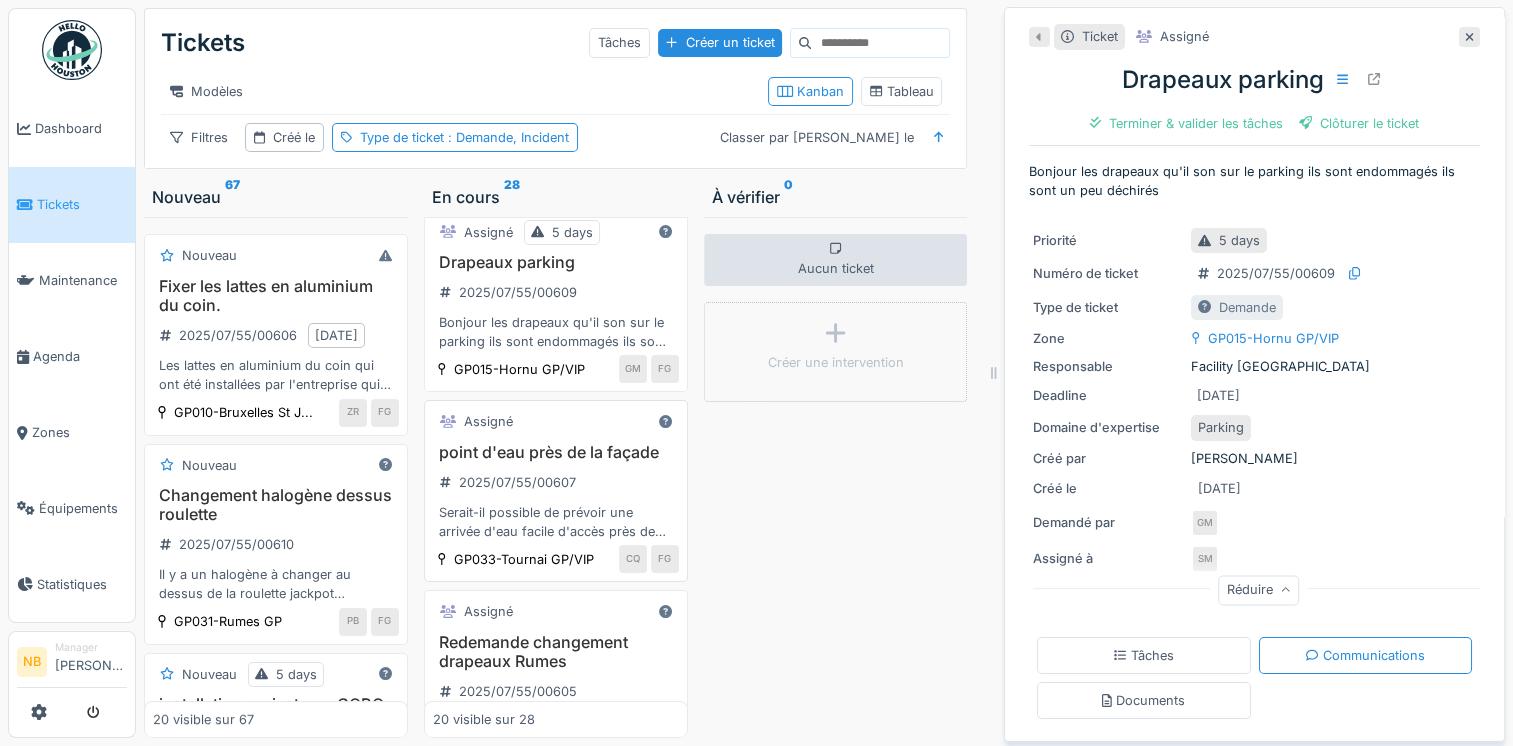 click on "point d'eau près de la façade 2025/07/55/00607 Serait-il possible de prévoir une arrivée d'eau facile d'accès près de l'entrée de la salle? ce serait plus pratique pour le nettoyage" at bounding box center (556, 492) 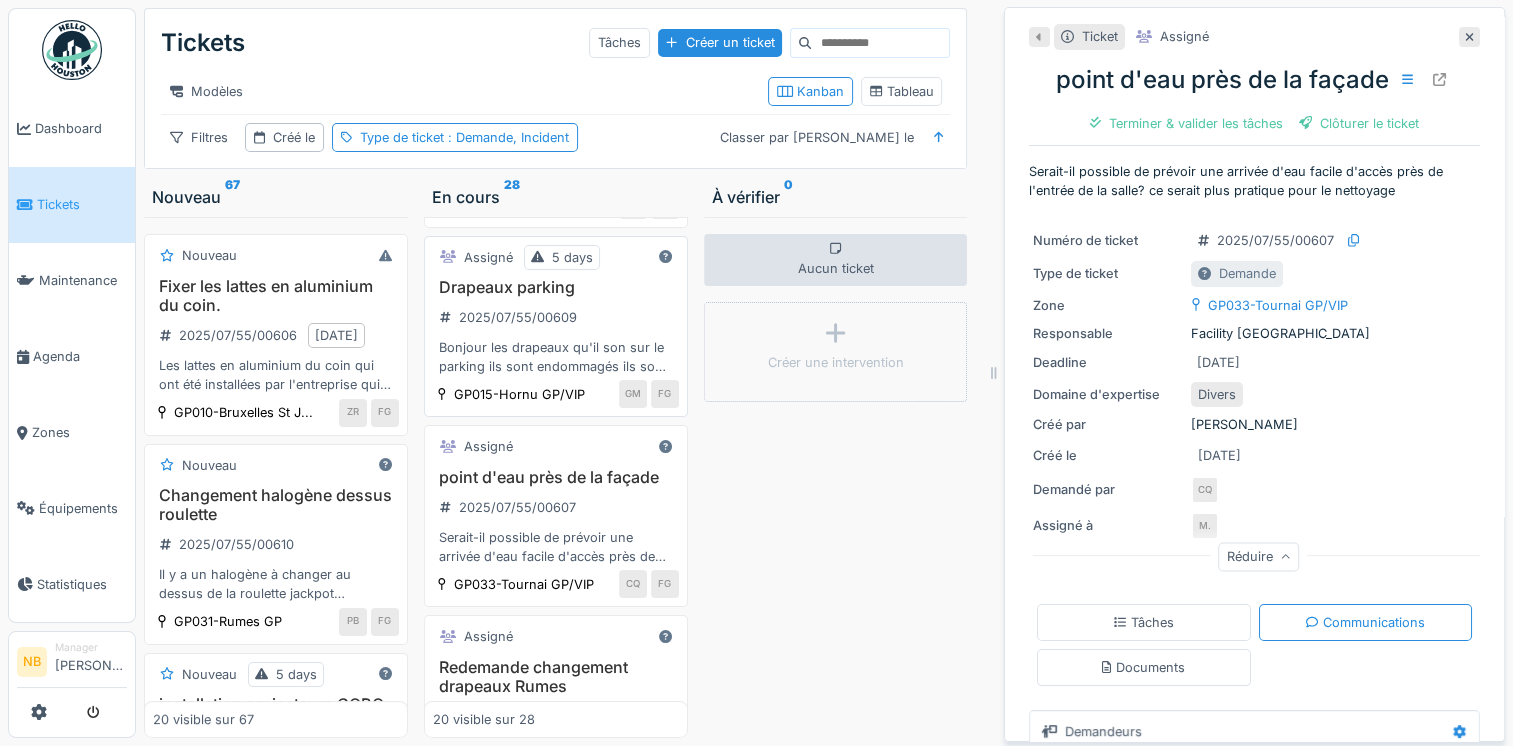 scroll, scrollTop: 233, scrollLeft: 0, axis: vertical 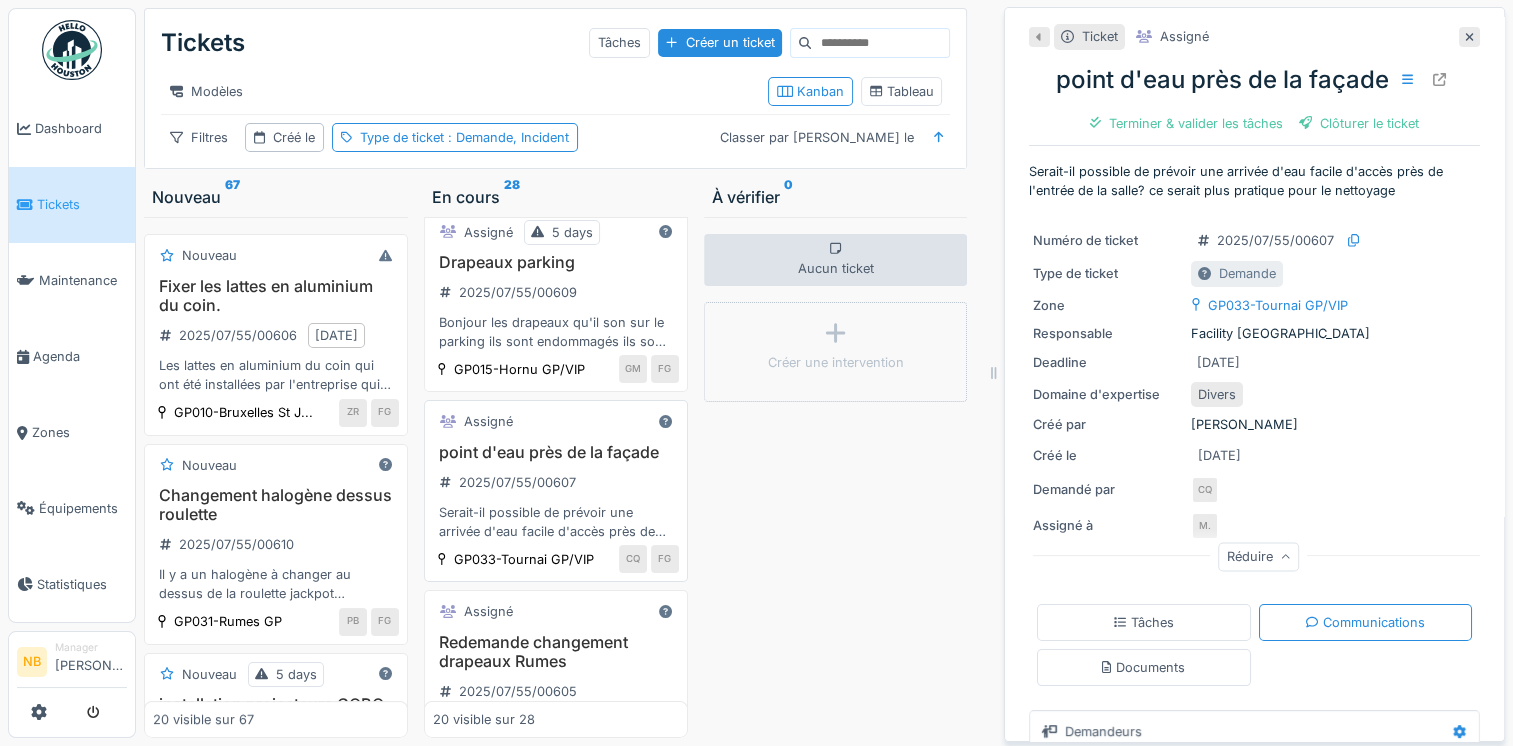 click on "point d'eau près de la façade 2025/07/55/00607 Serait-il possible de prévoir une arrivée d'eau facile d'accès près de l'entrée de la salle? ce serait plus pratique pour le nettoyage" at bounding box center (556, 492) 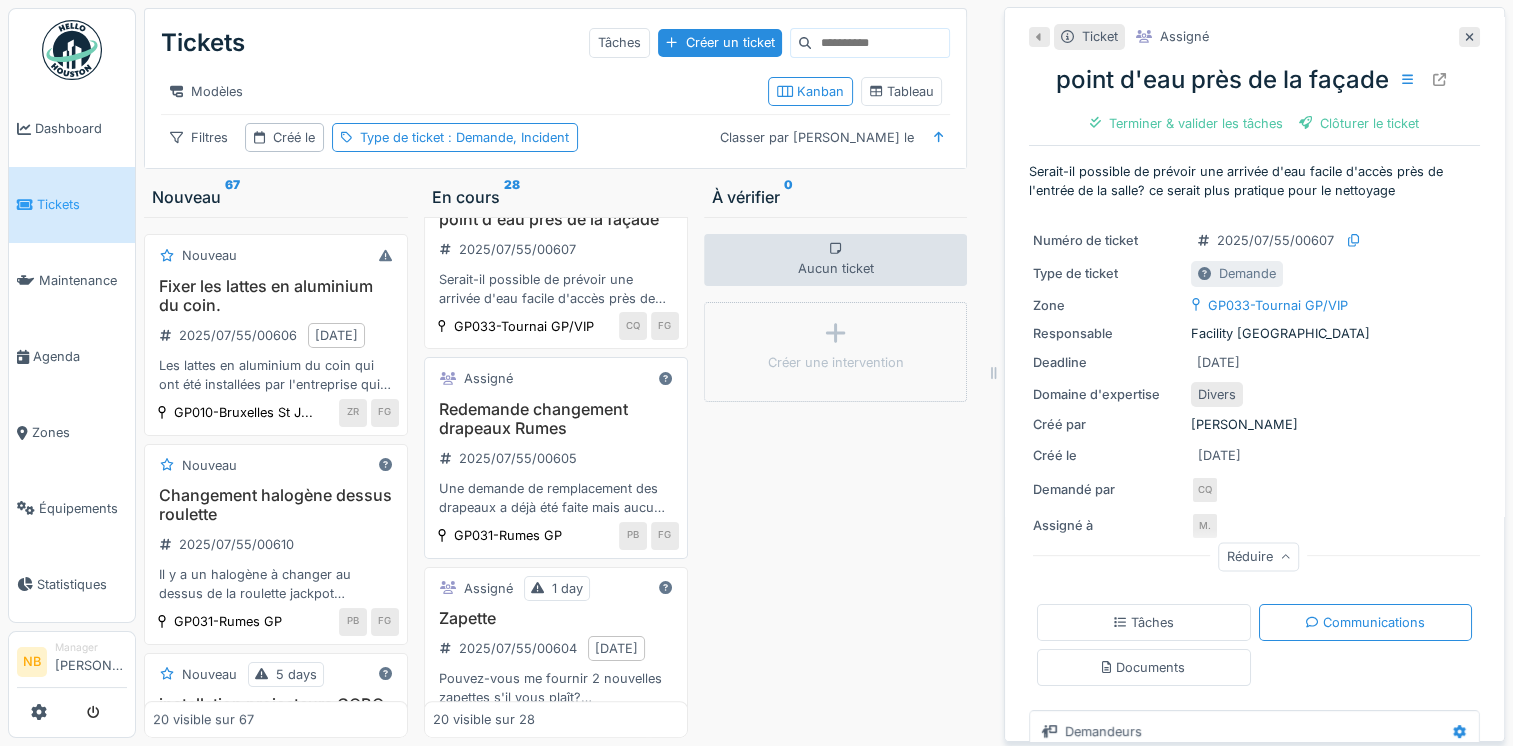 click on "Redemande changement drapeaux Rumes  2025/07/55/00605 Une demande de remplacement des drapeaux a déjà été faite mais aucun retour.
Les drapeaux sont à remplacer" at bounding box center (556, 459) 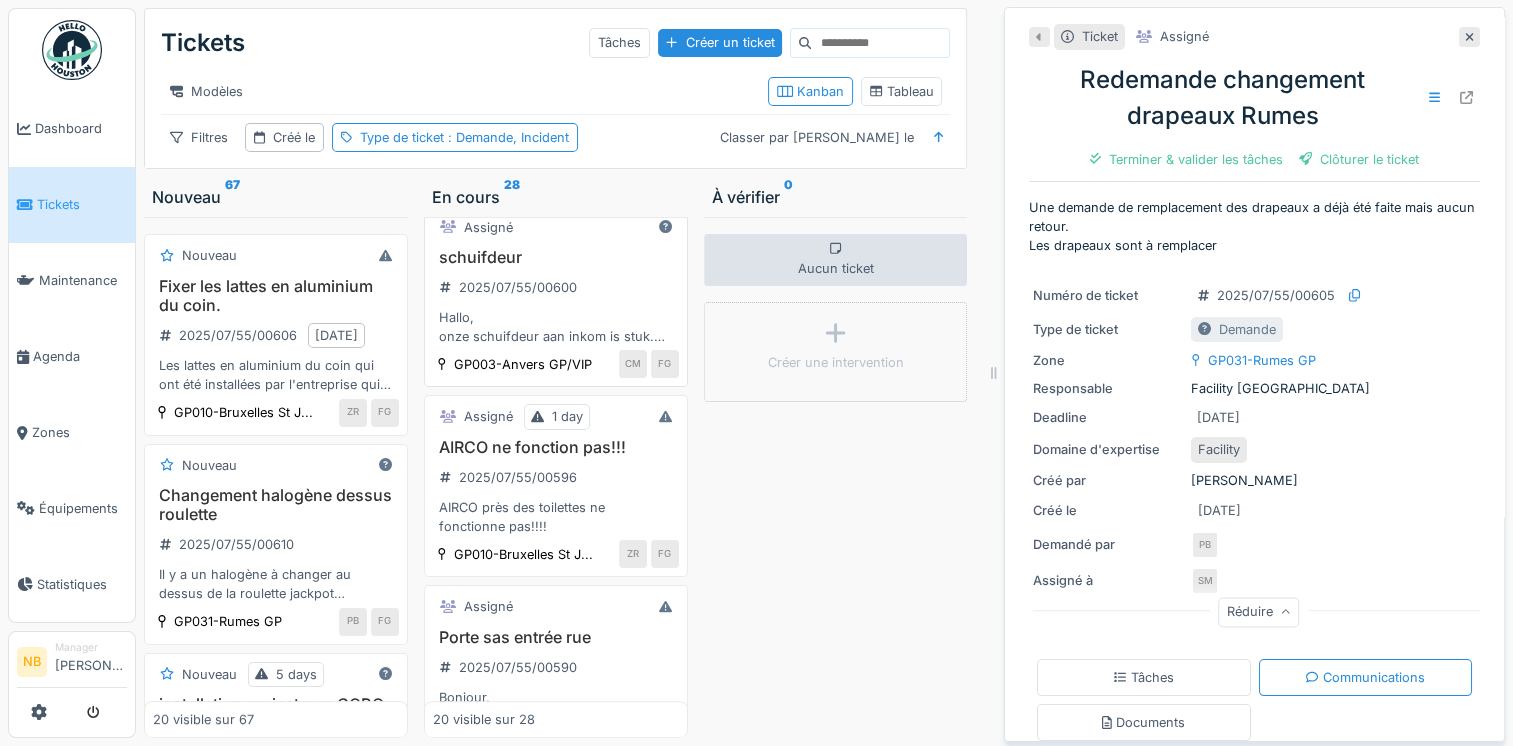 scroll, scrollTop: 1400, scrollLeft: 0, axis: vertical 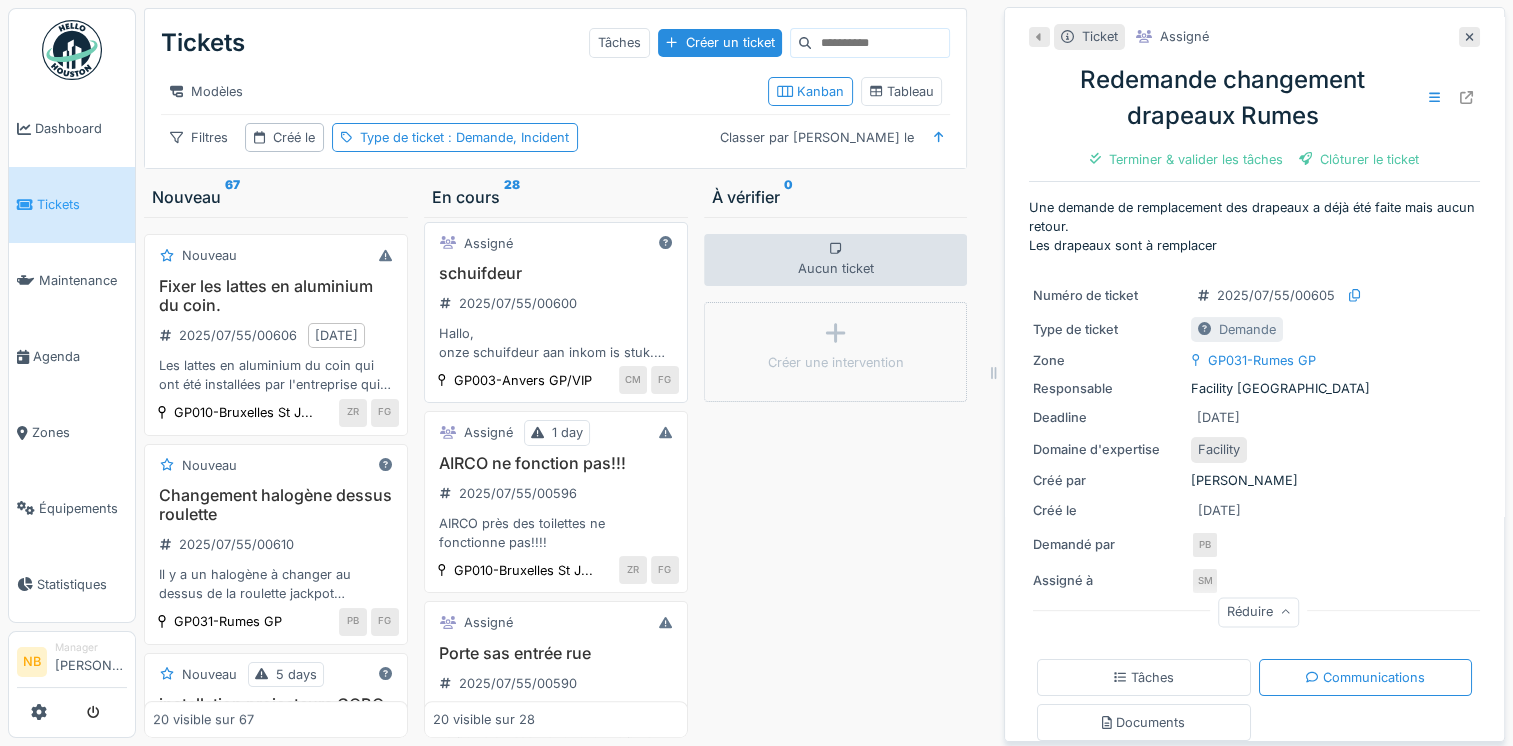click on "schuifdeur 2025/07/55/00600 Hallo,
onze schuifdeur aan inkom is stuk.
Zou u iemand kunnen sturen om te repareren" at bounding box center (556, 313) 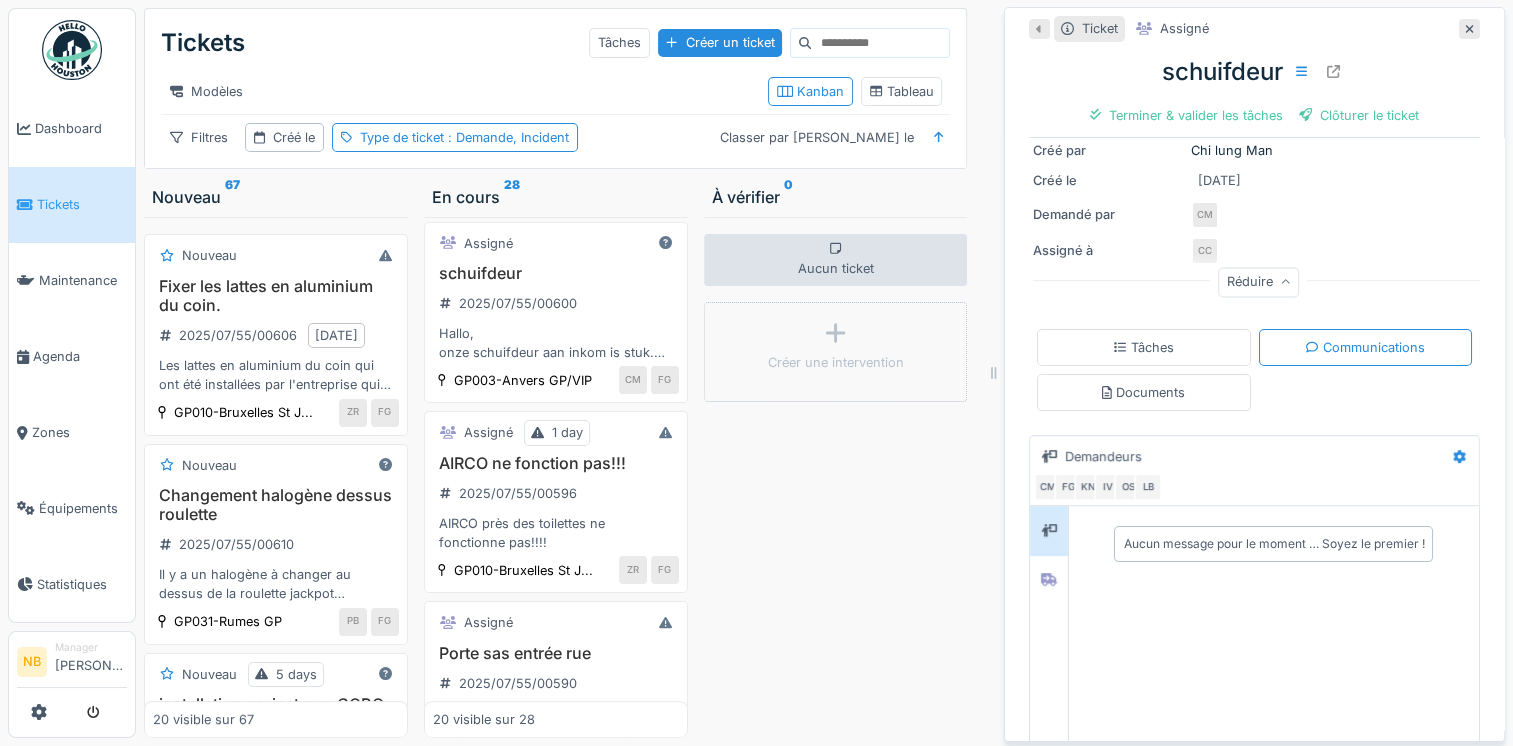 scroll, scrollTop: 398, scrollLeft: 0, axis: vertical 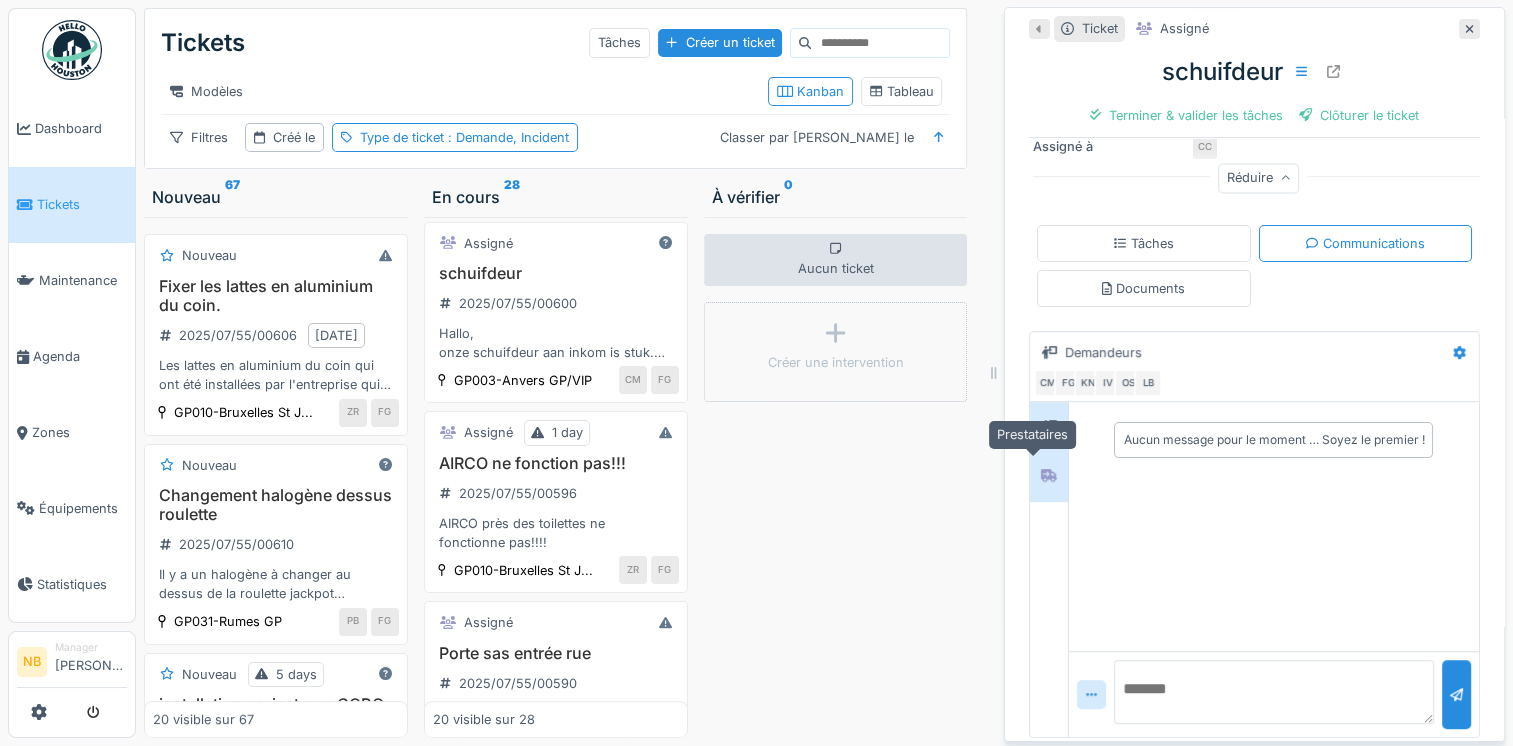 click at bounding box center [1049, 476] 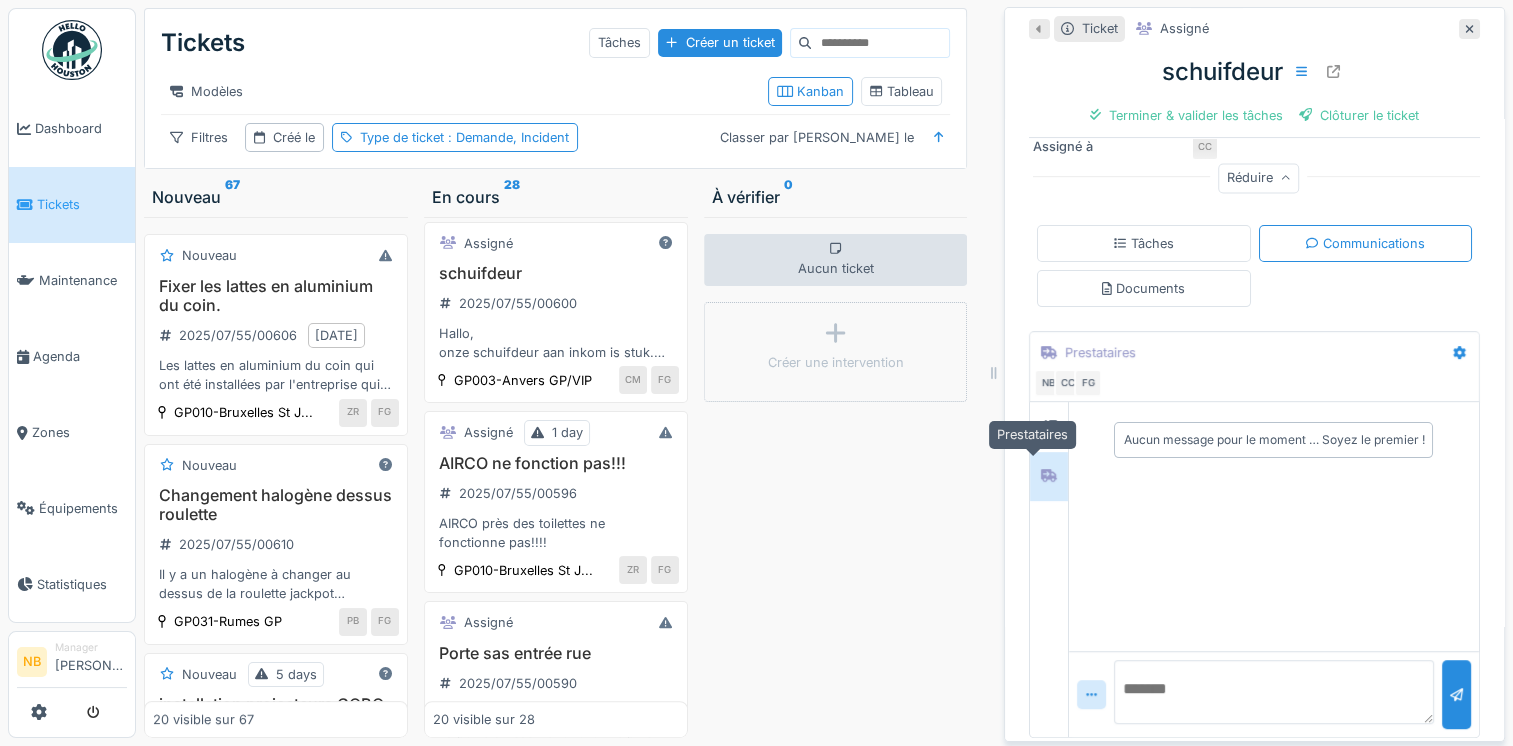 click 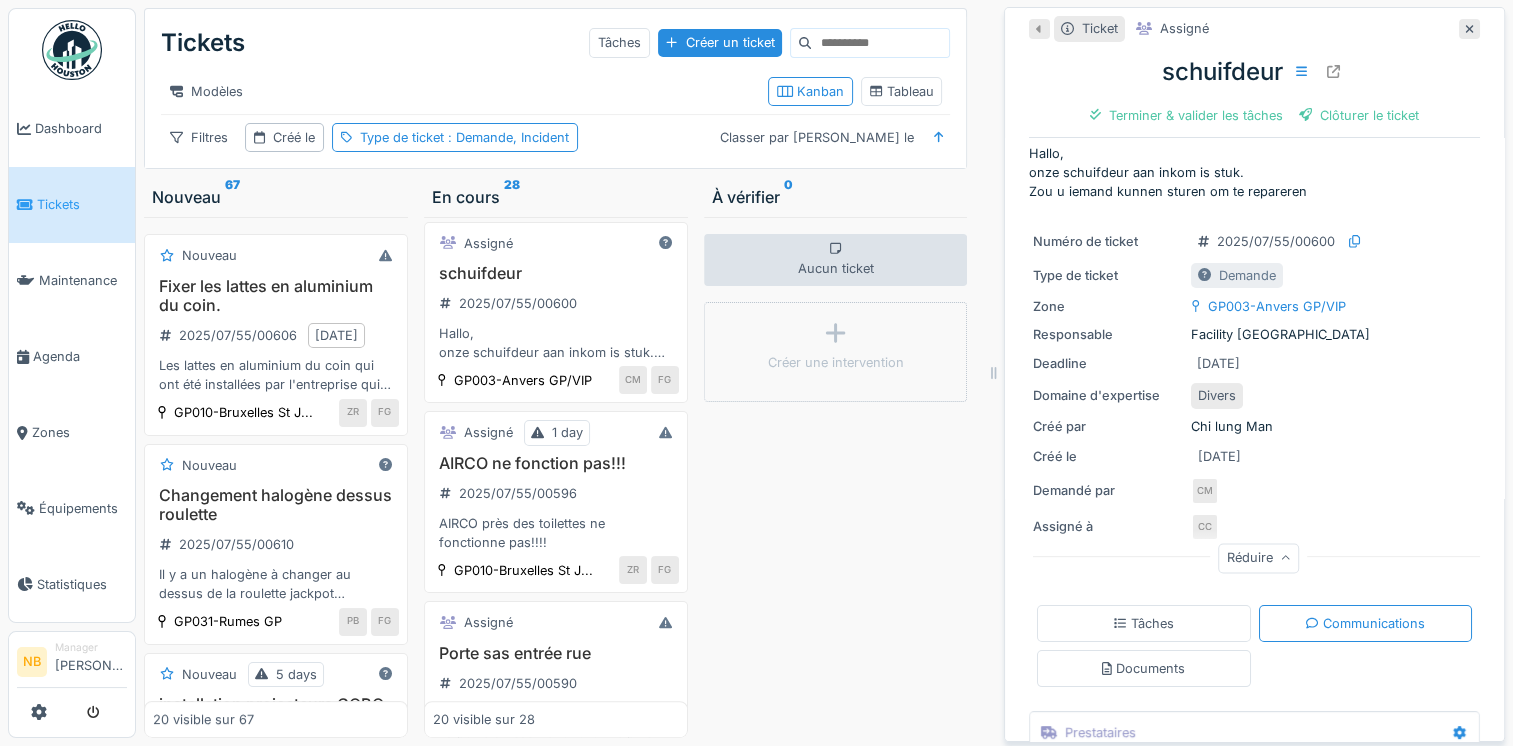 scroll, scrollTop: 0, scrollLeft: 0, axis: both 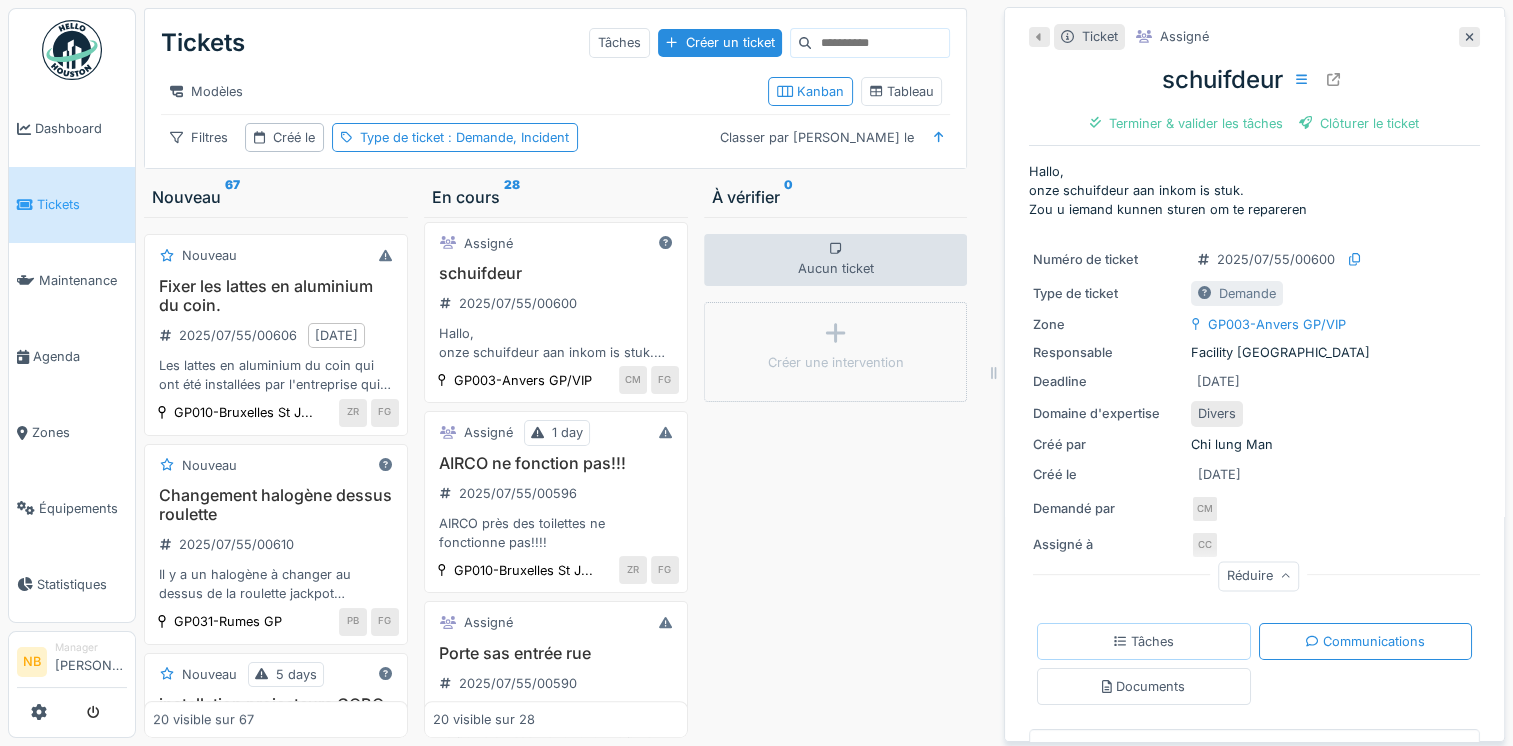 click on "Tâches" at bounding box center [1144, 641] 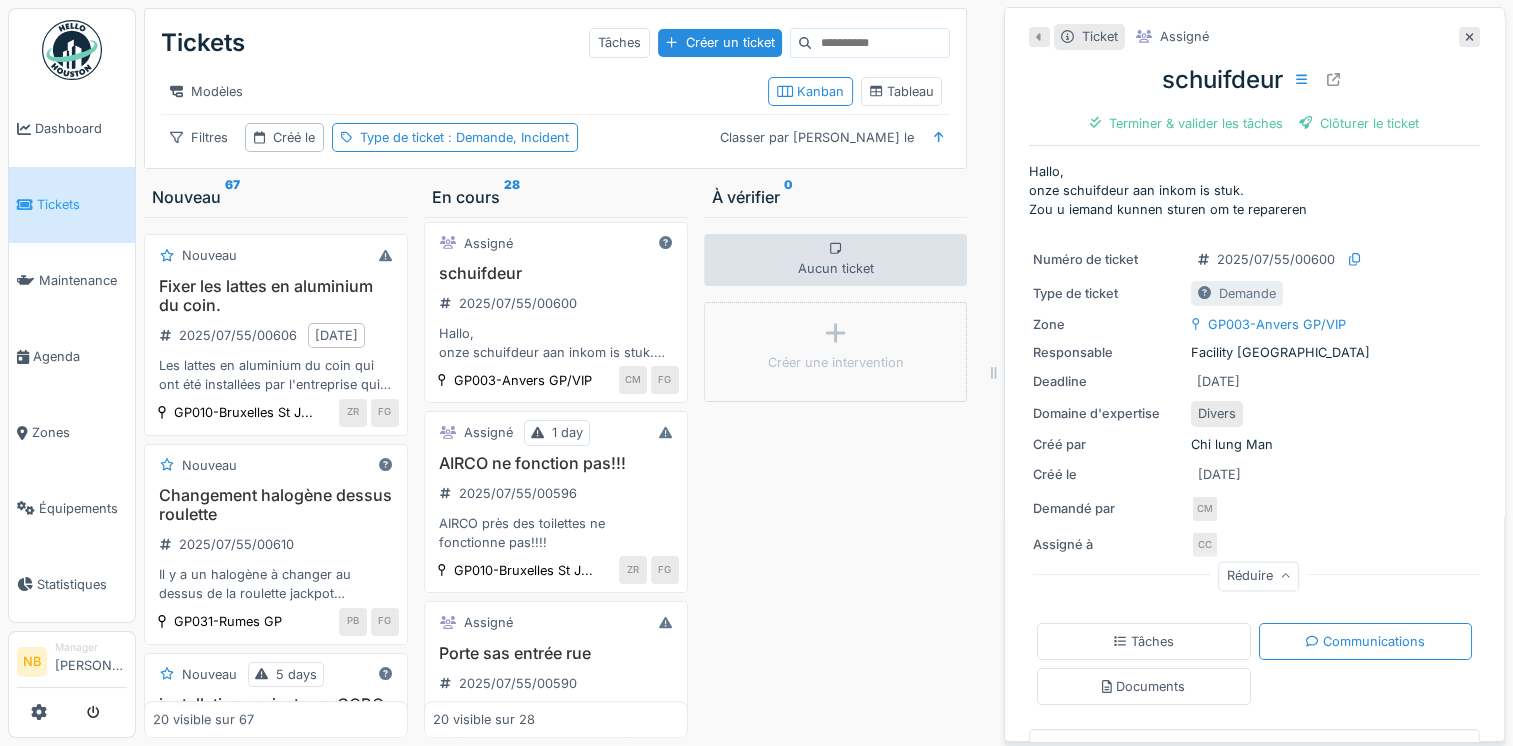 scroll, scrollTop: 15, scrollLeft: 0, axis: vertical 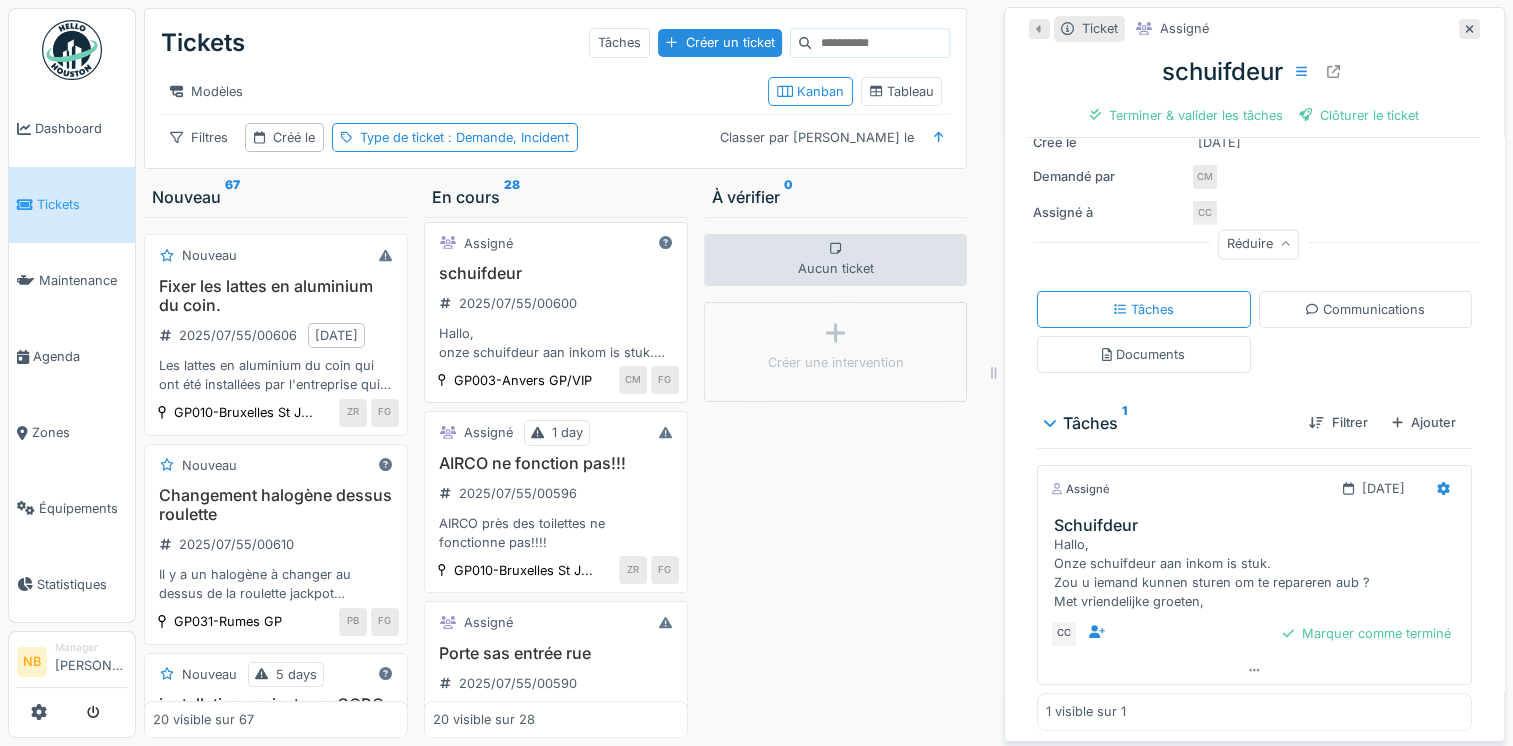 click on "schuifdeur 2025/07/55/00600 Hallo,
onze schuifdeur aan inkom is stuk.
Zou u iemand kunnen sturen om te repareren" at bounding box center [556, 313] 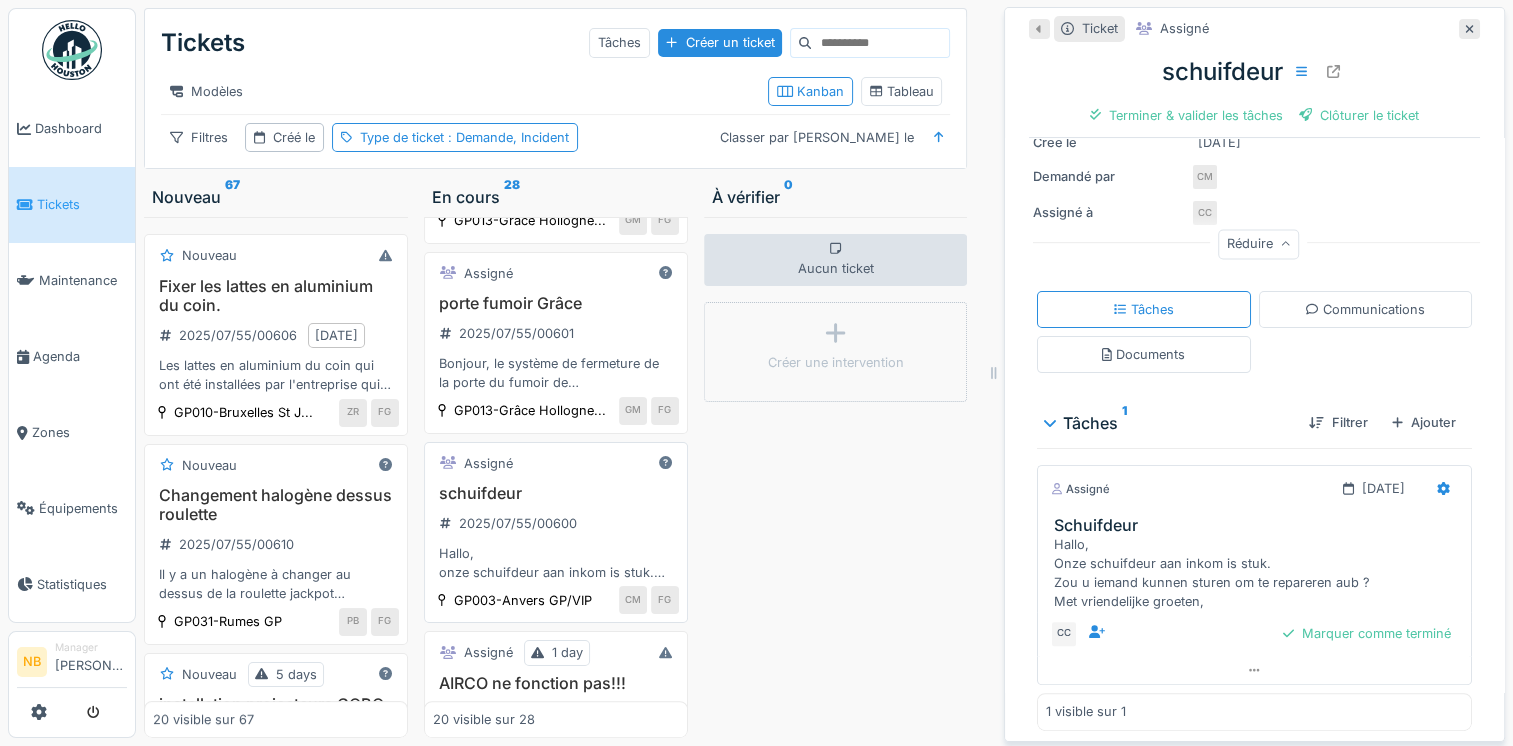 scroll, scrollTop: 1166, scrollLeft: 0, axis: vertical 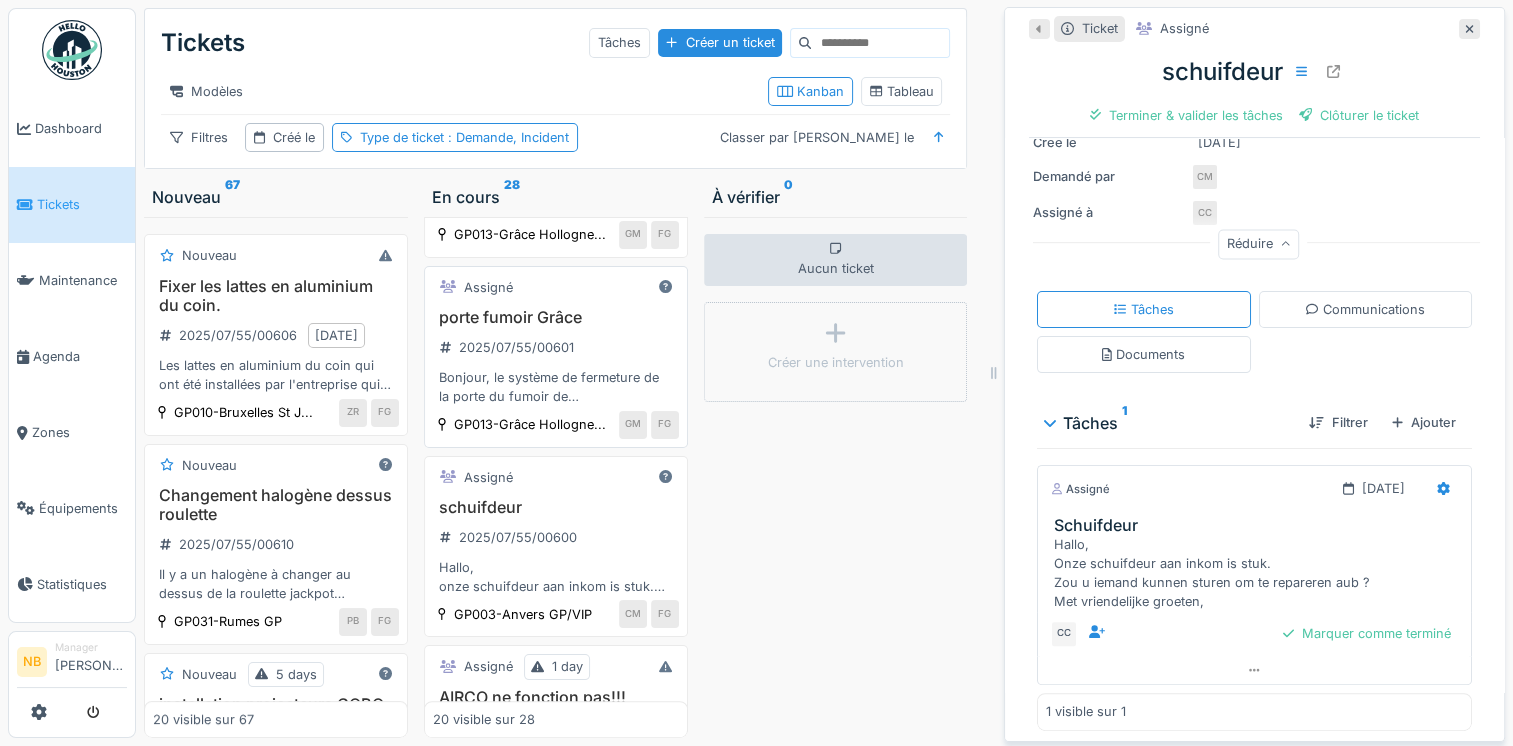 click on "porte fumoir Grâce 2025/07/55/00601 Bonjour, le système de fermeture de la porte du fumoir de Grâce-Hollogne ne fonctionne plus, Hamid m'a indiqué qu'il ne savait rien faire et que l'on devait contacter le placeur du fumoir" at bounding box center (556, 357) 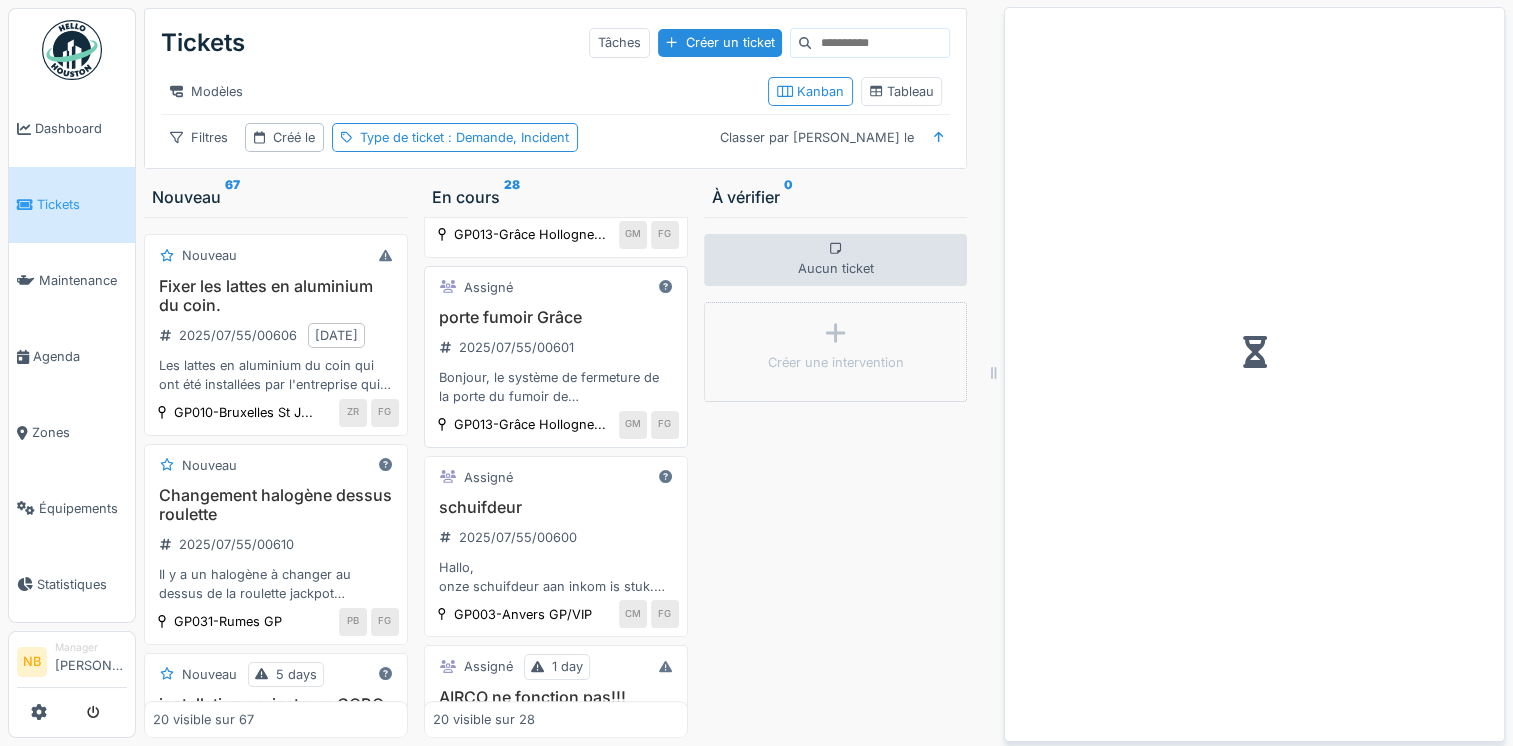 scroll, scrollTop: 0, scrollLeft: 0, axis: both 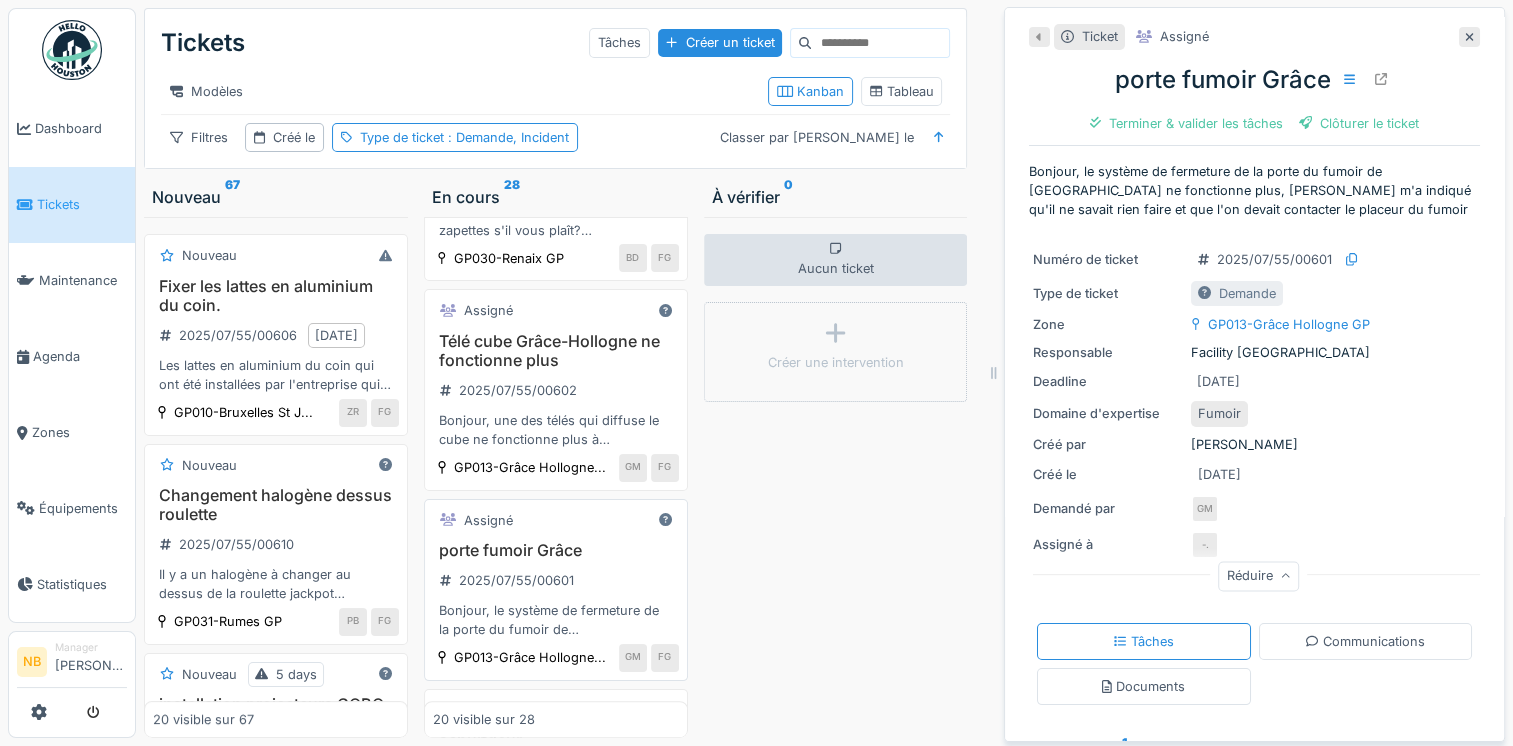 click on "Télé cube Grâce-Hollogne ne fonctionne plus 2025/07/55/00602 Bonjour, une des télés qui diffuse le cube ne fonctionne plus à Grâce-Hollogne, fond de la salle à coté du fumoir" at bounding box center [556, 391] 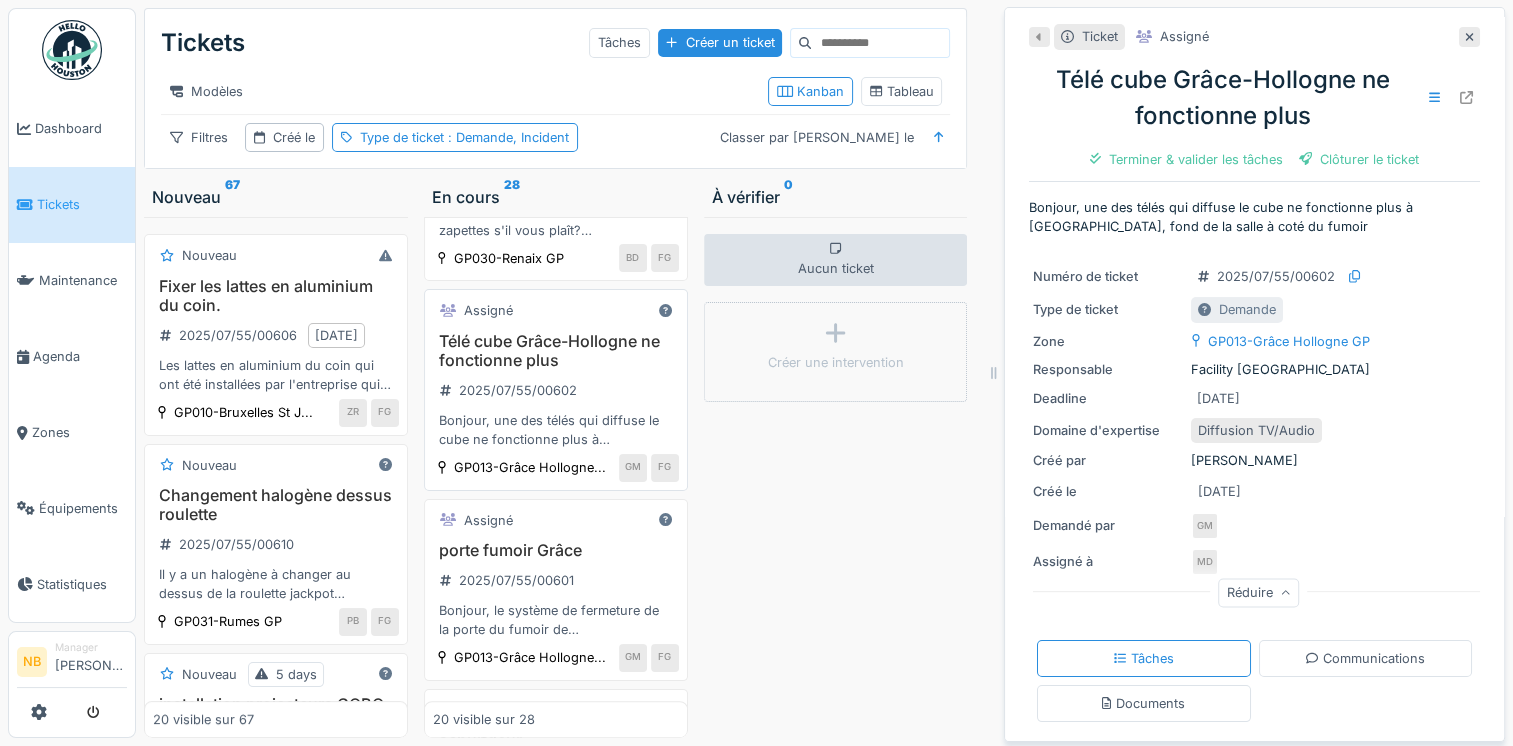 scroll, scrollTop: 700, scrollLeft: 0, axis: vertical 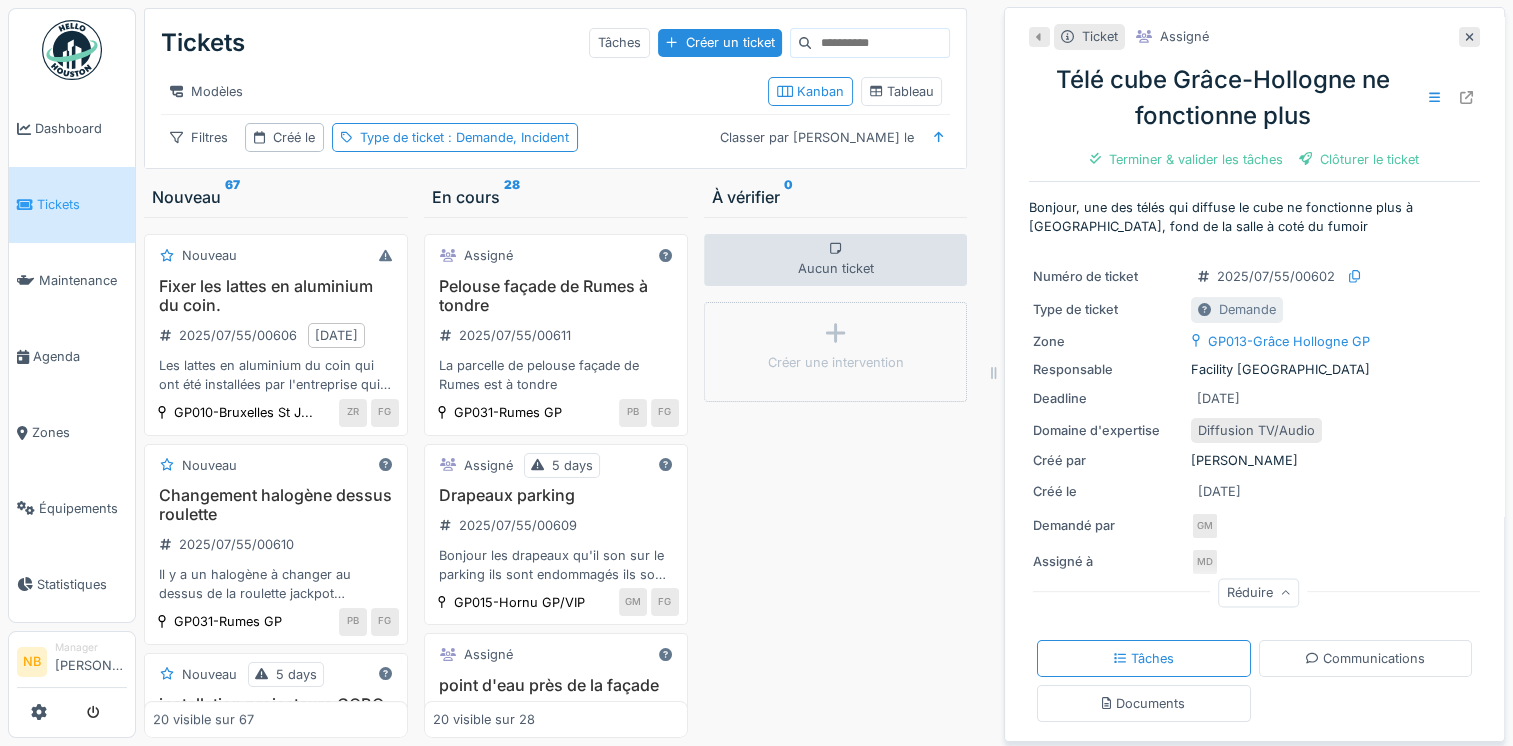 click on "Aucun ticket Créer une intervention" at bounding box center (836, 477) 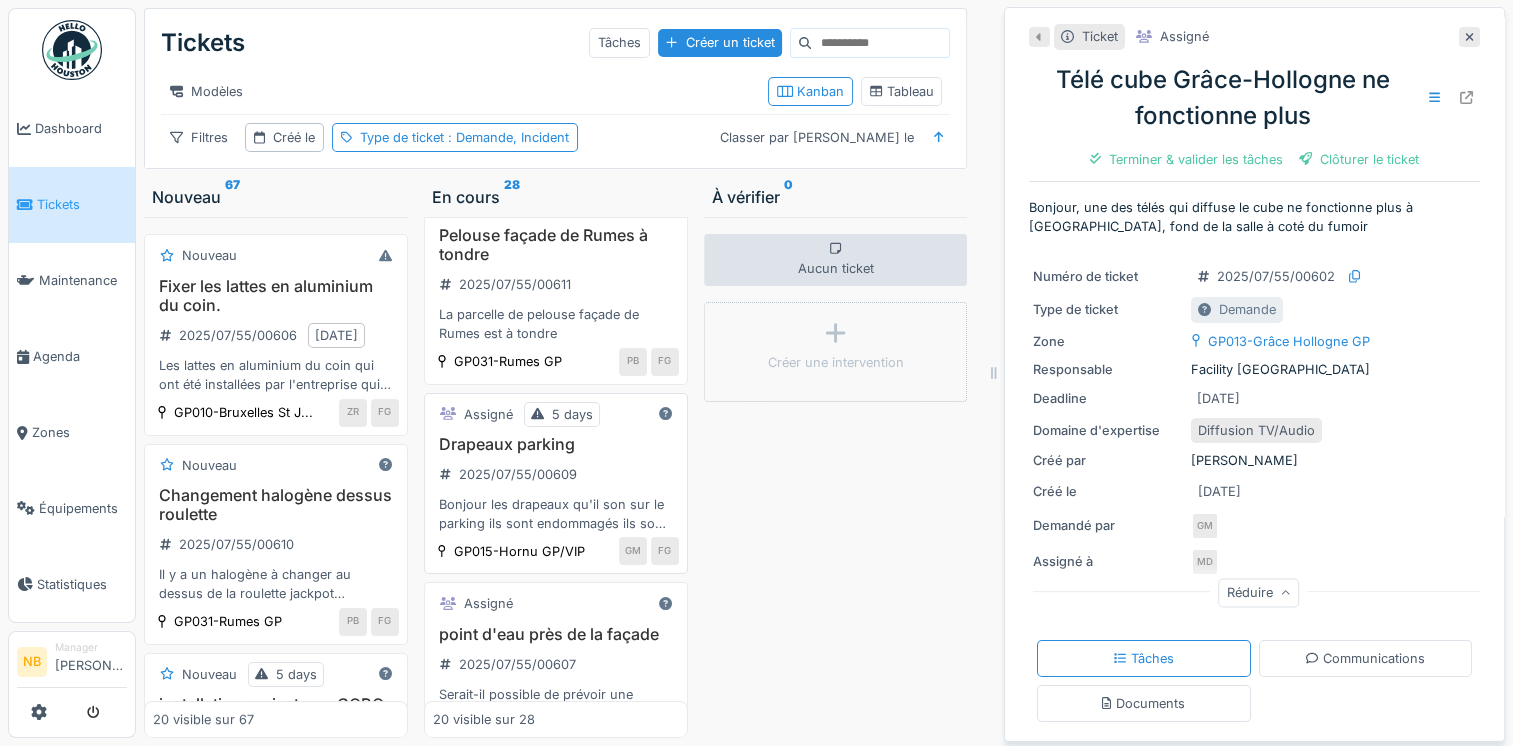 scroll, scrollTop: 0, scrollLeft: 0, axis: both 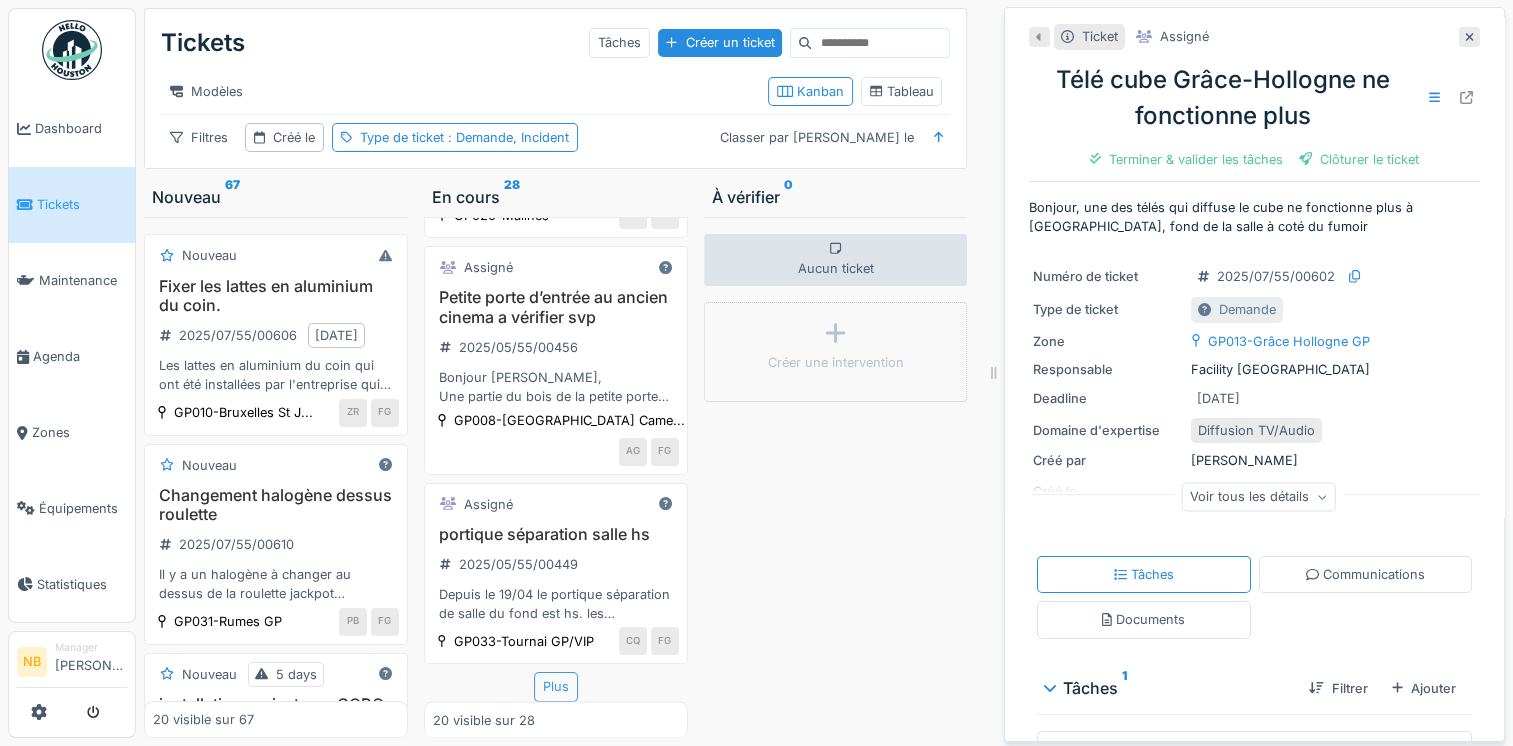click on "Plus" at bounding box center [556, 686] 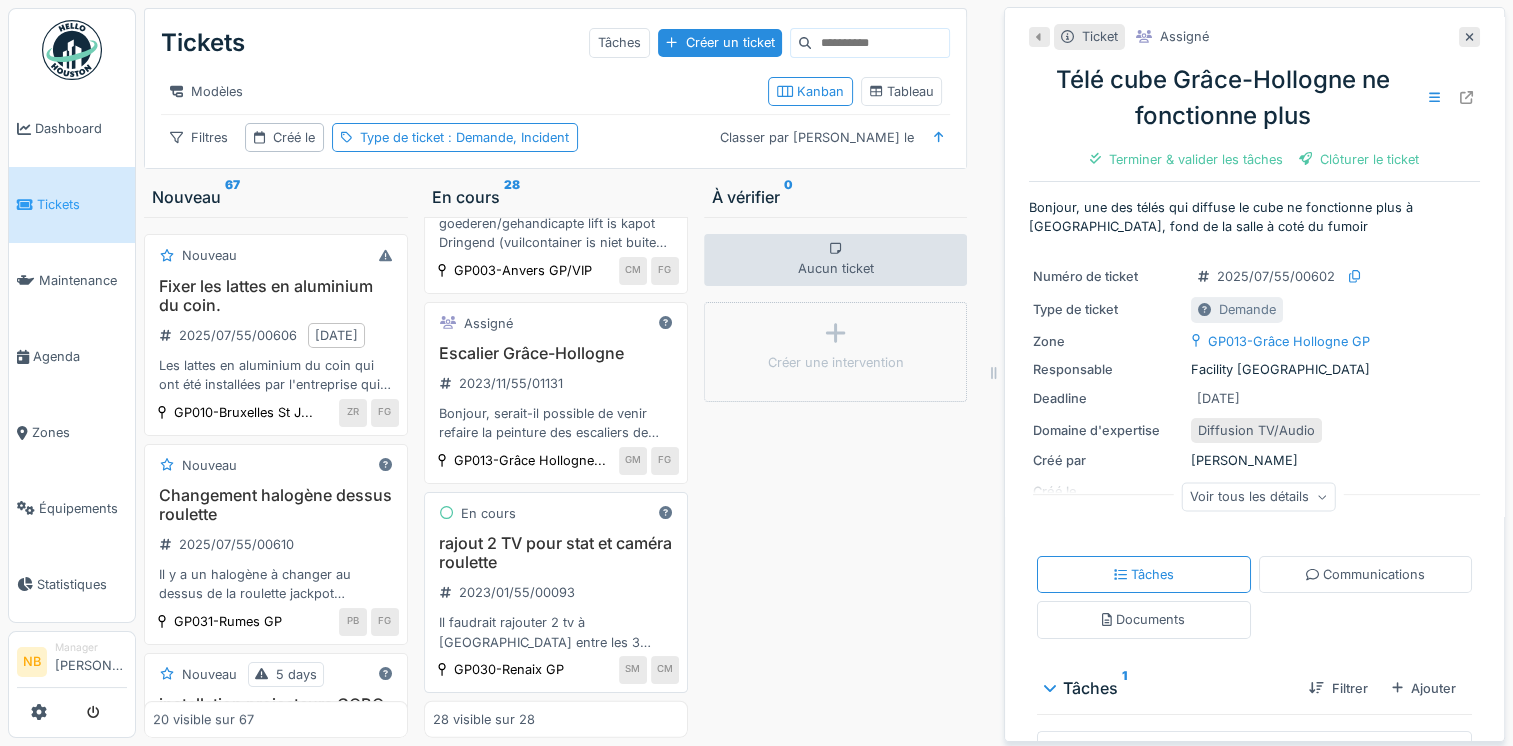 scroll, scrollTop: 5486, scrollLeft: 0, axis: vertical 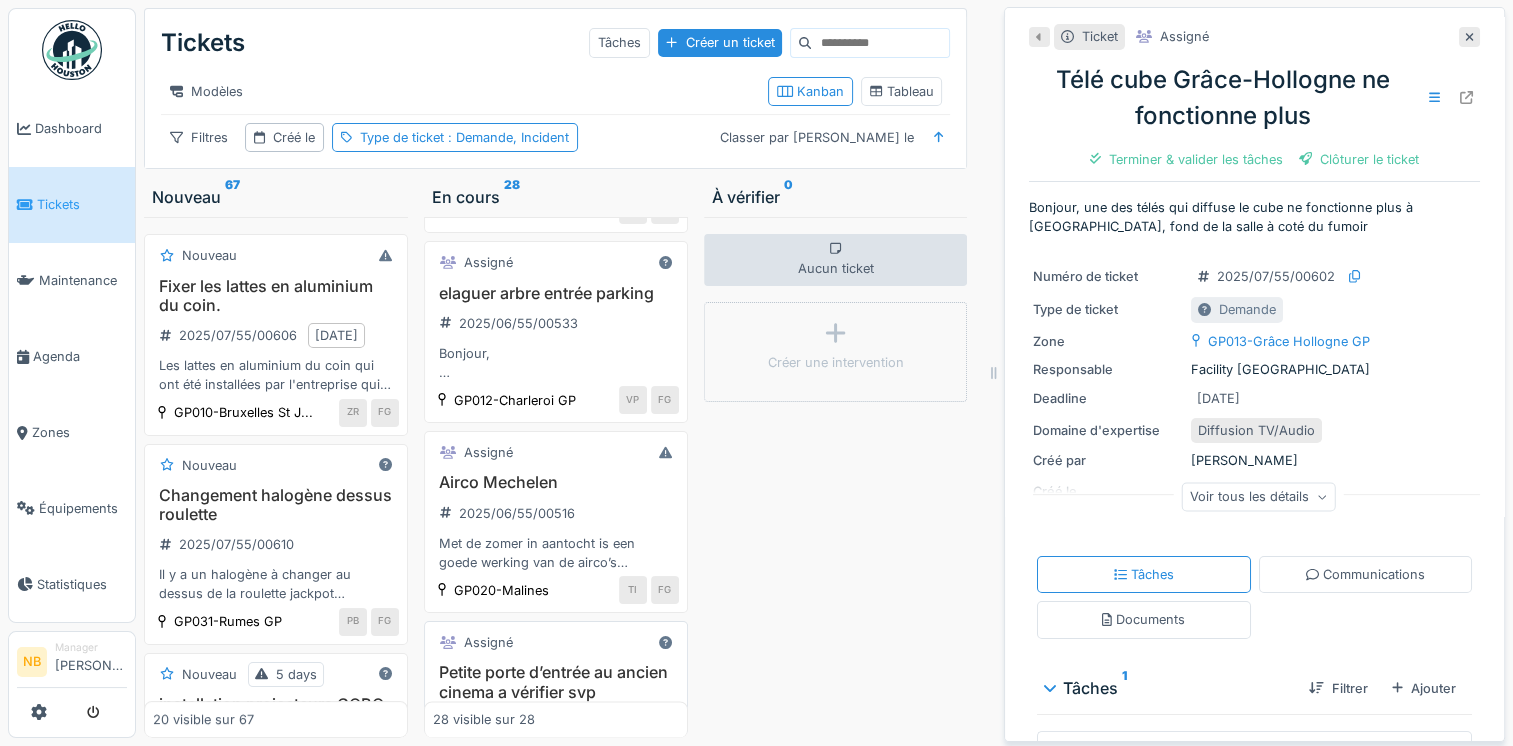 click on "elaguer arbre entrée parking" at bounding box center [556, 293] 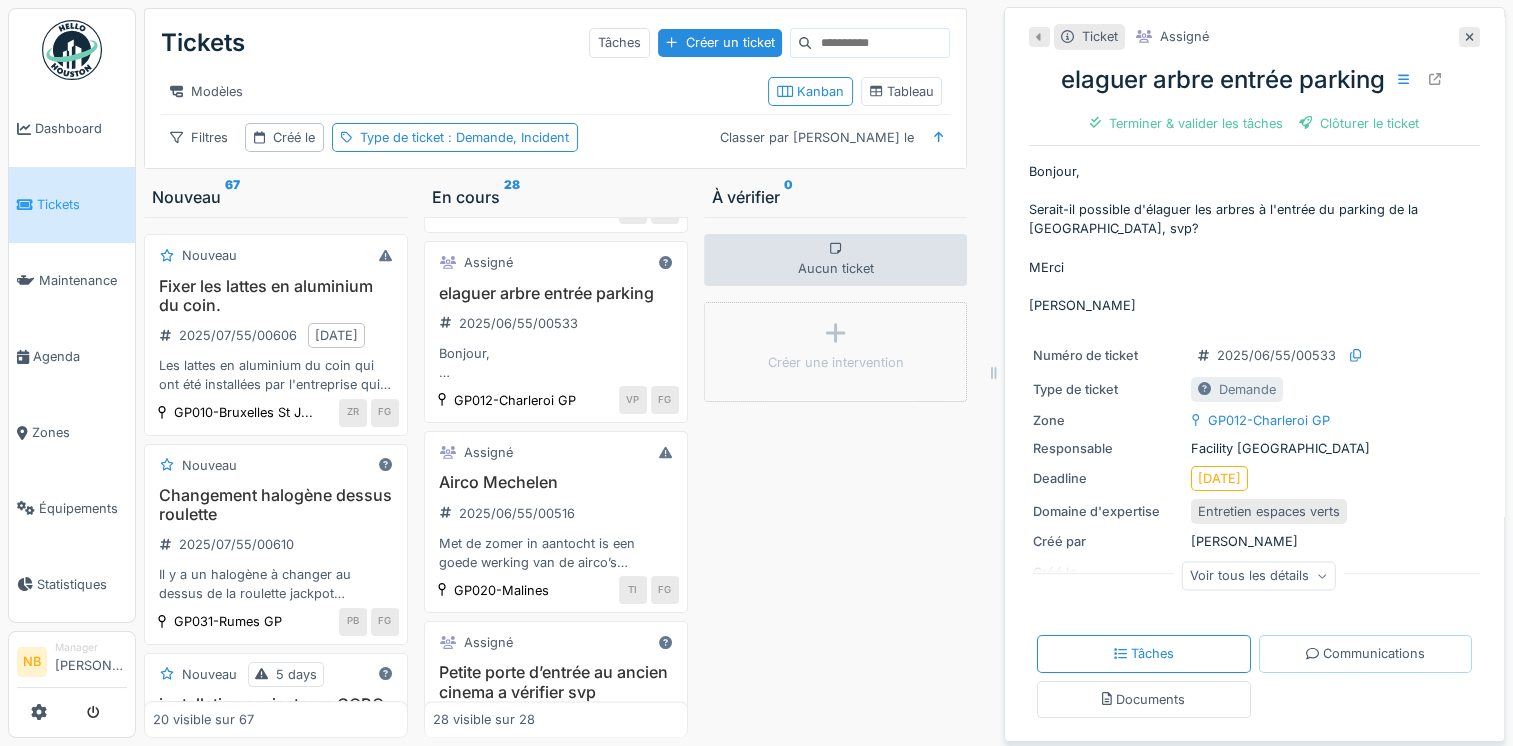 click on "Communications" at bounding box center [1365, 653] 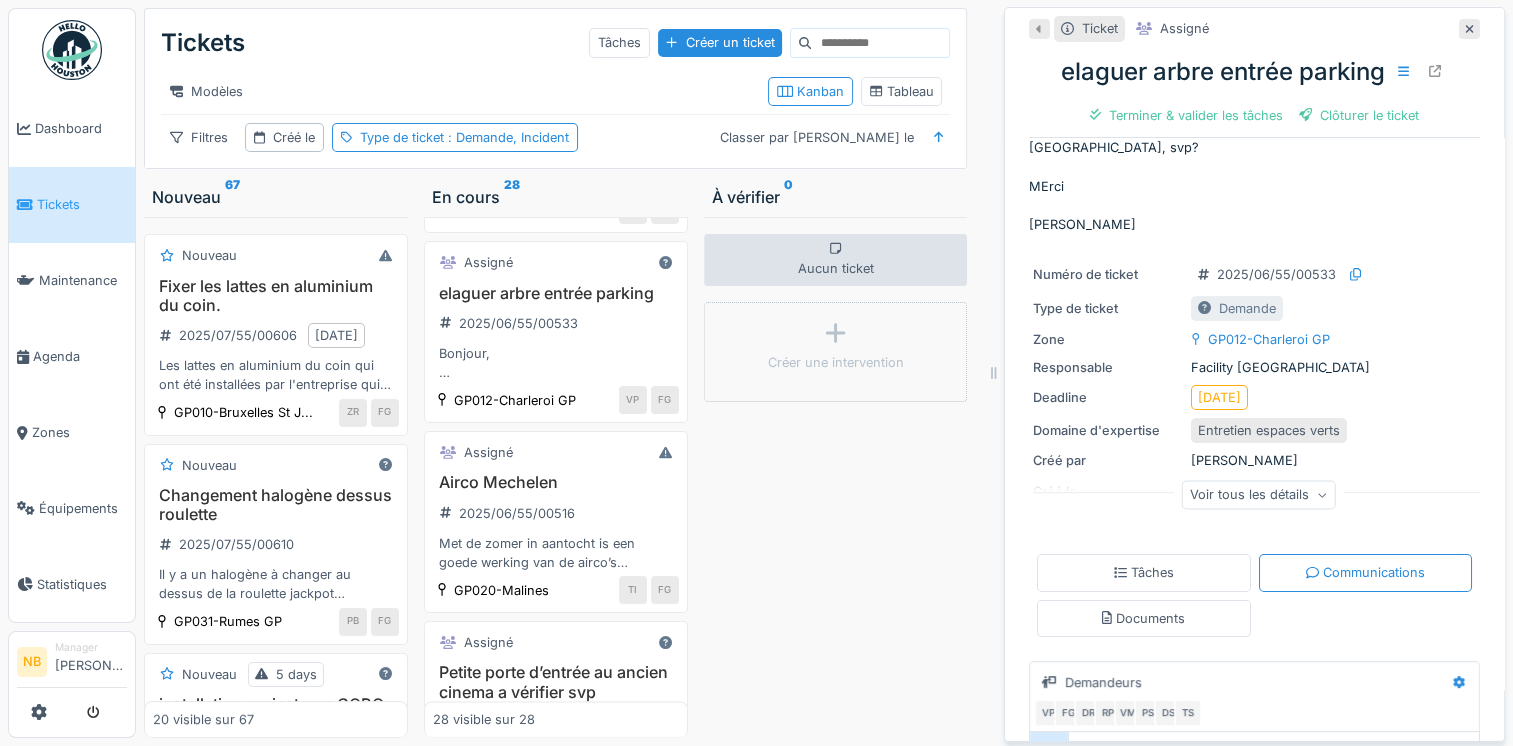 scroll, scrollTop: 415, scrollLeft: 0, axis: vertical 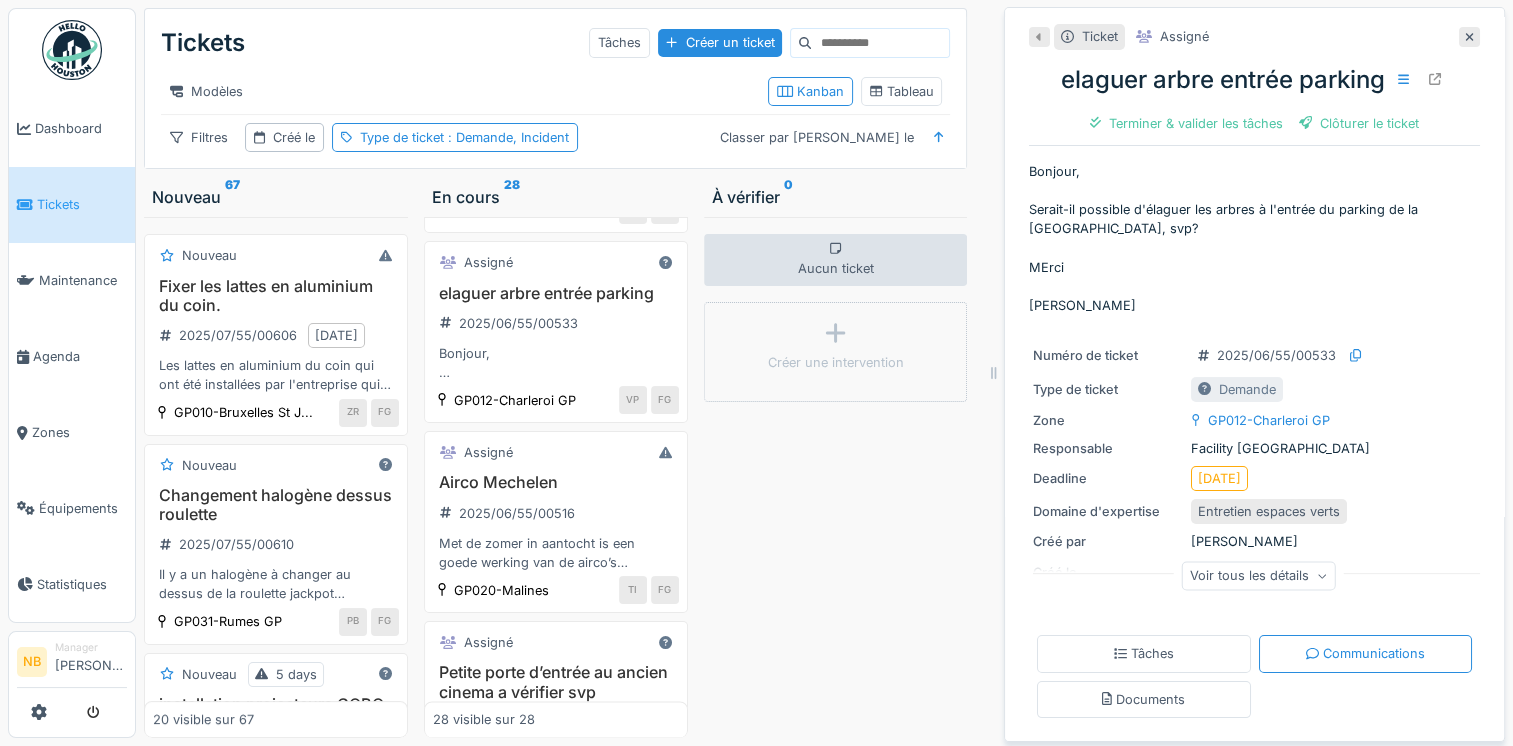 click on "Voir tous les détails" at bounding box center (1258, 576) 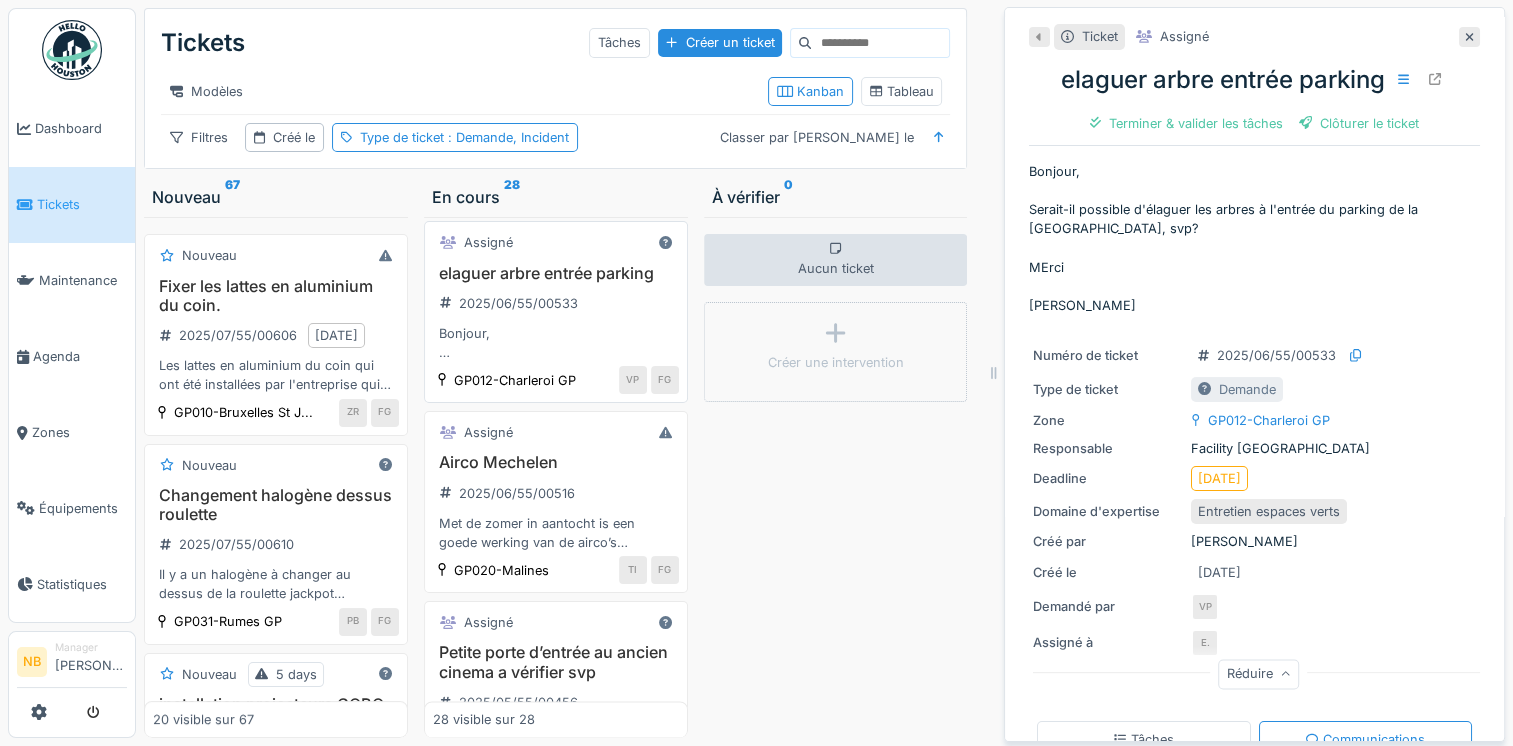 scroll, scrollTop: 3152, scrollLeft: 0, axis: vertical 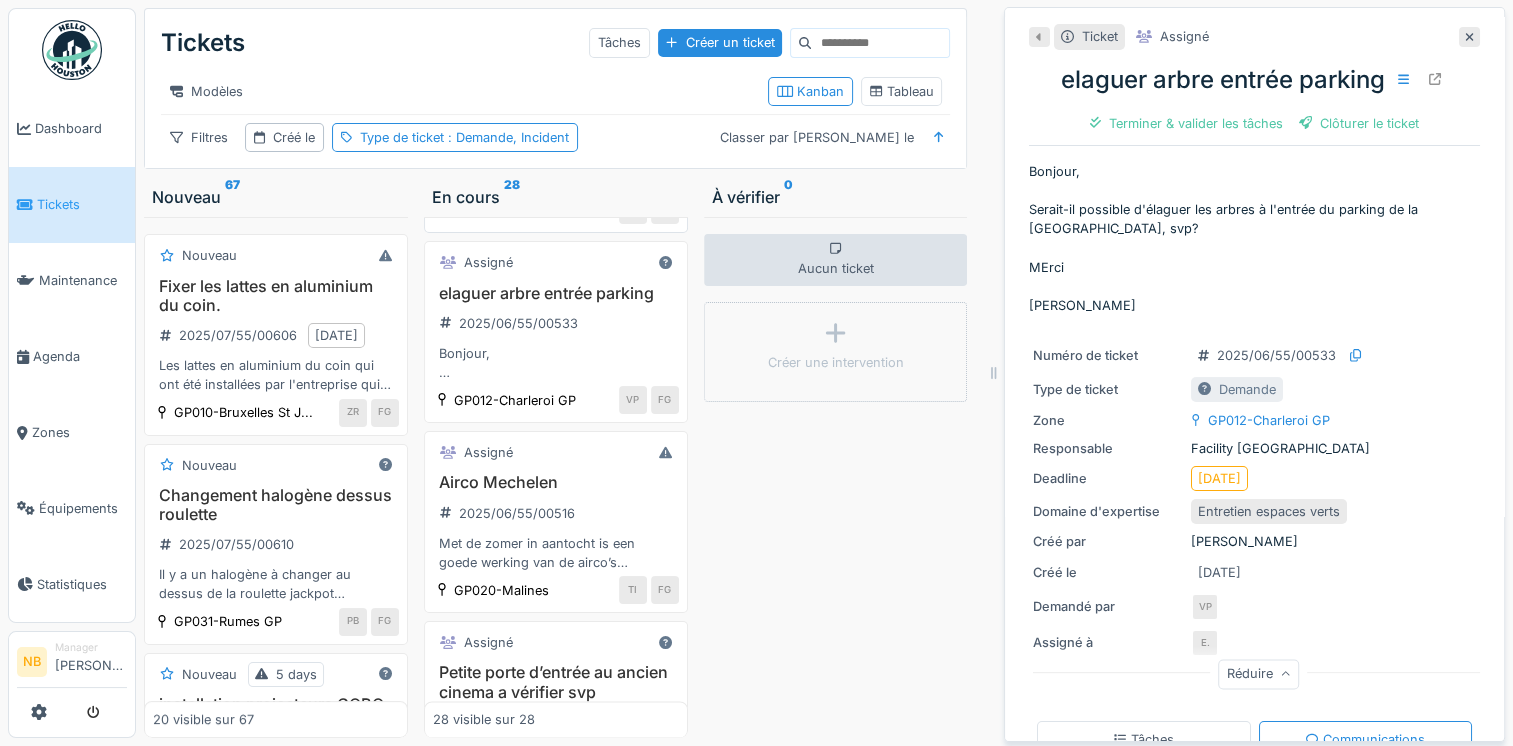 click on "Débroussailler jardin" at bounding box center (556, 95) 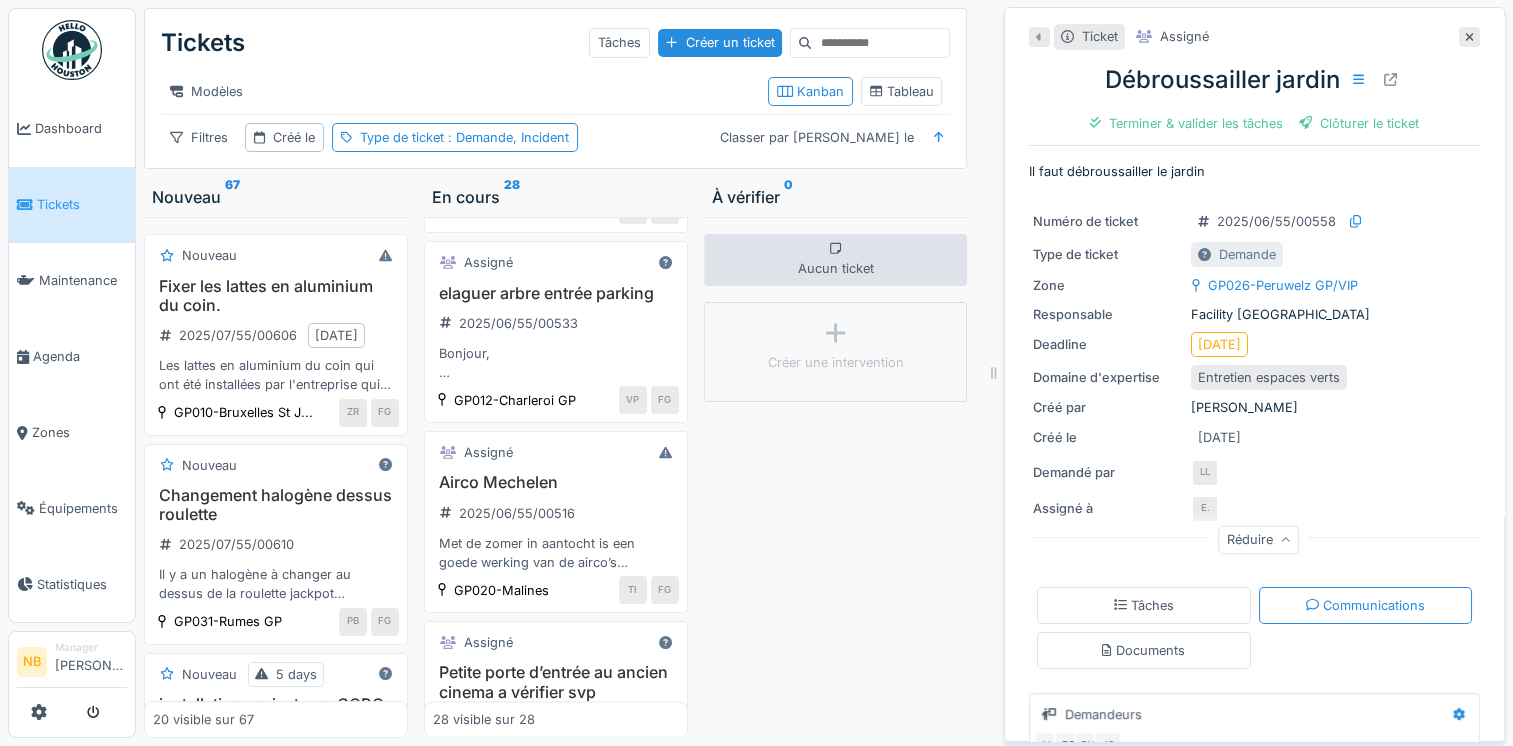scroll, scrollTop: 77, scrollLeft: 0, axis: vertical 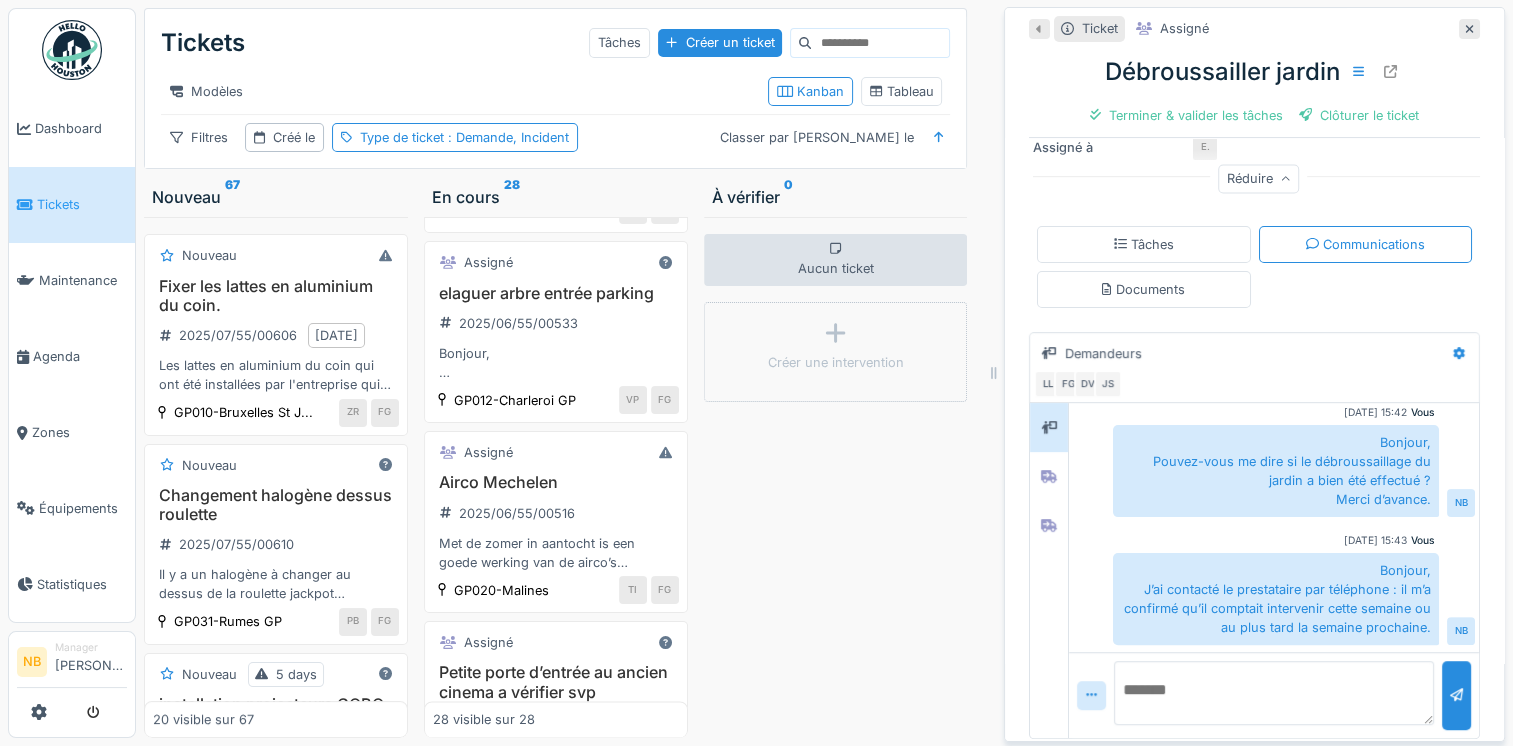 click at bounding box center [1274, 693] 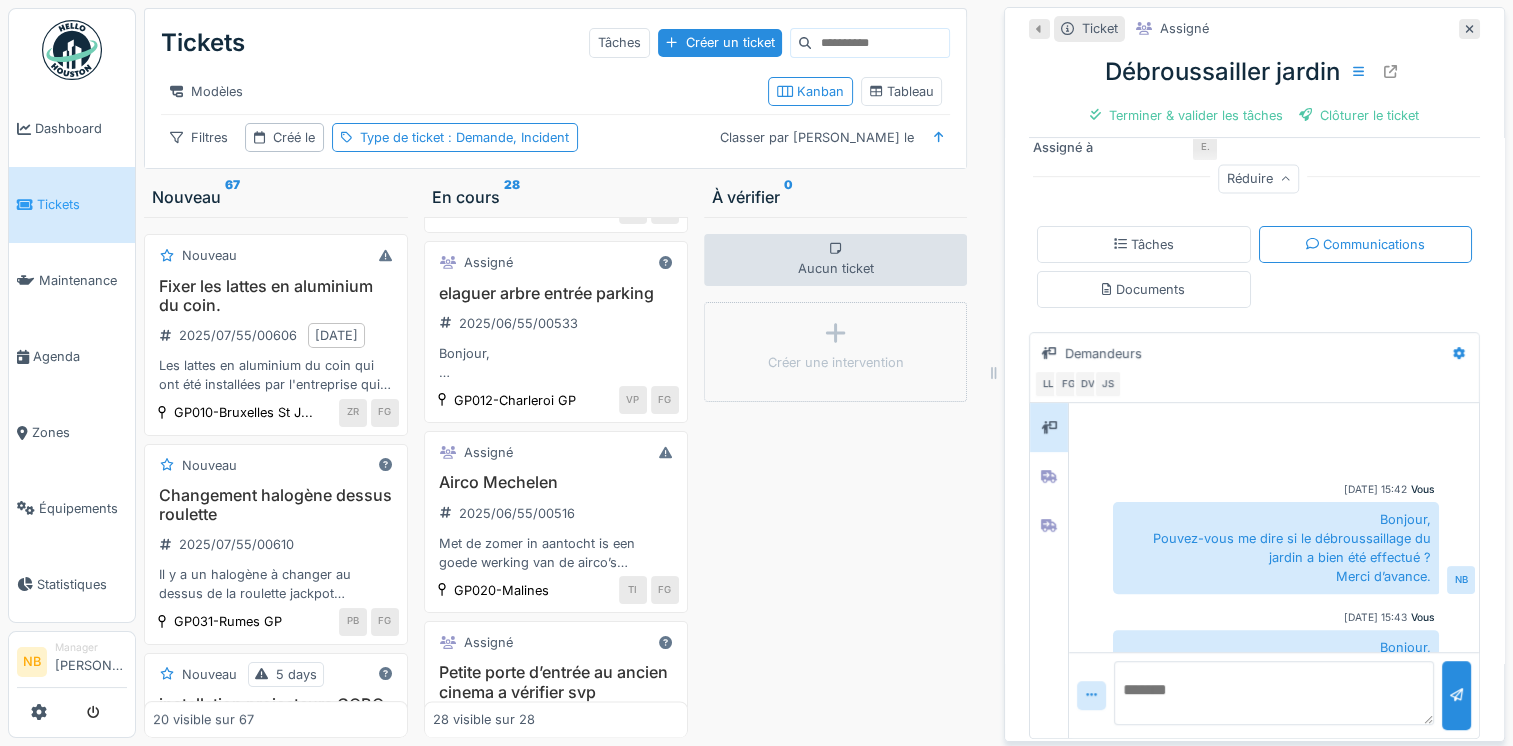 scroll, scrollTop: 128, scrollLeft: 0, axis: vertical 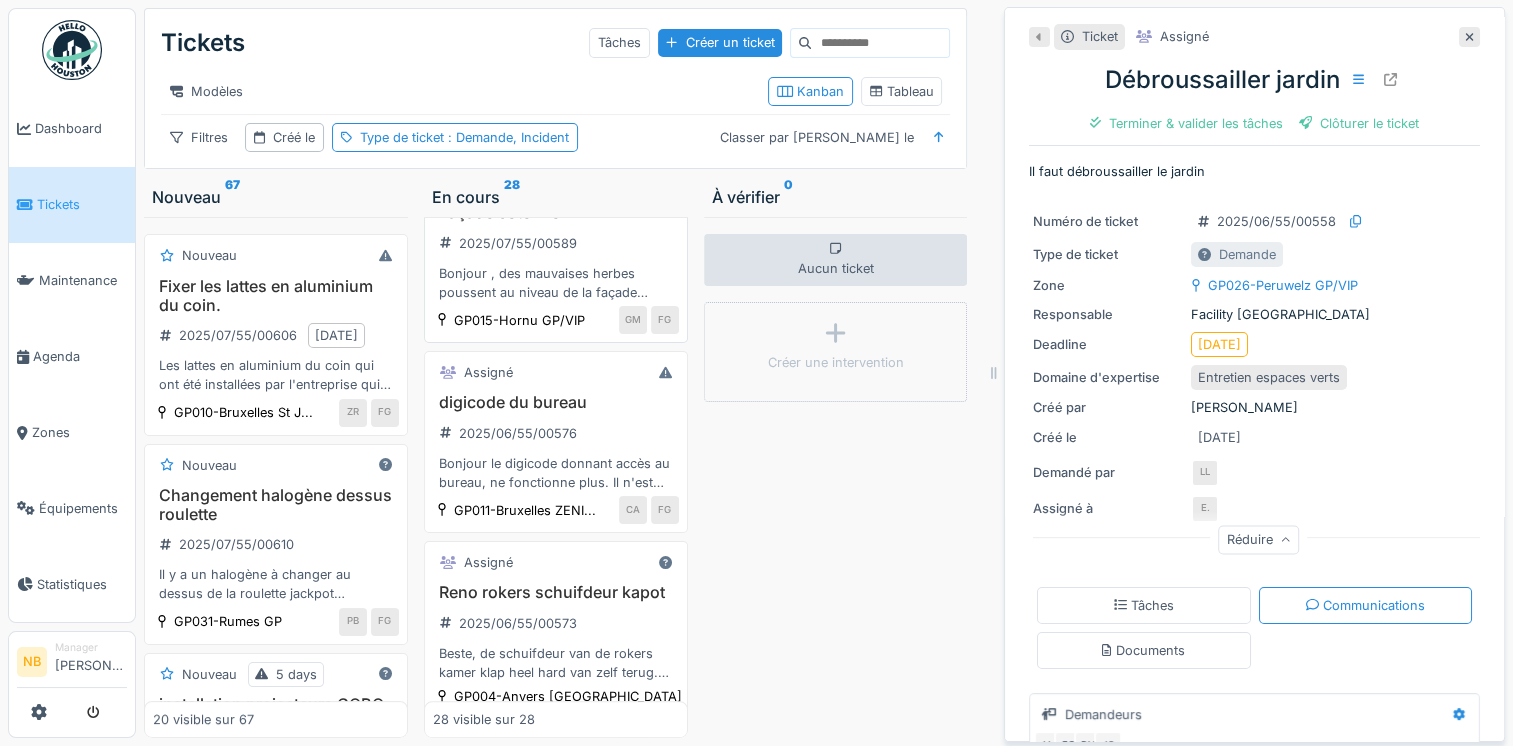 click on "Façade coté rue 2025/07/55/00589 Bonjour , des mauvaises herbes poussent au niveau de la façade [GEOGRAPHIC_DATA] ,les mauvaise sont situé en hauteur de la façade" at bounding box center [556, 252] 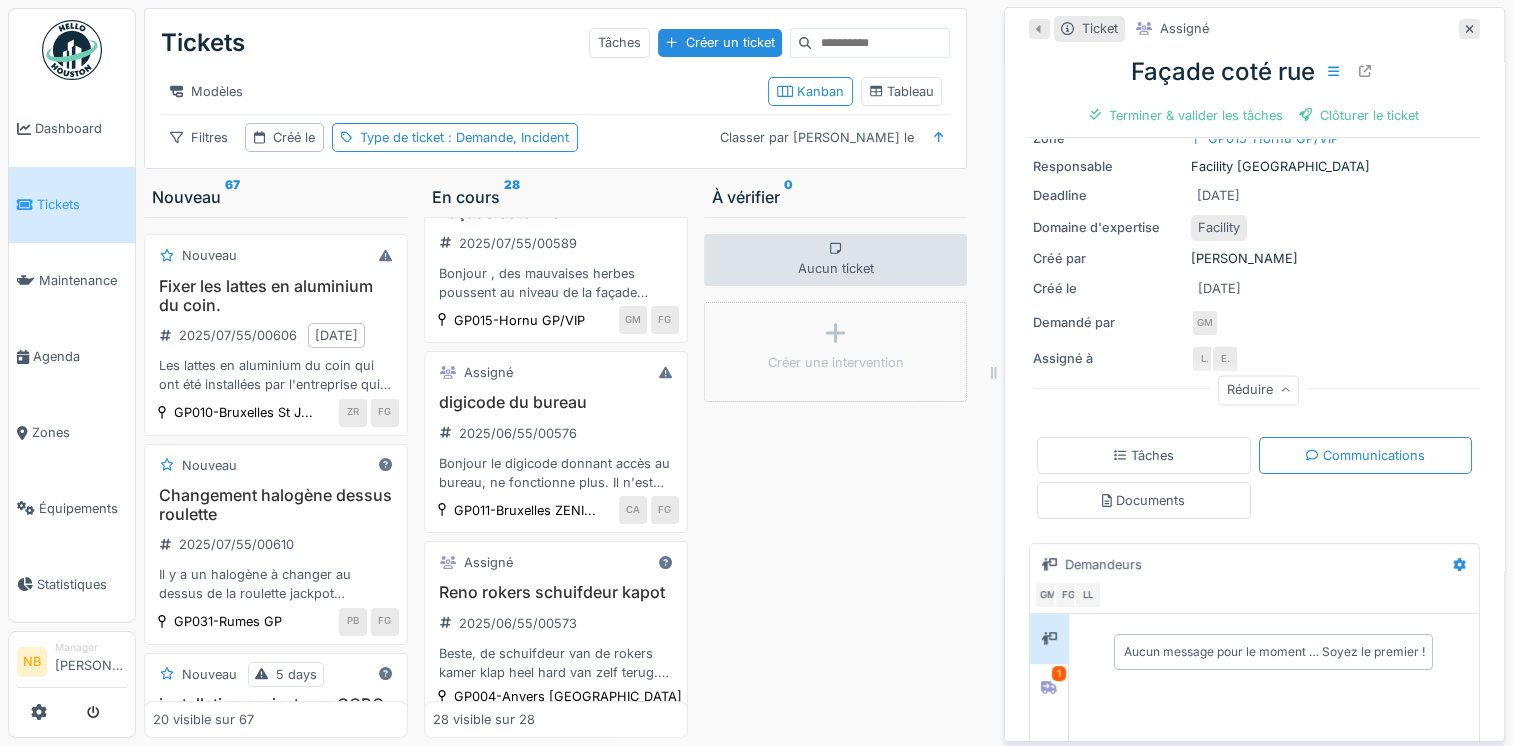 scroll, scrollTop: 412, scrollLeft: 0, axis: vertical 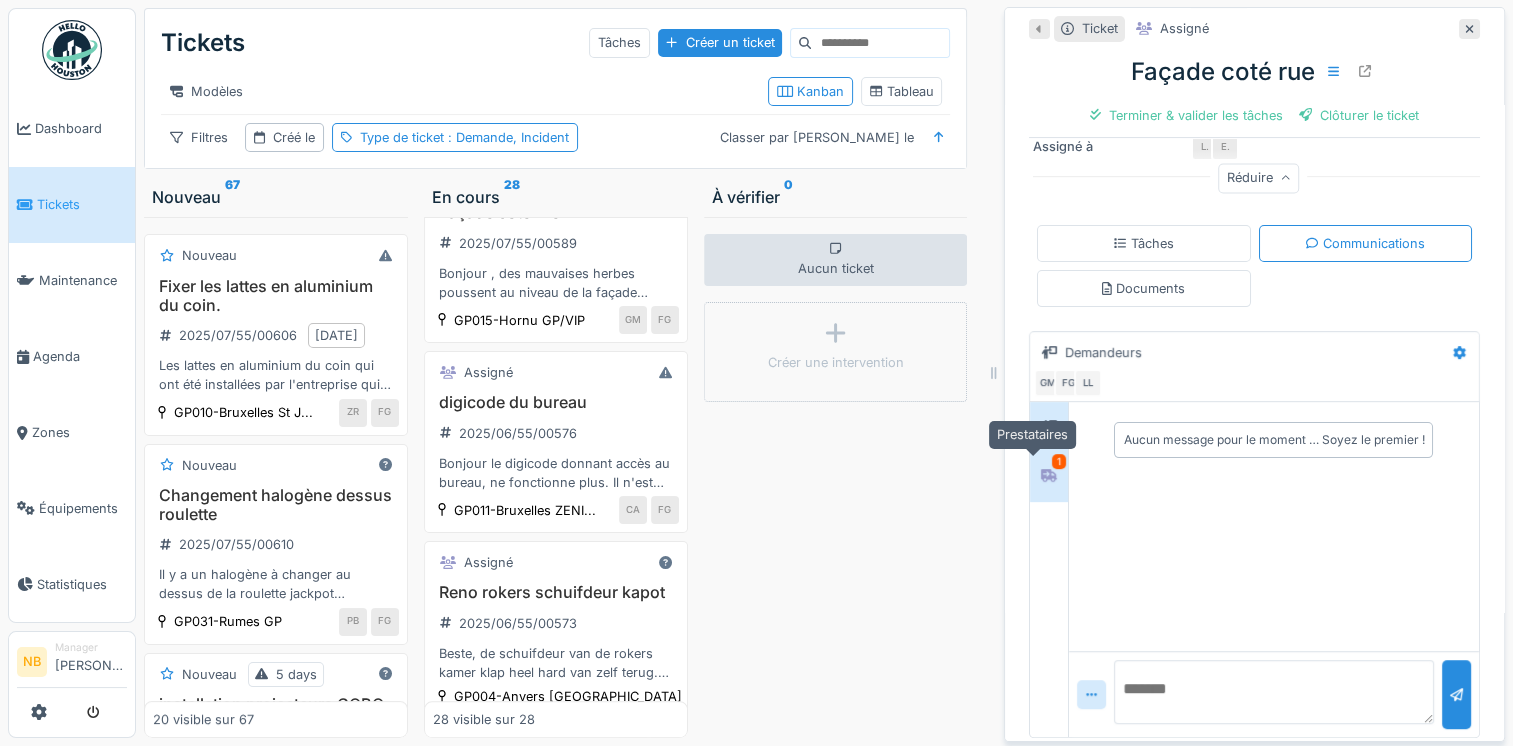click 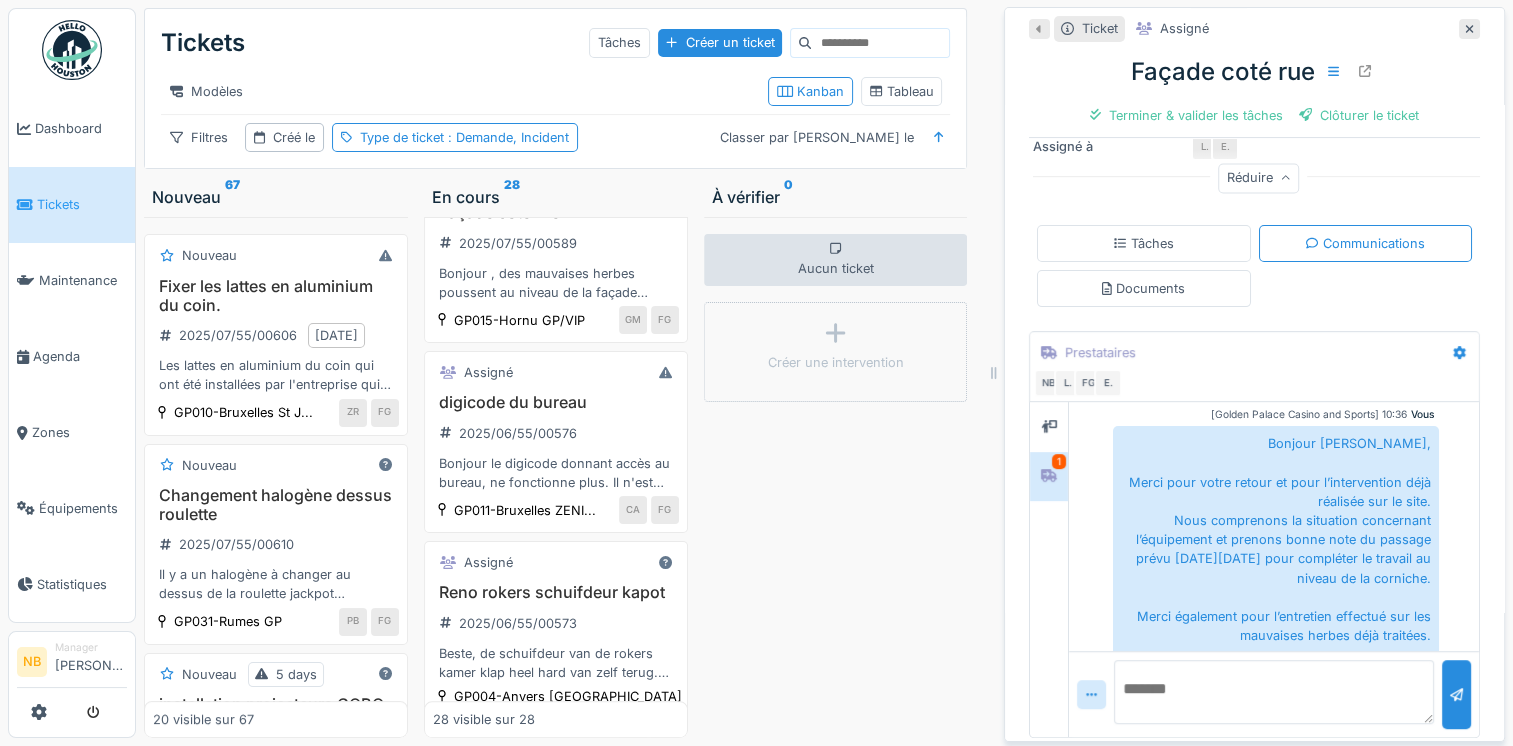 scroll, scrollTop: 2247, scrollLeft: 0, axis: vertical 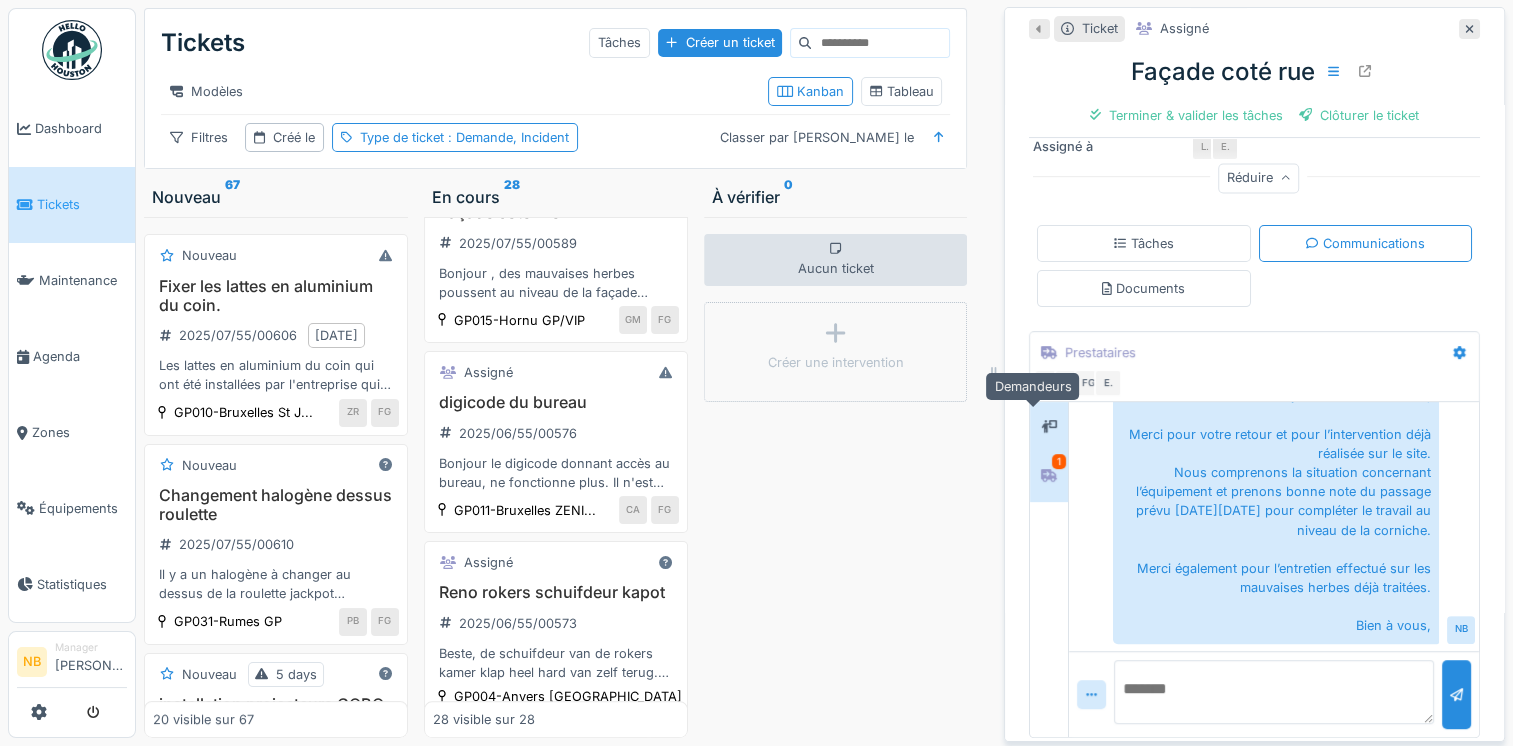 click 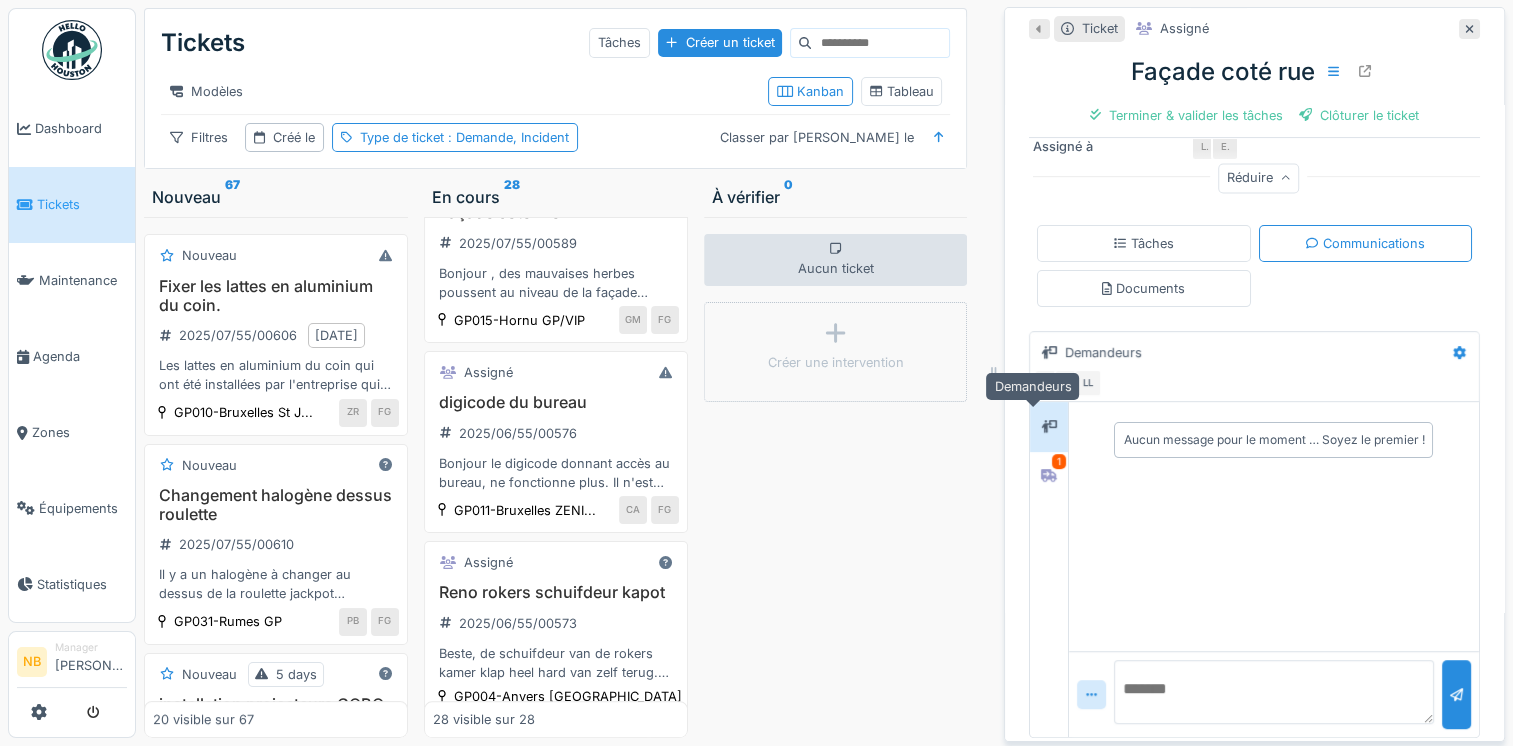 scroll, scrollTop: 0, scrollLeft: 0, axis: both 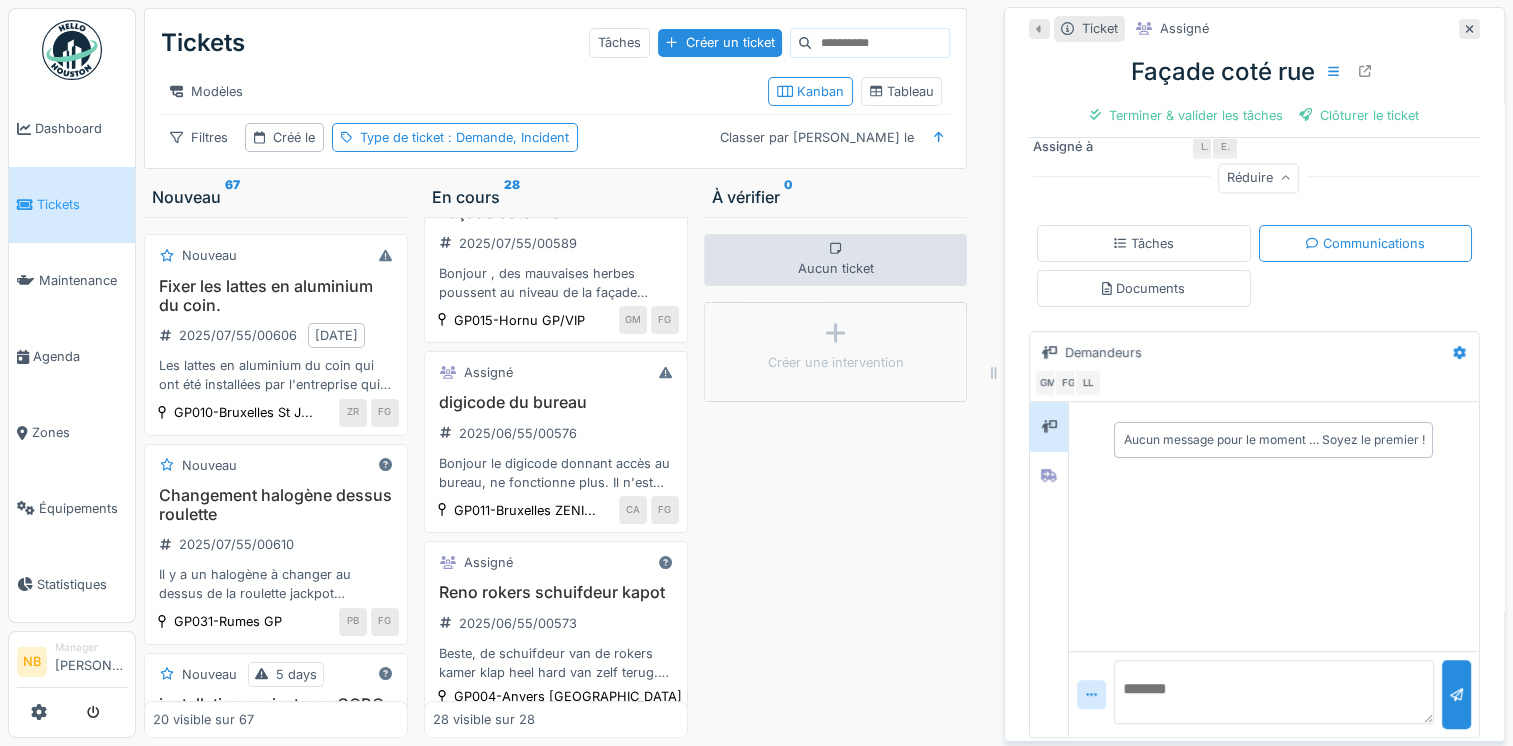 click at bounding box center [1274, 692] 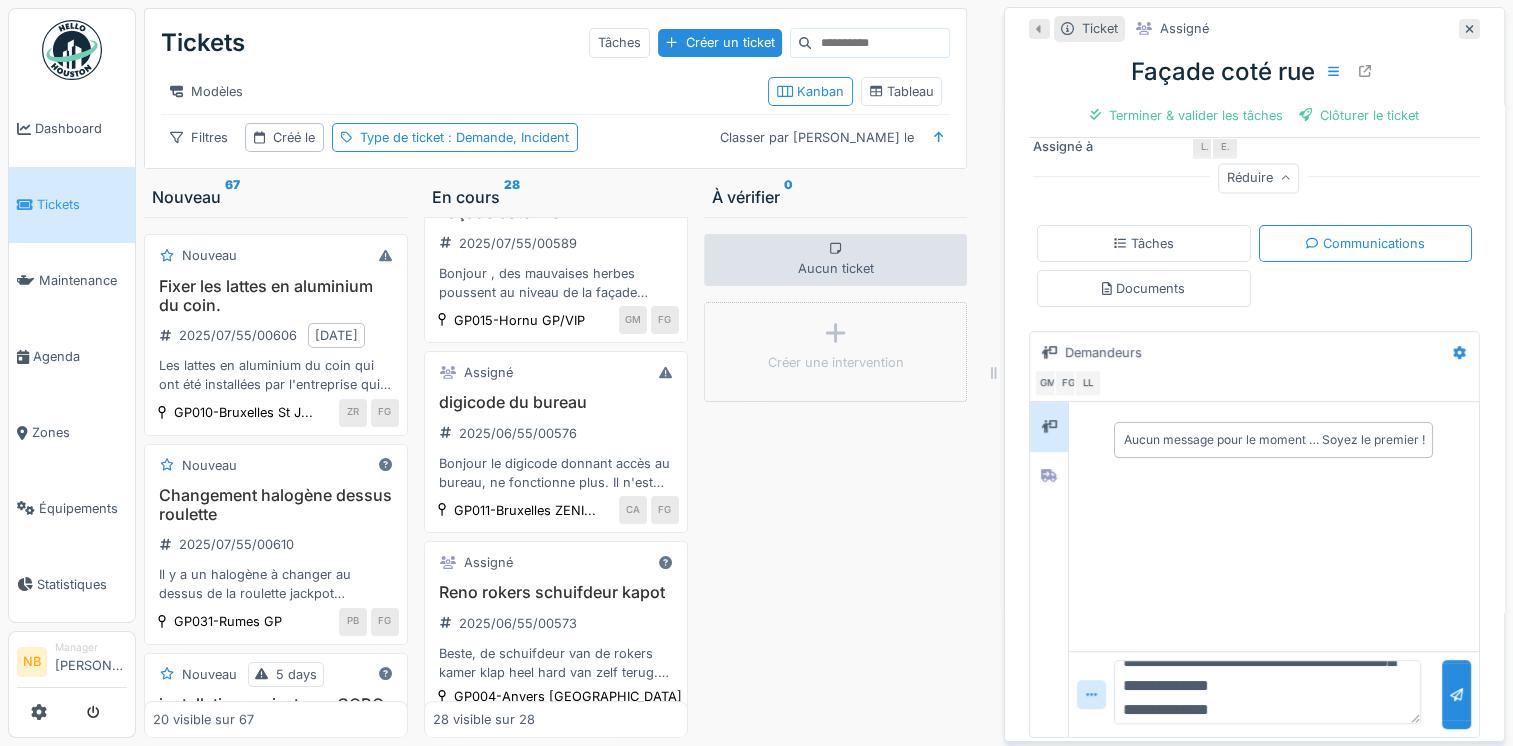 scroll, scrollTop: 137, scrollLeft: 0, axis: vertical 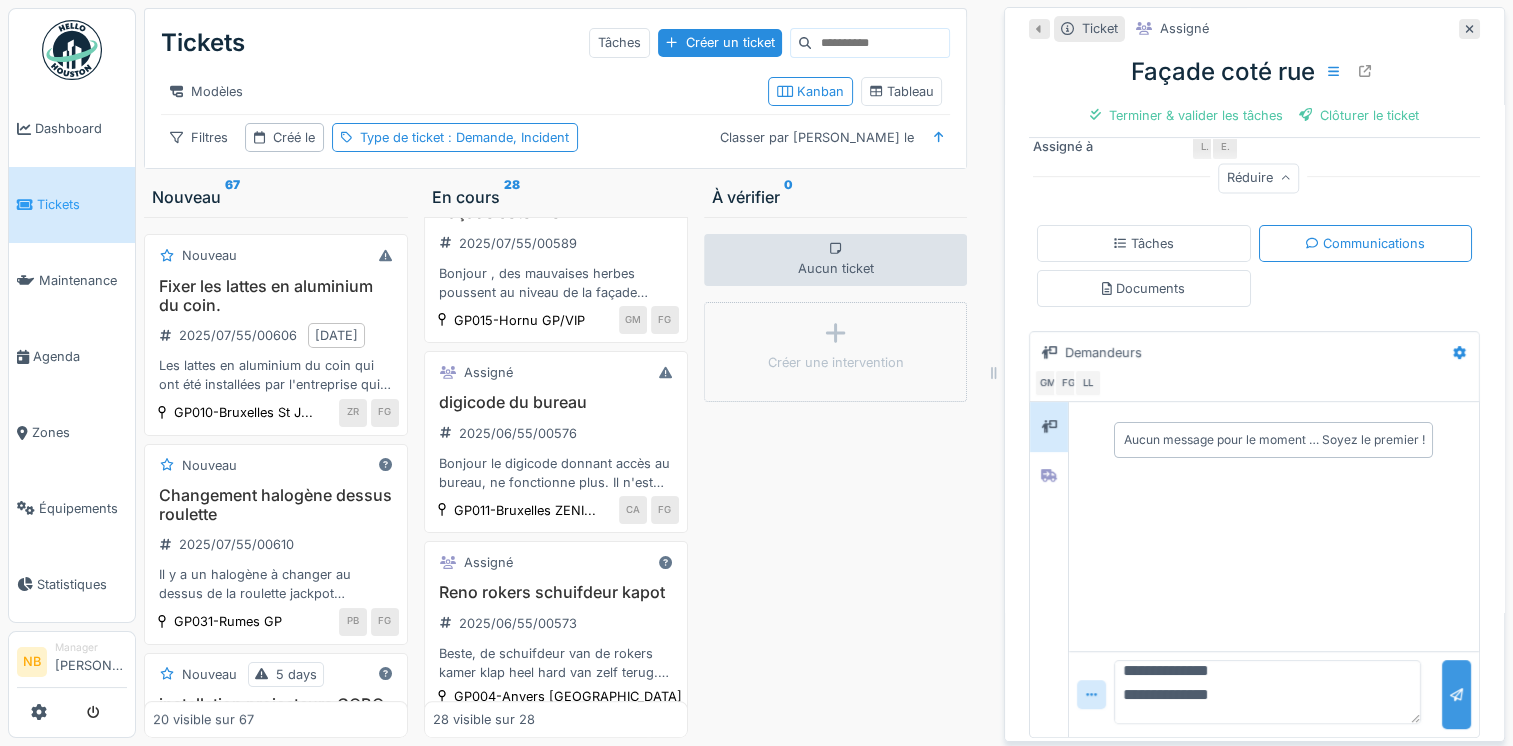 type on "**********" 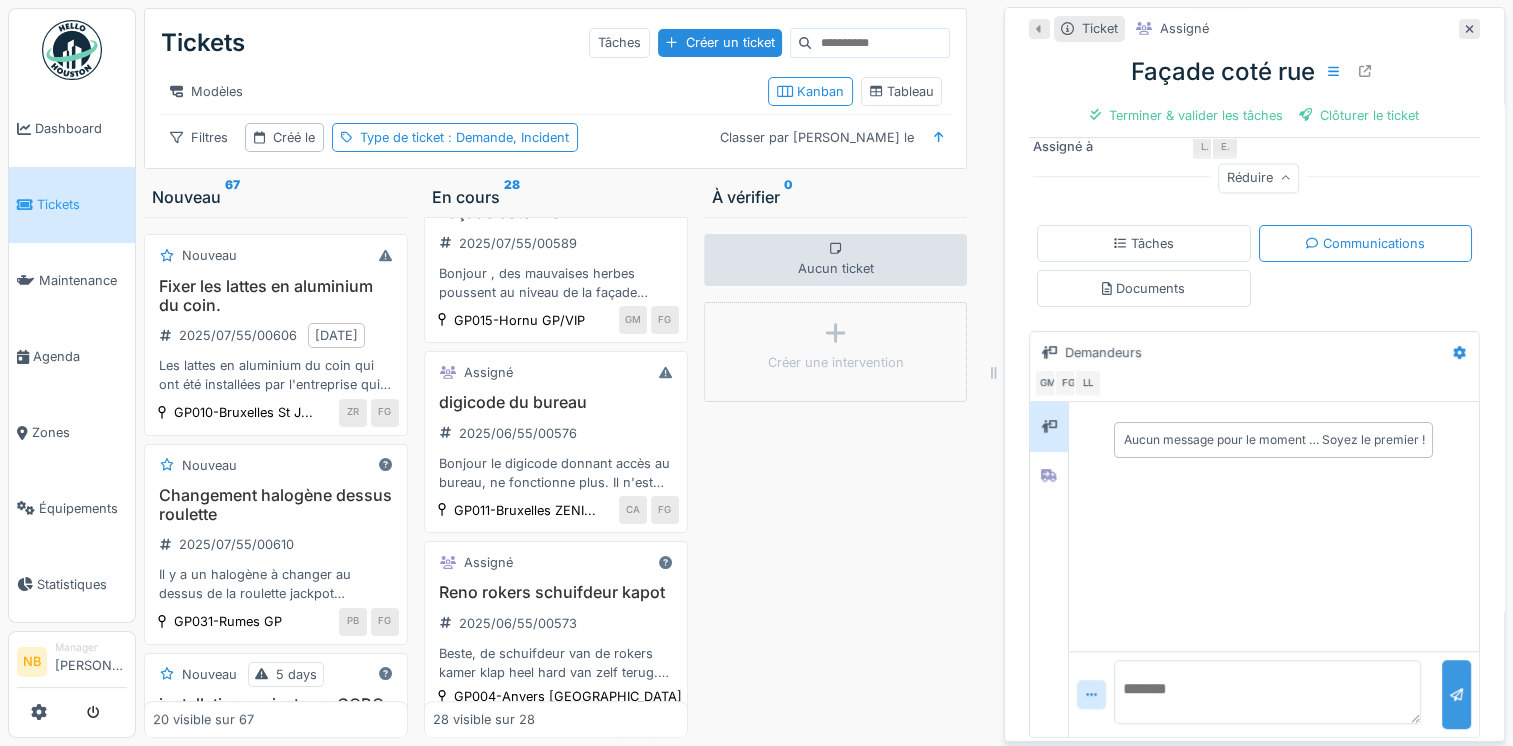 scroll, scrollTop: 0, scrollLeft: 0, axis: both 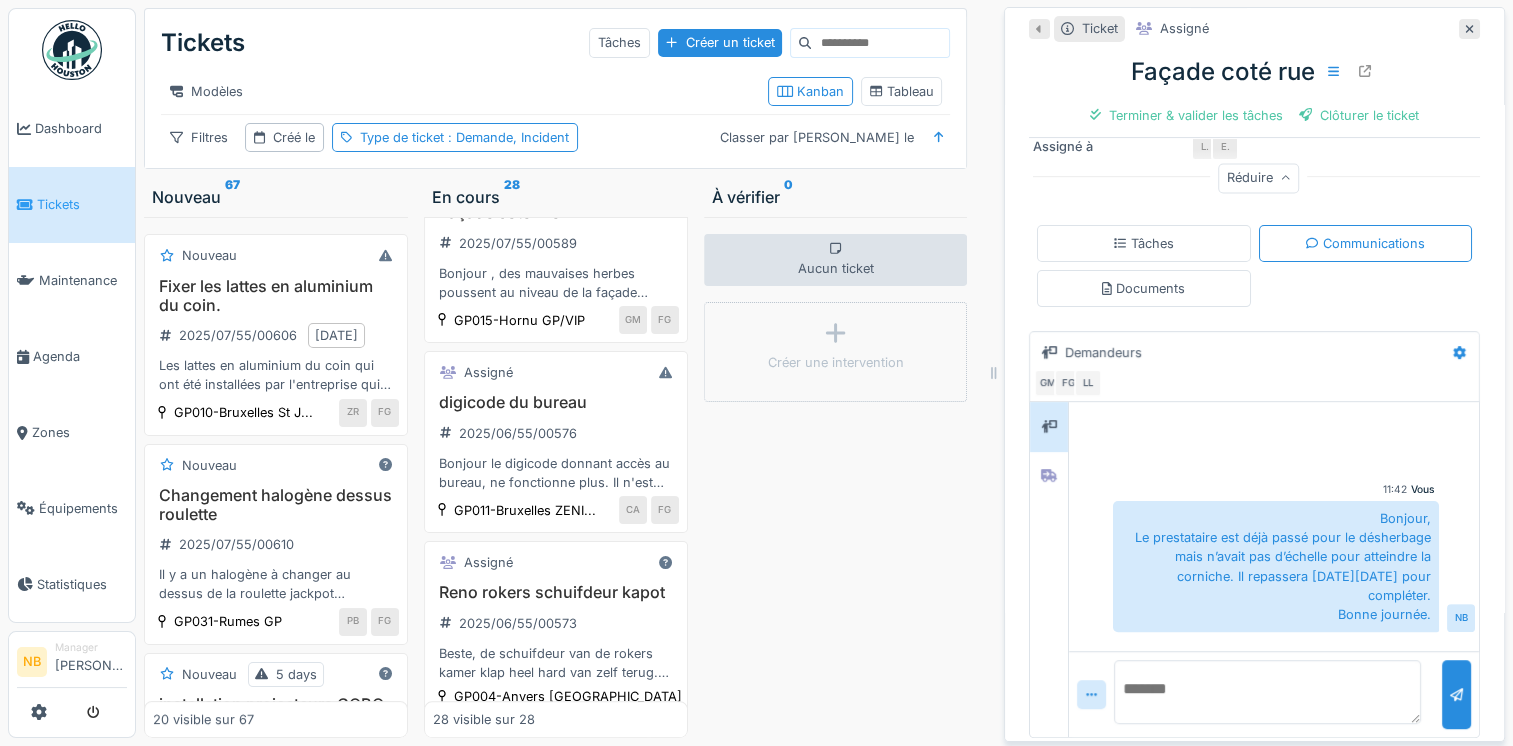 click at bounding box center (1267, 692) 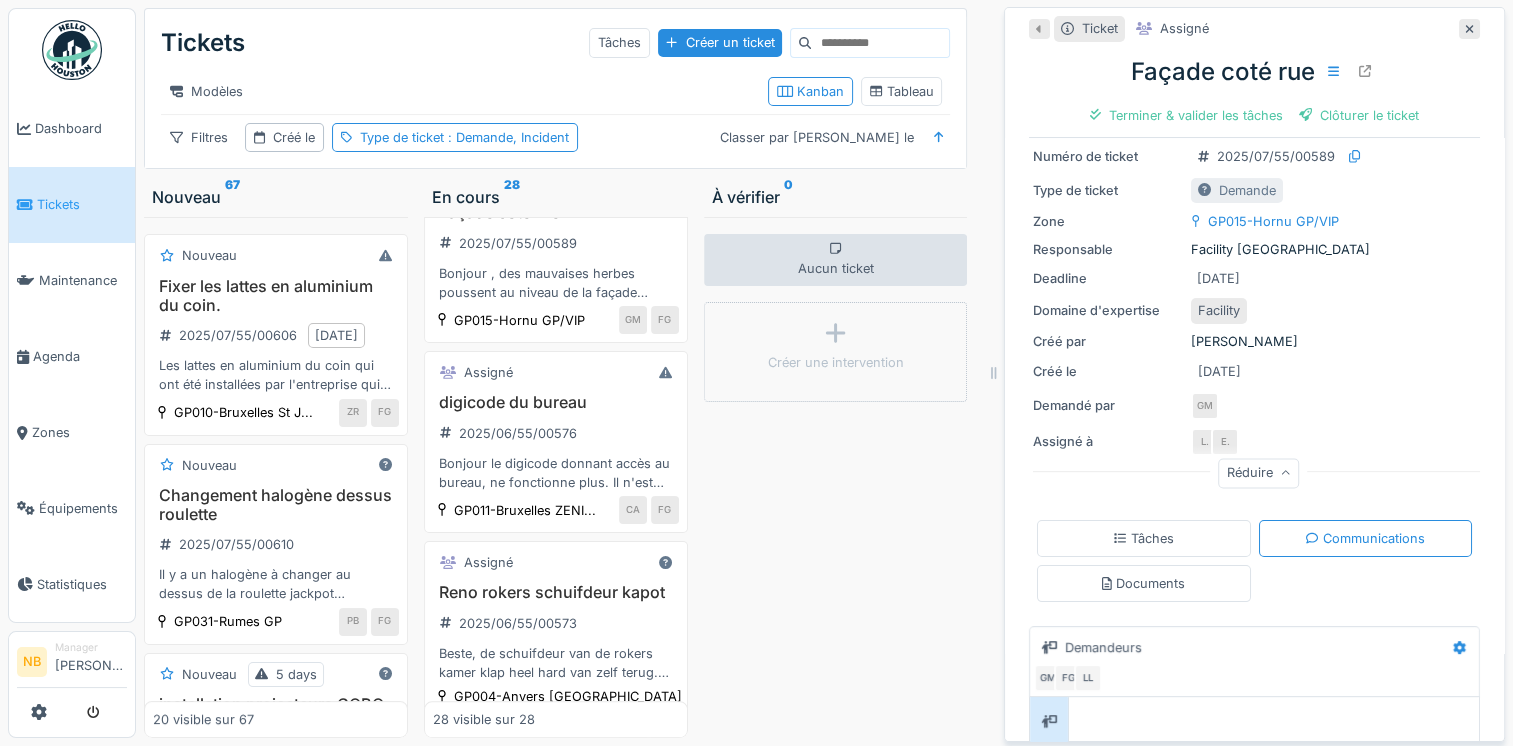 scroll, scrollTop: 0, scrollLeft: 0, axis: both 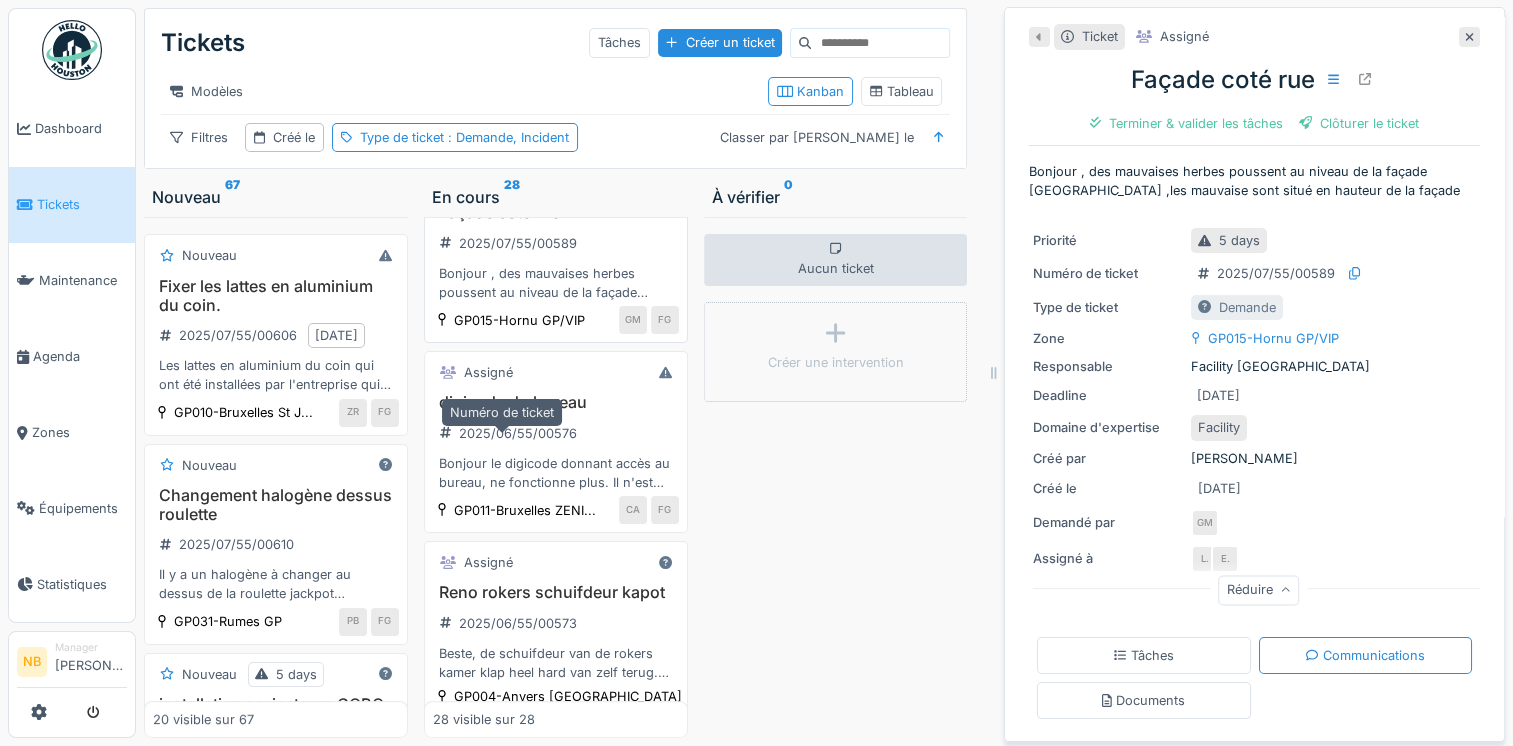 click on "2025/07/55/00589" at bounding box center (508, 243) 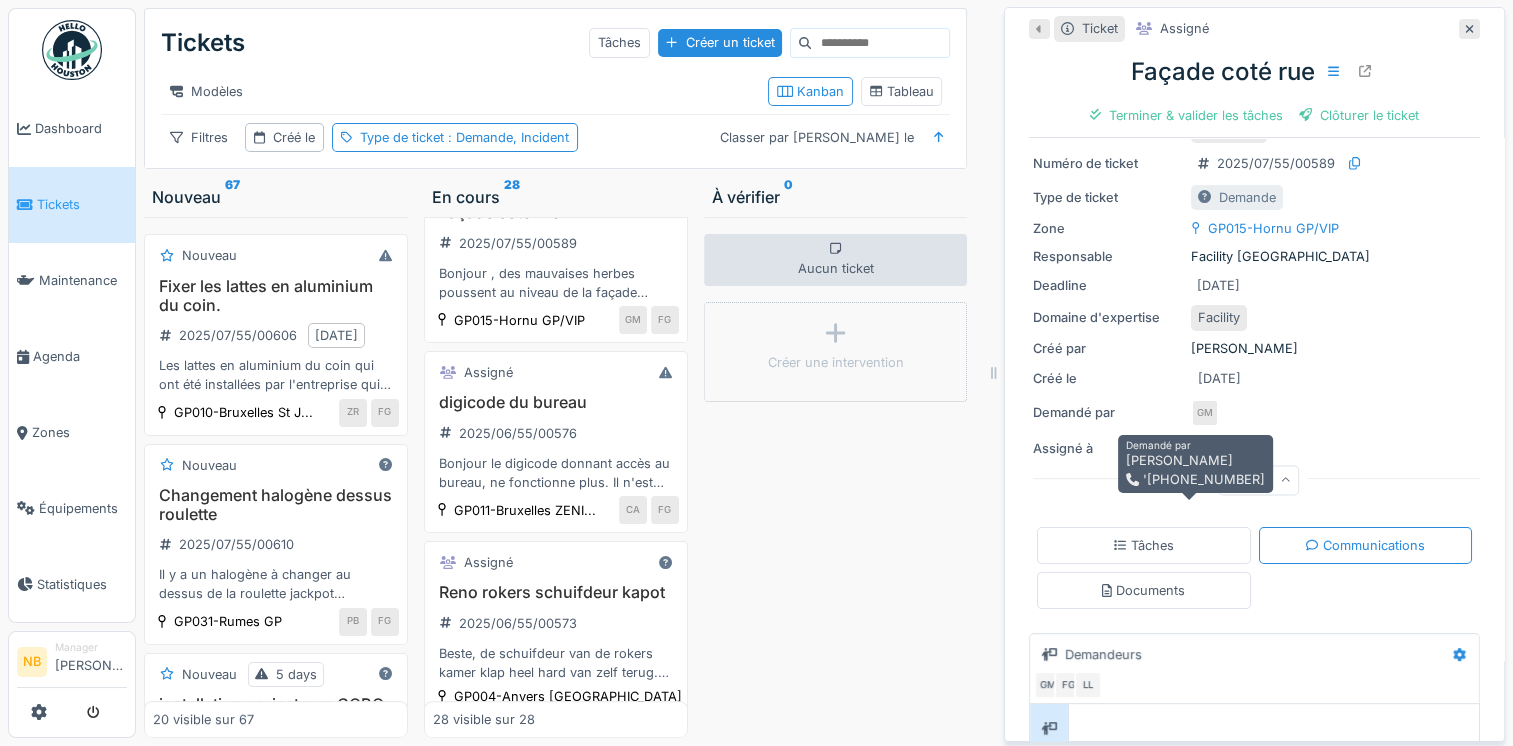 scroll, scrollTop: 412, scrollLeft: 0, axis: vertical 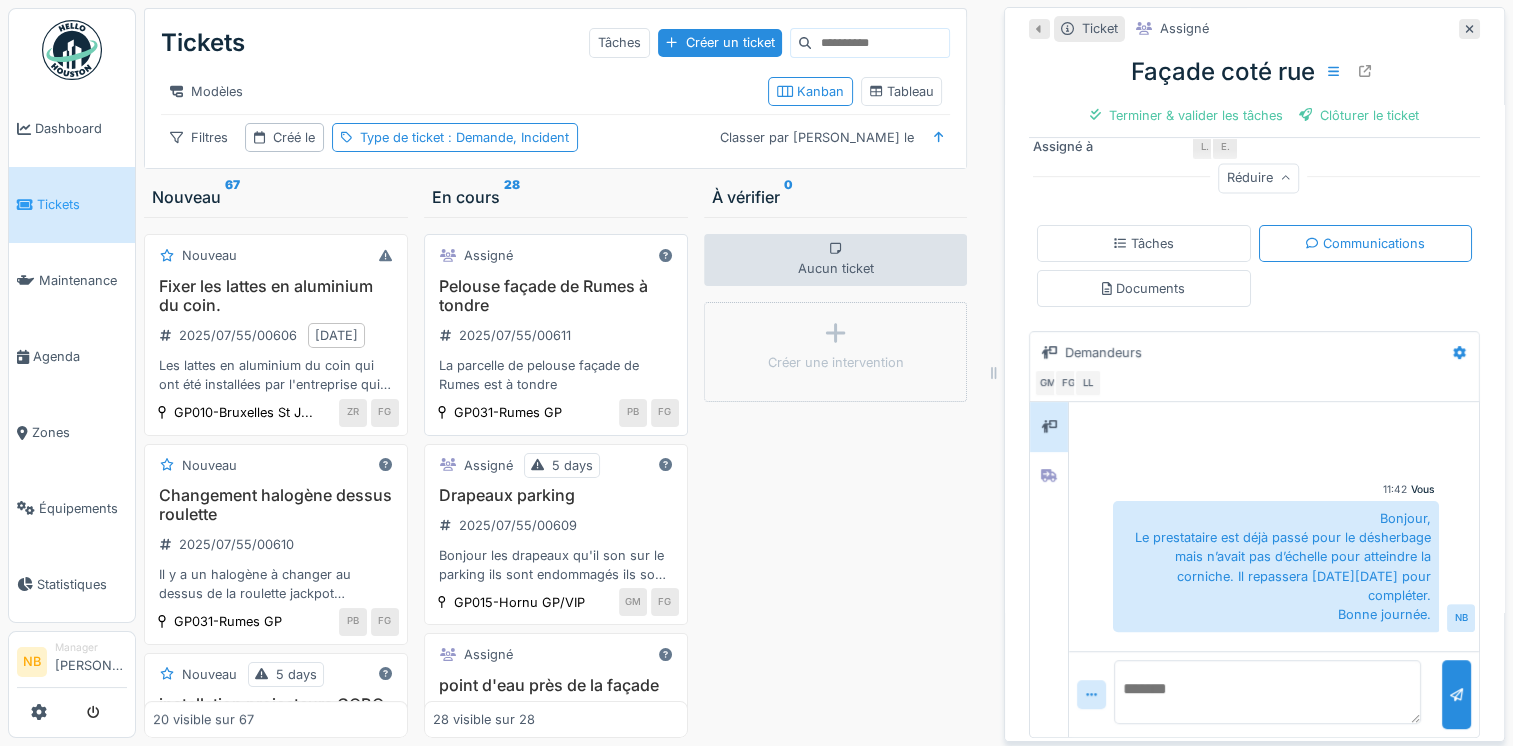 click on "Assigné Pelouse façade de Rumes à tondre 2025/07/55/00611 La parcelle de pelouse façade de Rumes est à tondre  GP031-Rumes GP PB FG" at bounding box center [556, 334] 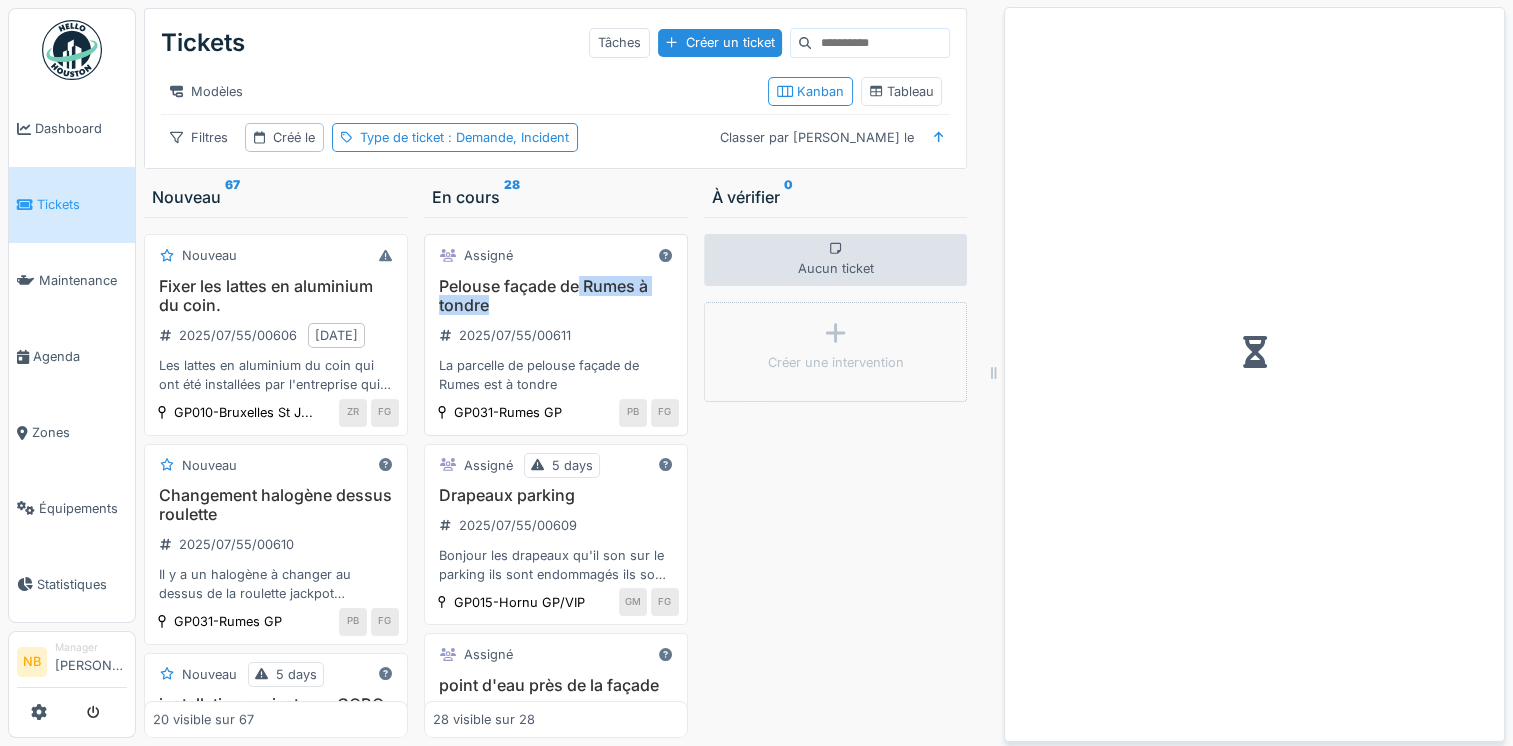 scroll, scrollTop: 0, scrollLeft: 0, axis: both 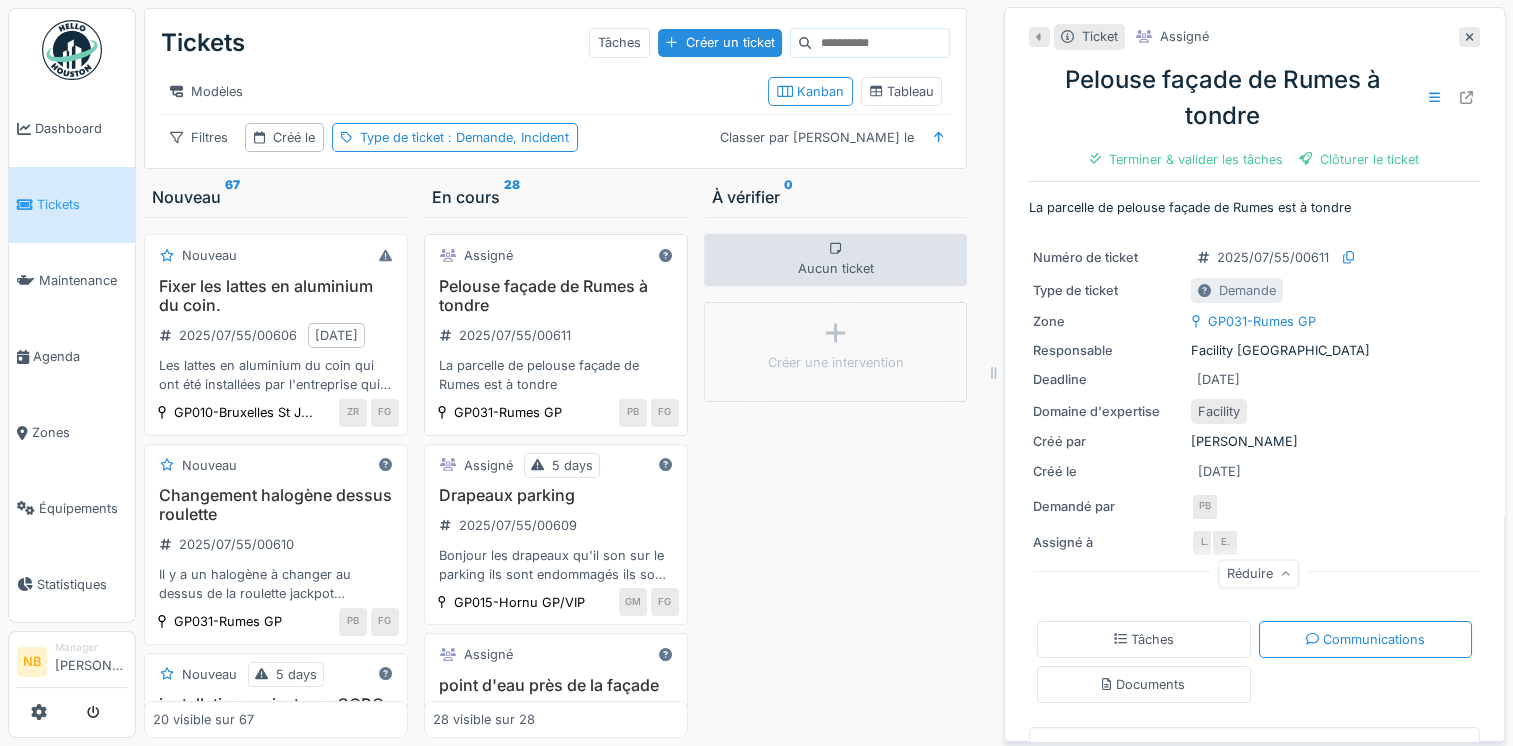 drag, startPoint x: 572, startPoint y: 294, endPoint x: 620, endPoint y: 318, distance: 53.66563 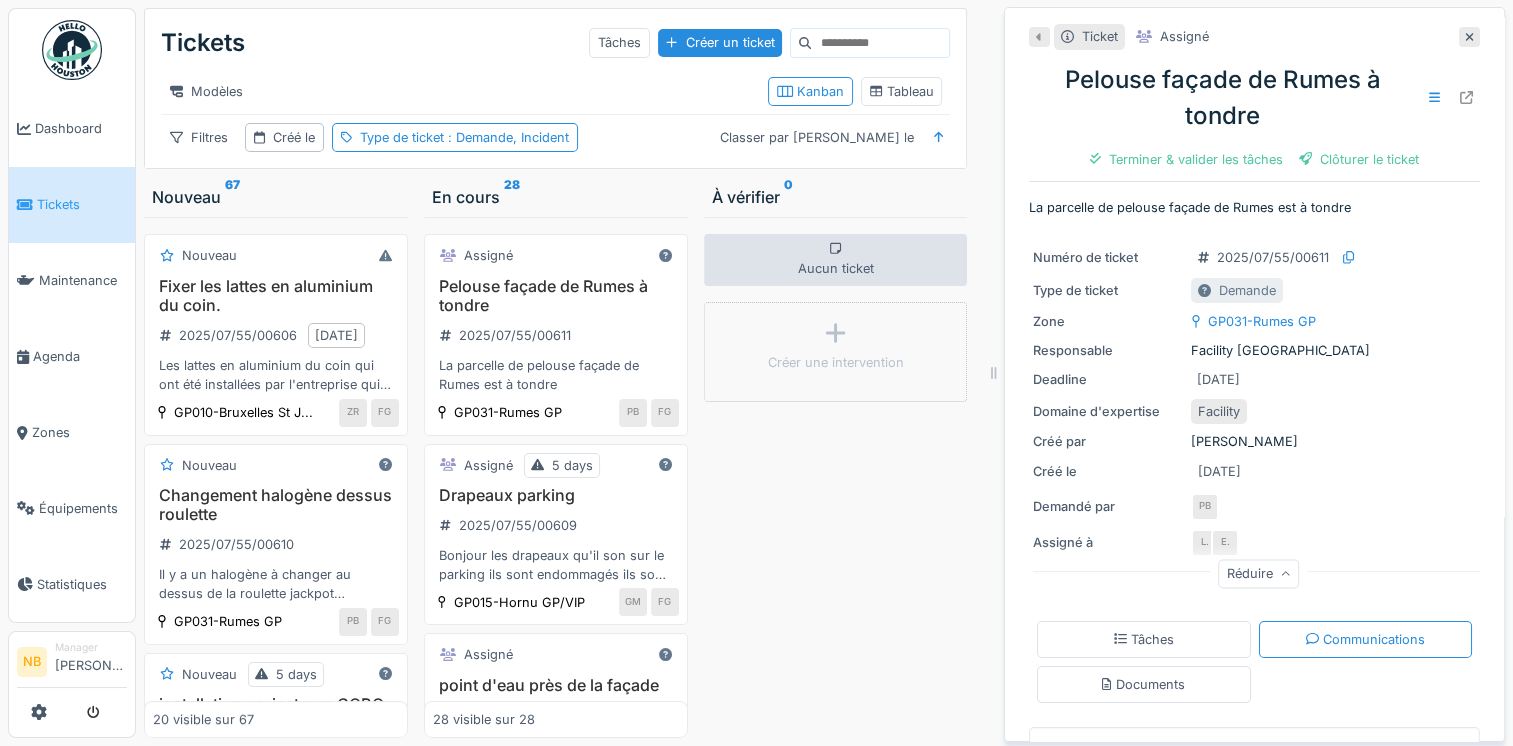 click on "Aucun ticket Créer une intervention" at bounding box center (836, 477) 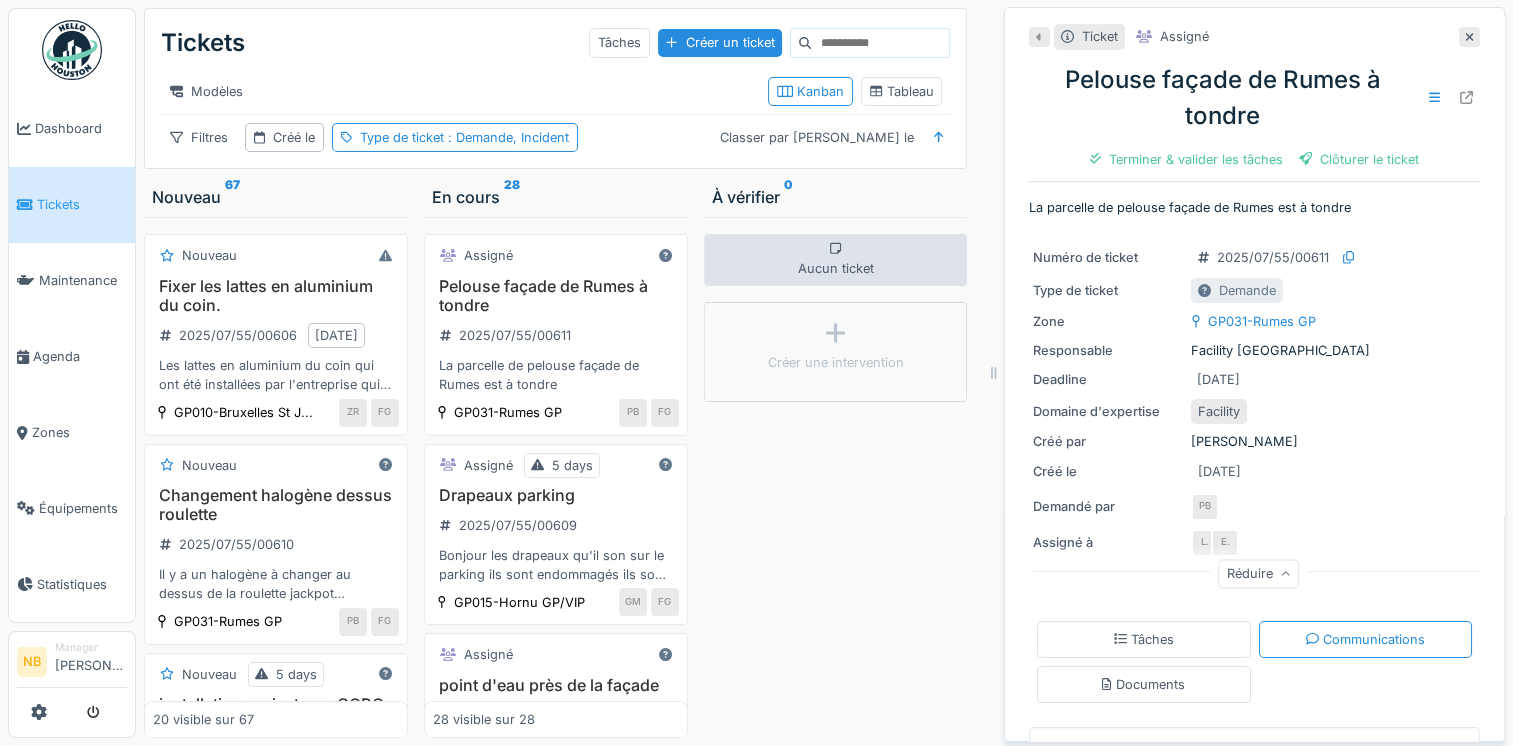 click on "Aucun ticket Créer une intervention" at bounding box center [836, 477] 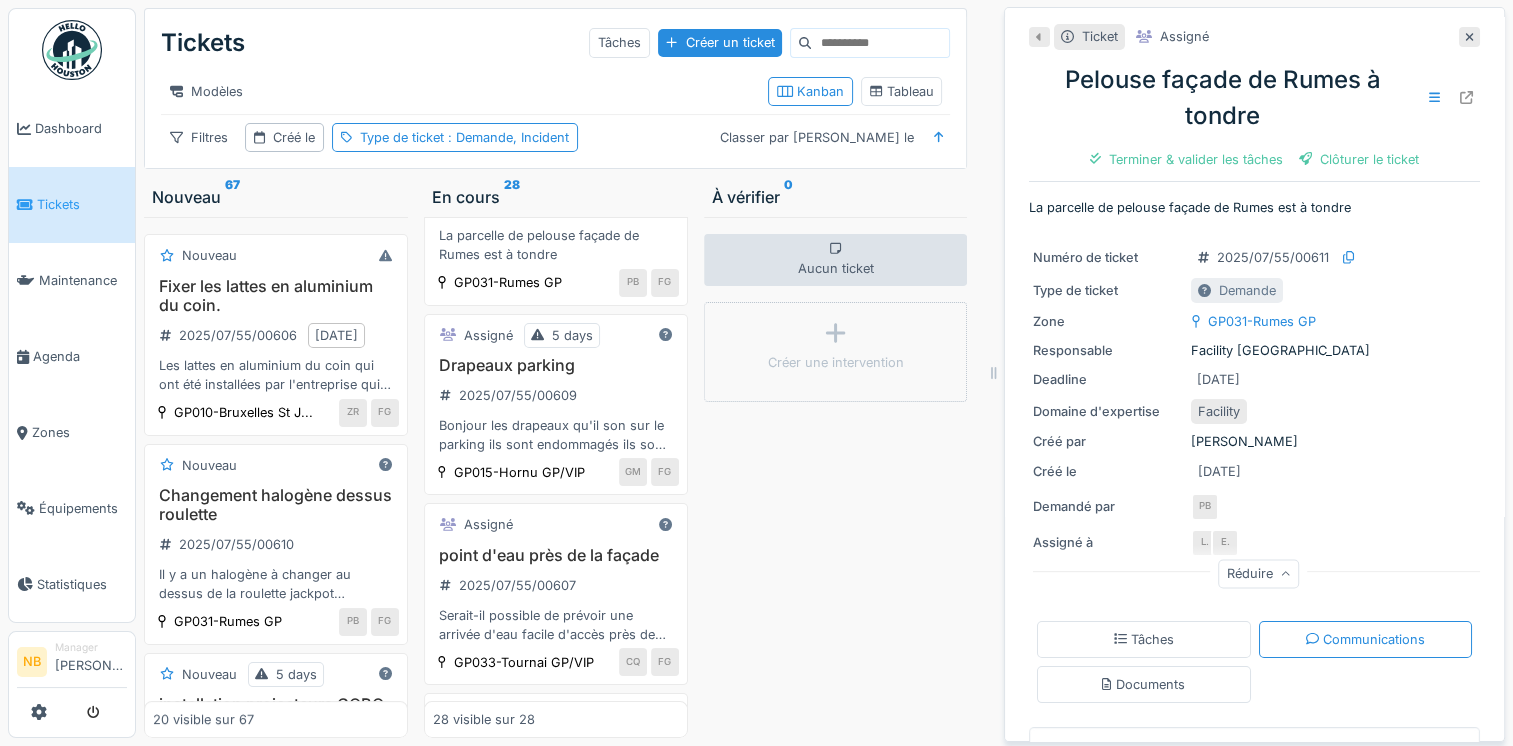 scroll, scrollTop: 172, scrollLeft: 0, axis: vertical 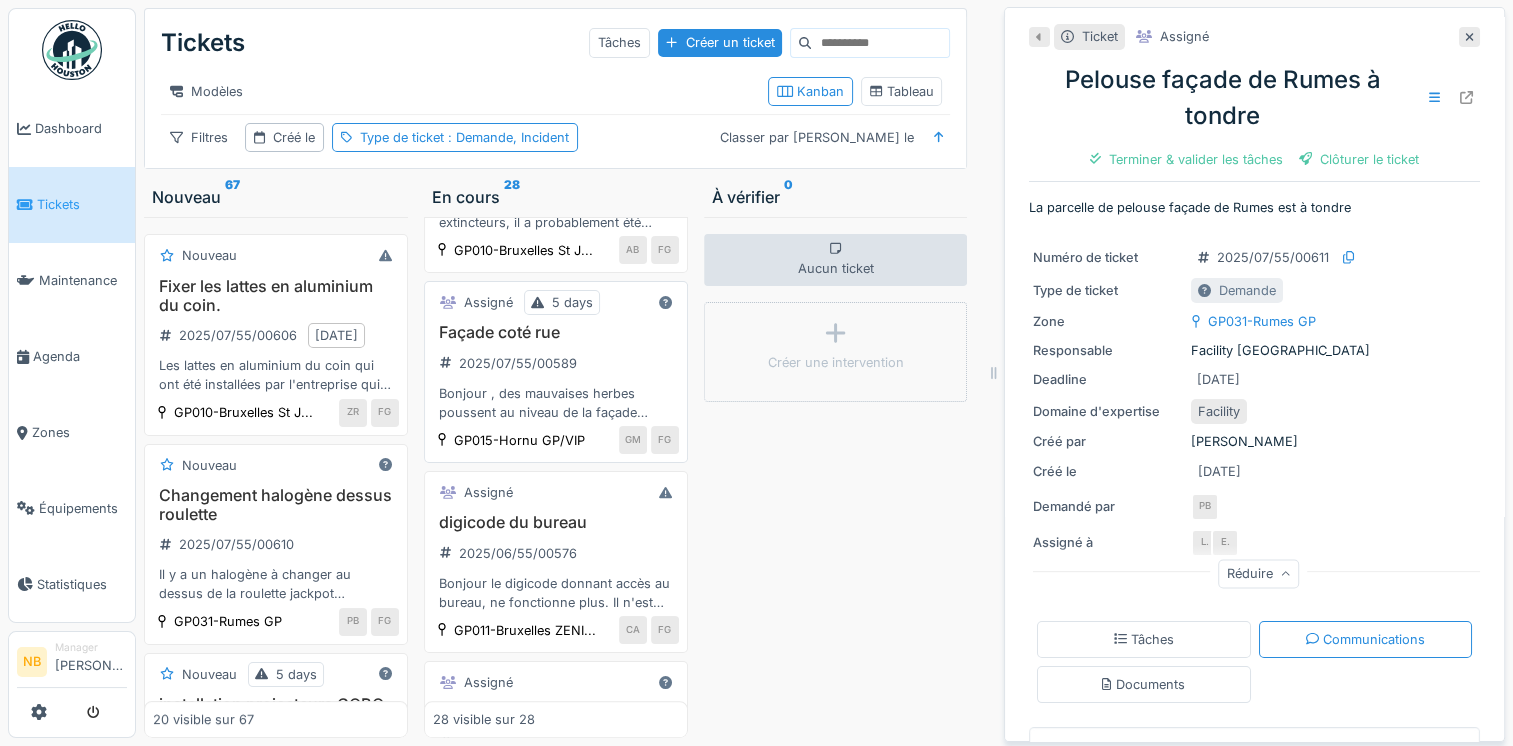 click on "Façade coté rue 2025/07/55/00589 Bonjour , des mauvaises herbes poussent au niveau de la façade [GEOGRAPHIC_DATA] ,les mauvaise sont situé en hauteur de la façade" at bounding box center [556, 372] 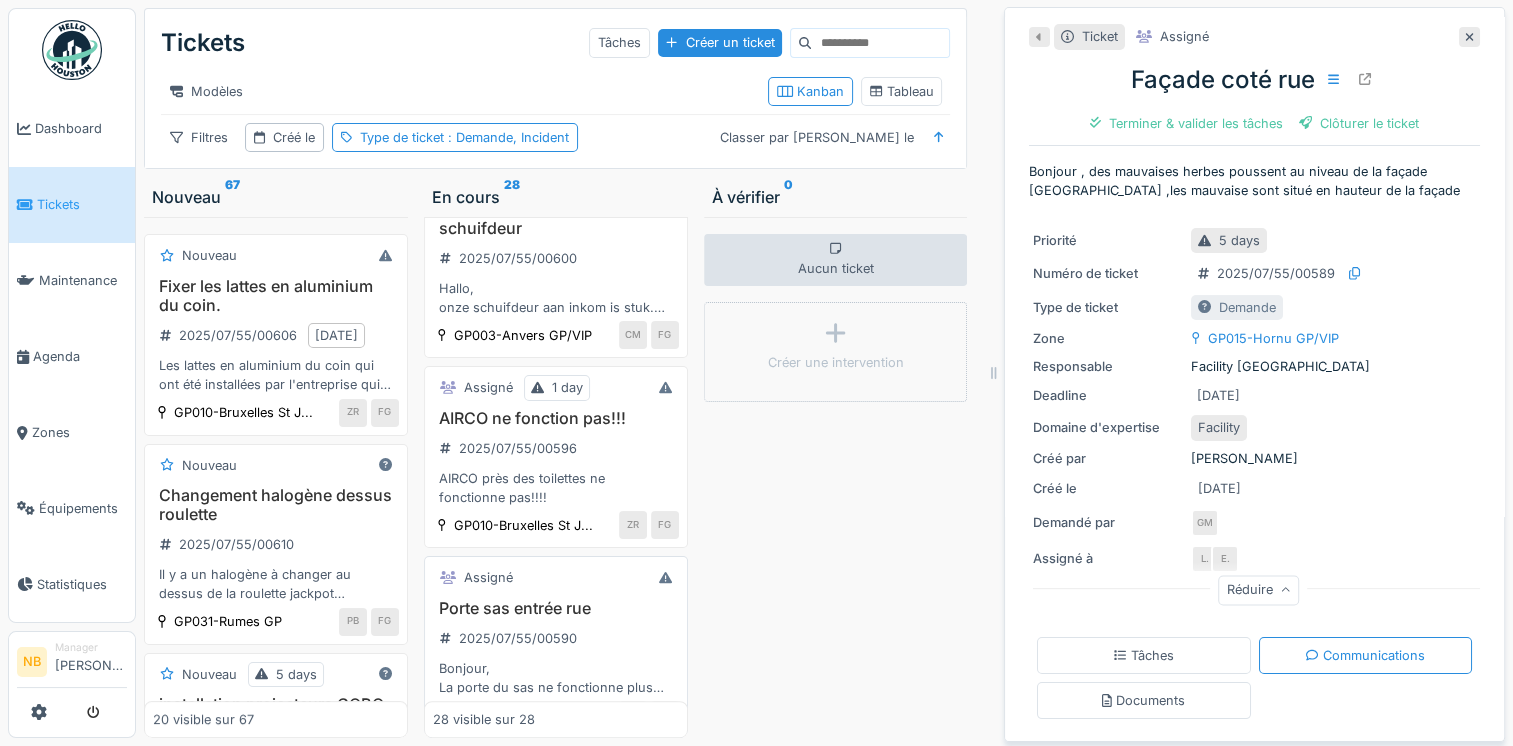 scroll, scrollTop: 1400, scrollLeft: 0, axis: vertical 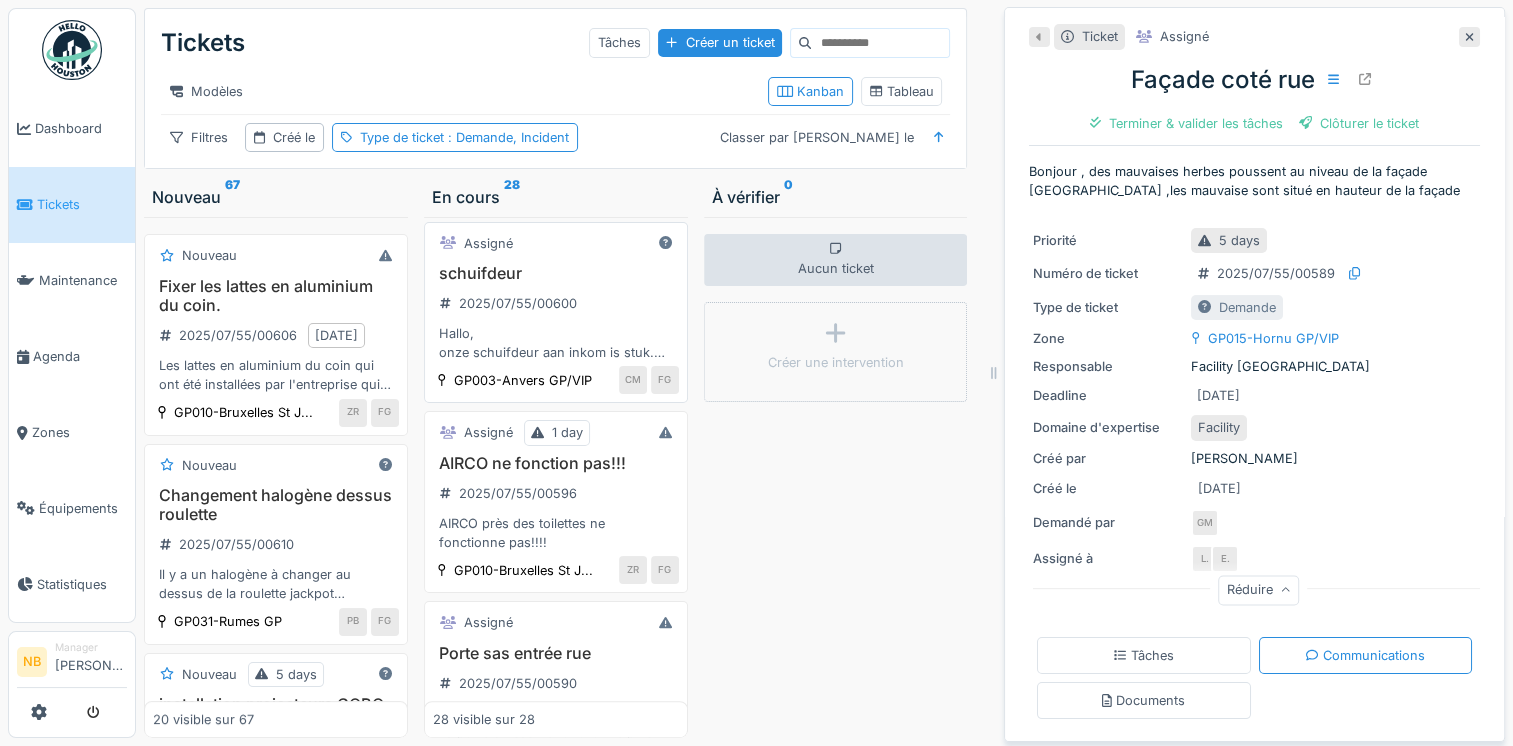 click on "Assigné schuifdeur 2025/07/55/00600 Hallo,
onze schuifdeur aan inkom is stuk.
Zou u iemand kunnen sturen om te repareren GP003-Anvers GP/VIP CM FG" at bounding box center (556, 313) 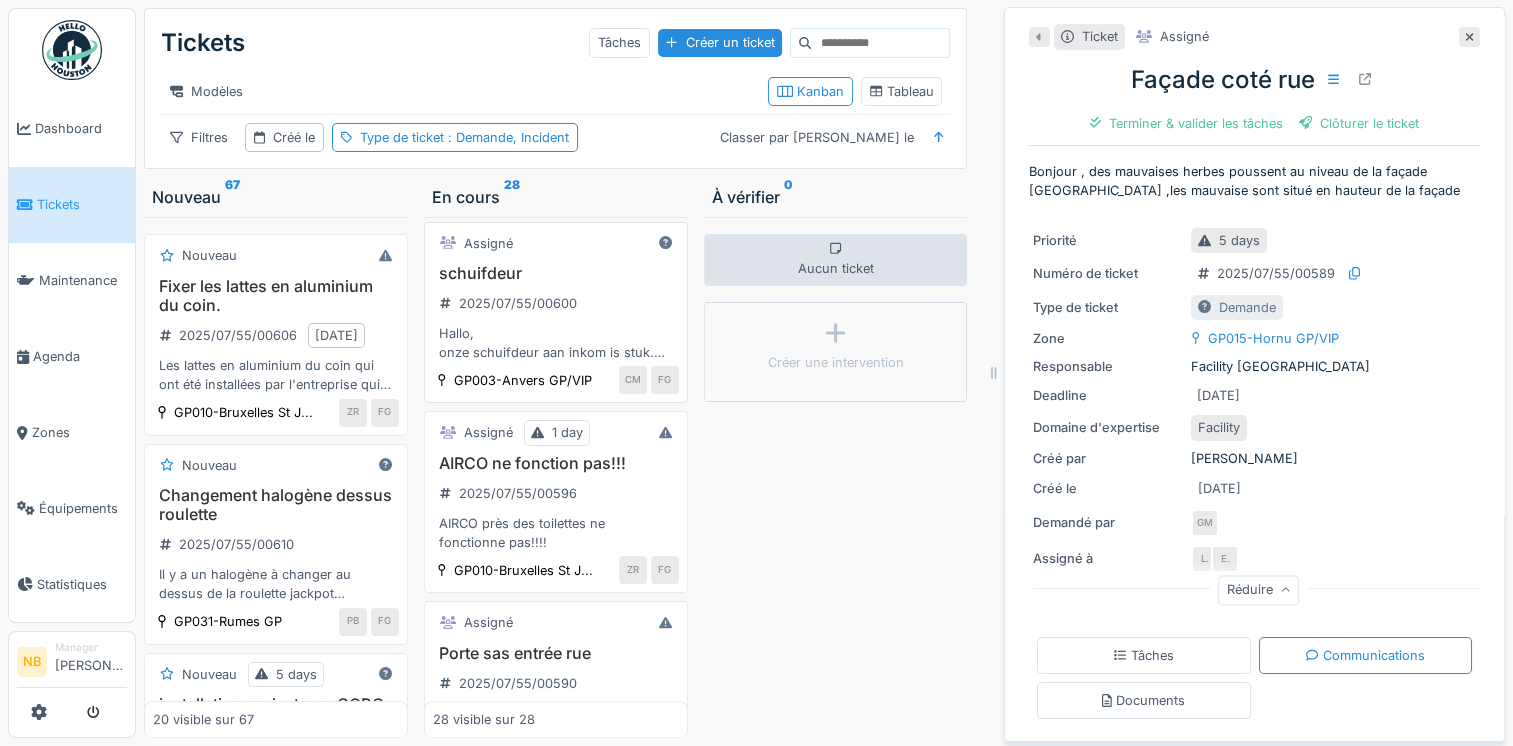 click on "schuifdeur 2025/07/55/00600 Hallo,
onze schuifdeur aan inkom is stuk.
Zou u iemand kunnen sturen om te repareren" at bounding box center [556, 313] 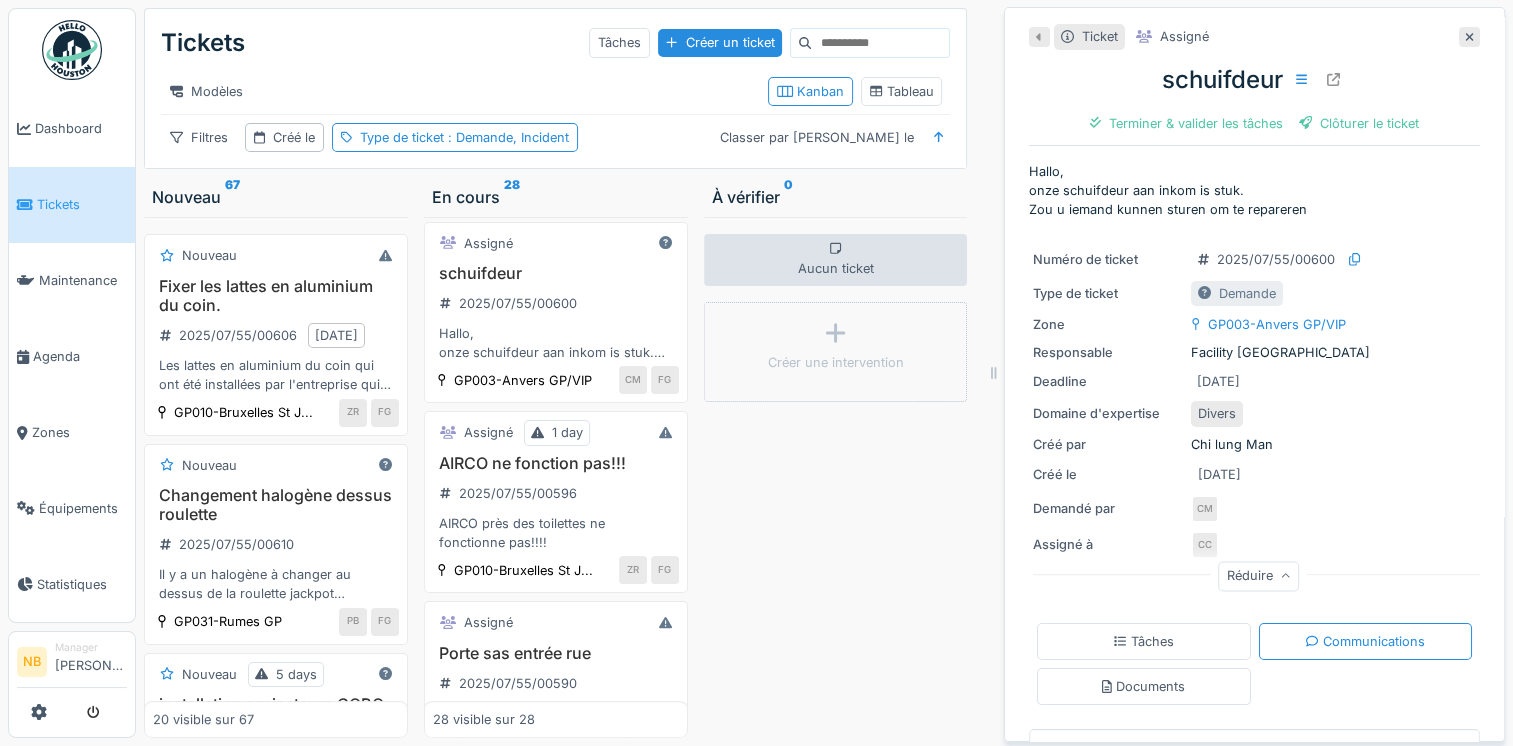 click on "schuifdeur" at bounding box center (1254, 80) 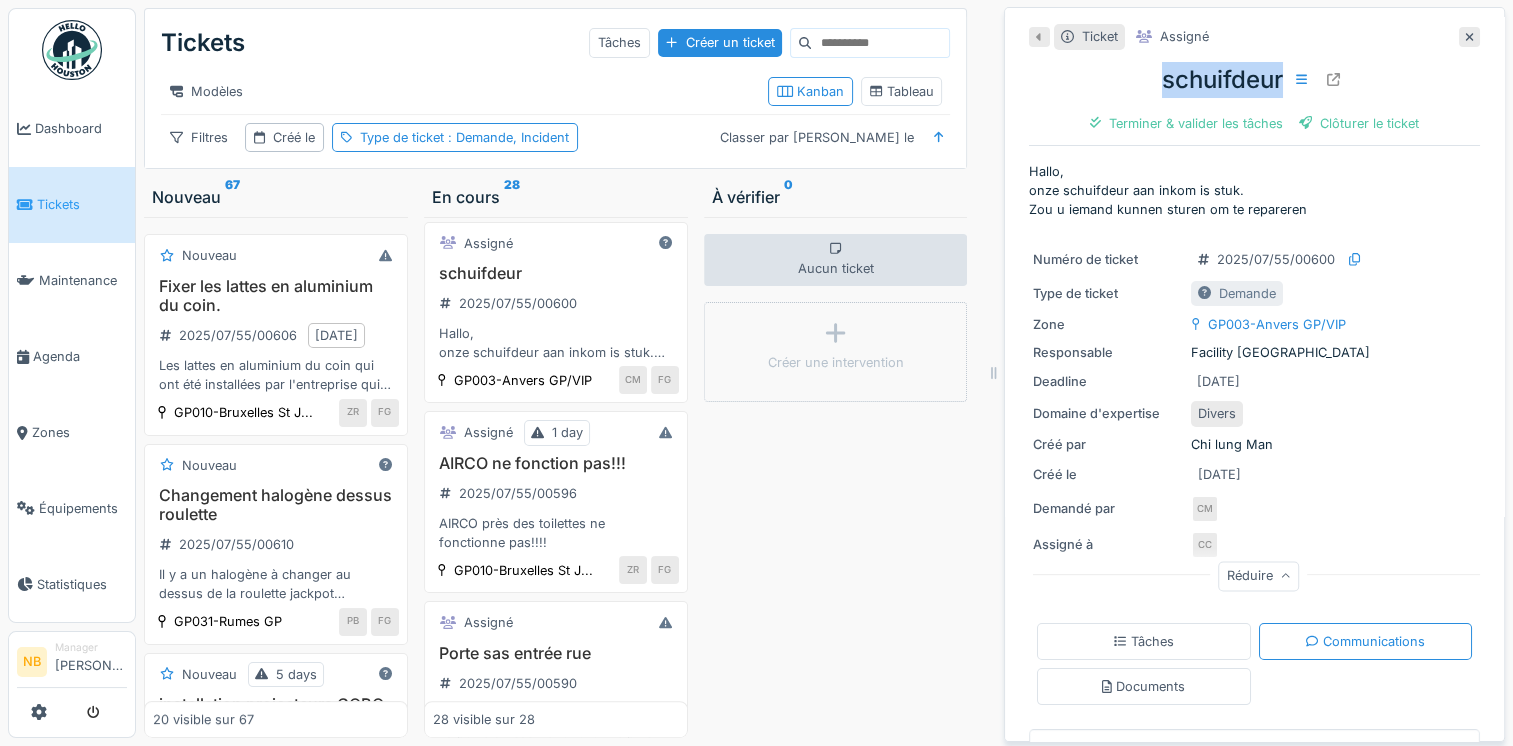 click on "schuifdeur" at bounding box center [1254, 80] 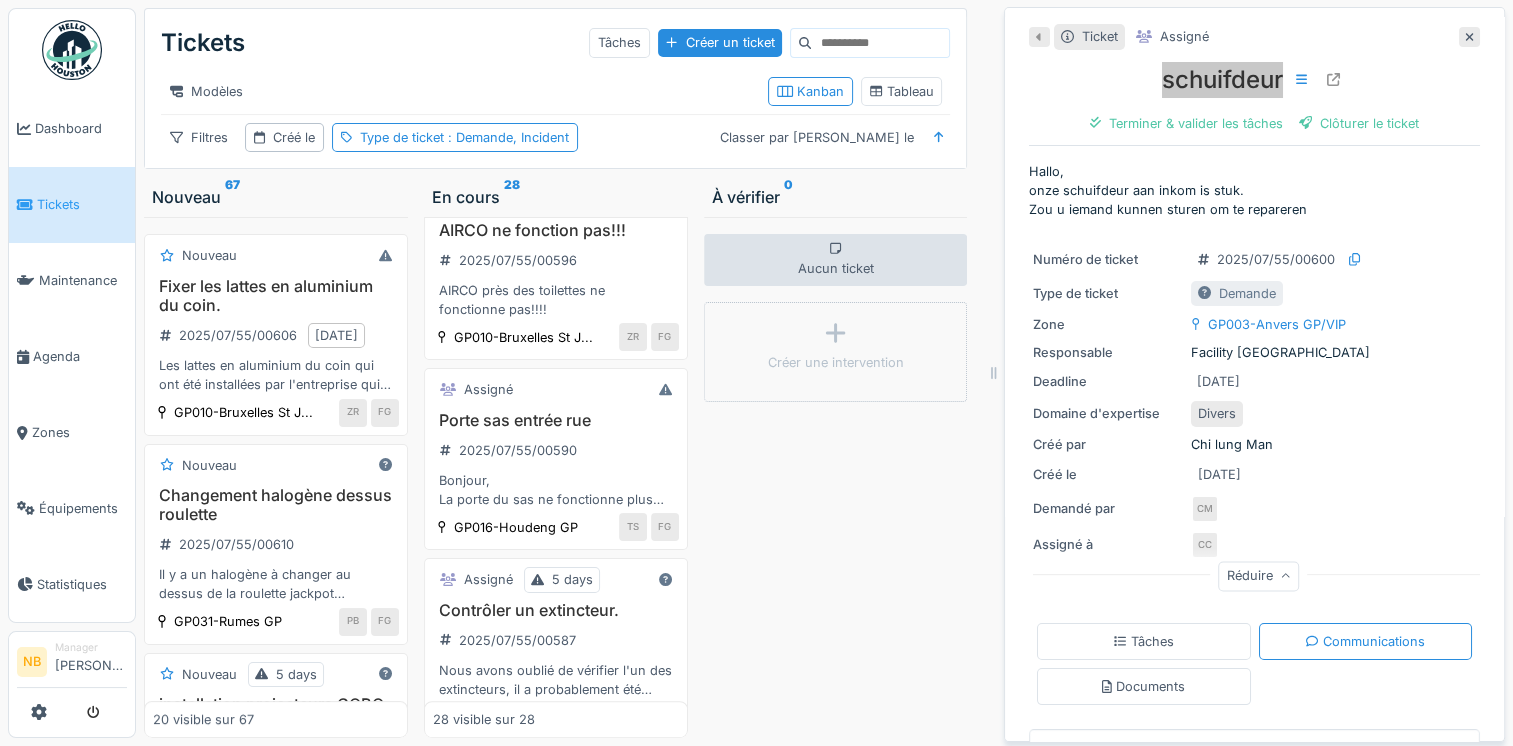 scroll, scrollTop: 1866, scrollLeft: 0, axis: vertical 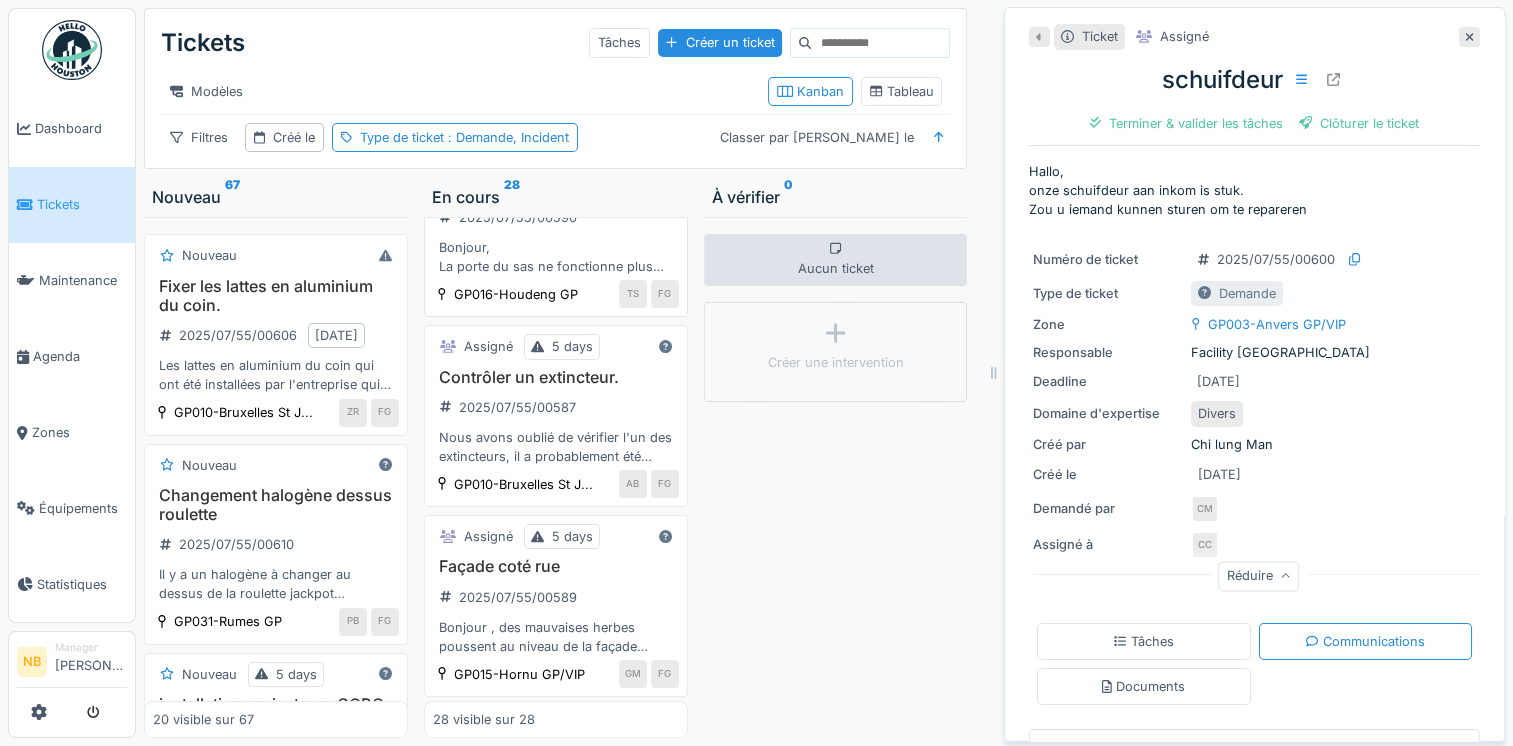 click on "Porte sas entrée rue" at bounding box center [556, 187] 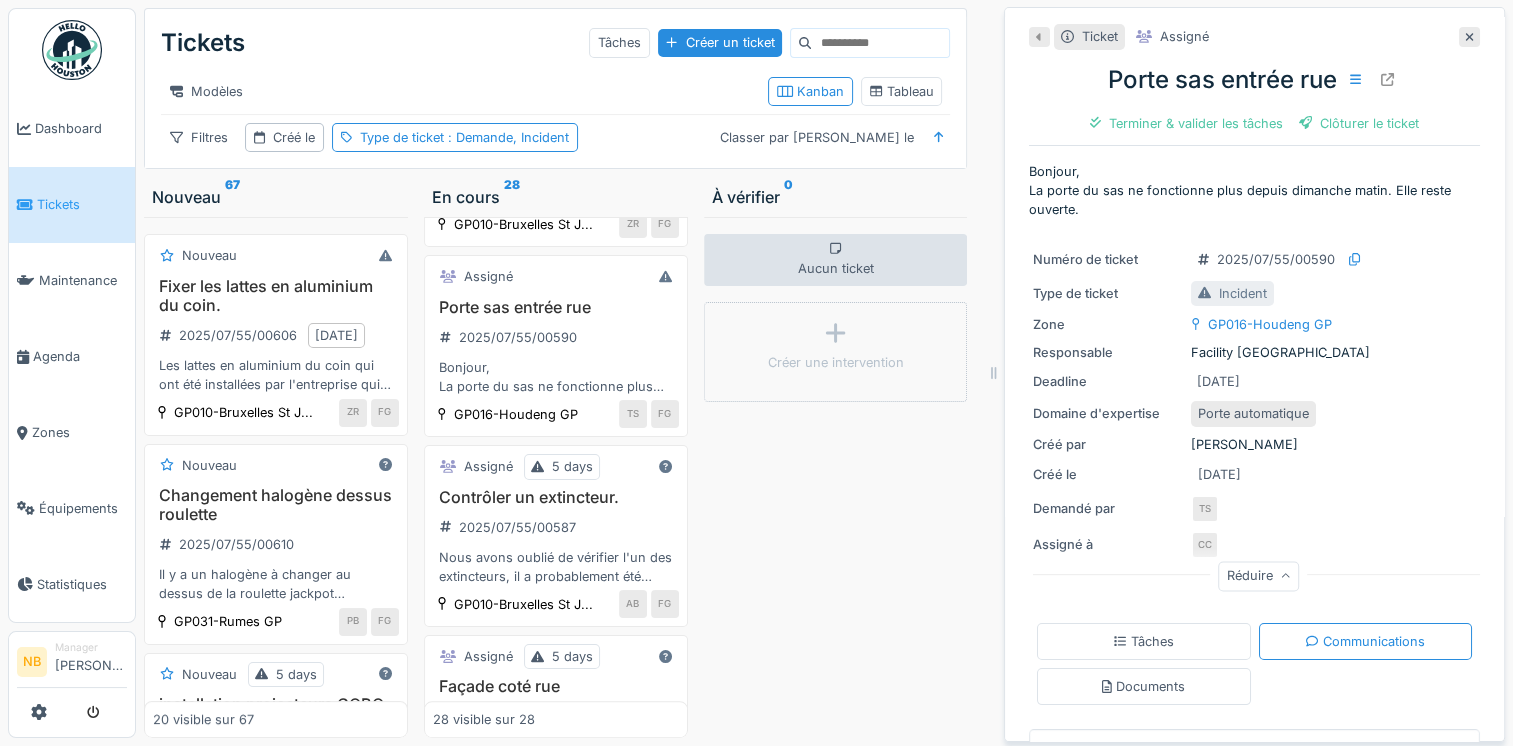 scroll, scrollTop: 1706, scrollLeft: 0, axis: vertical 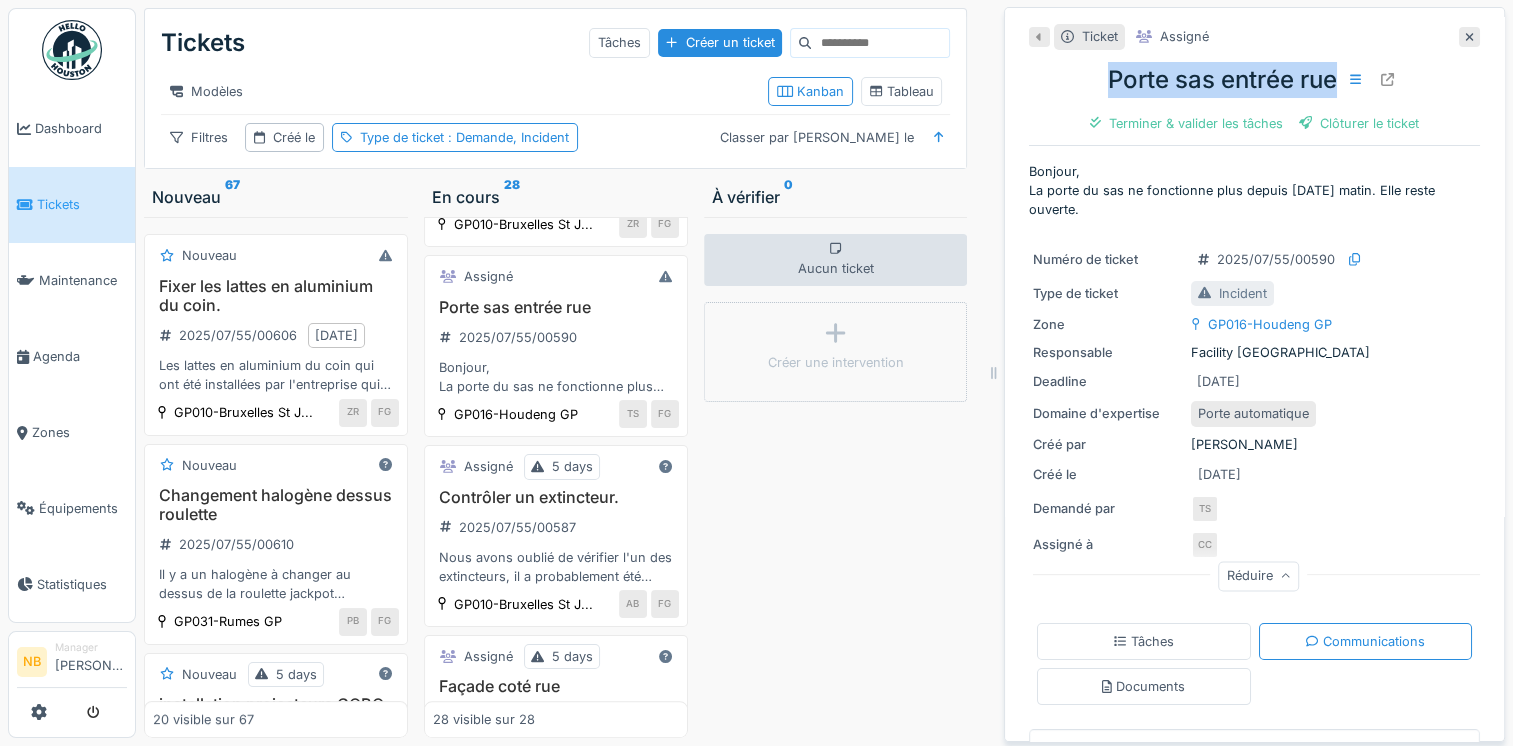 drag, startPoint x: 1089, startPoint y: 73, endPoint x: 1310, endPoint y: 90, distance: 221.65288 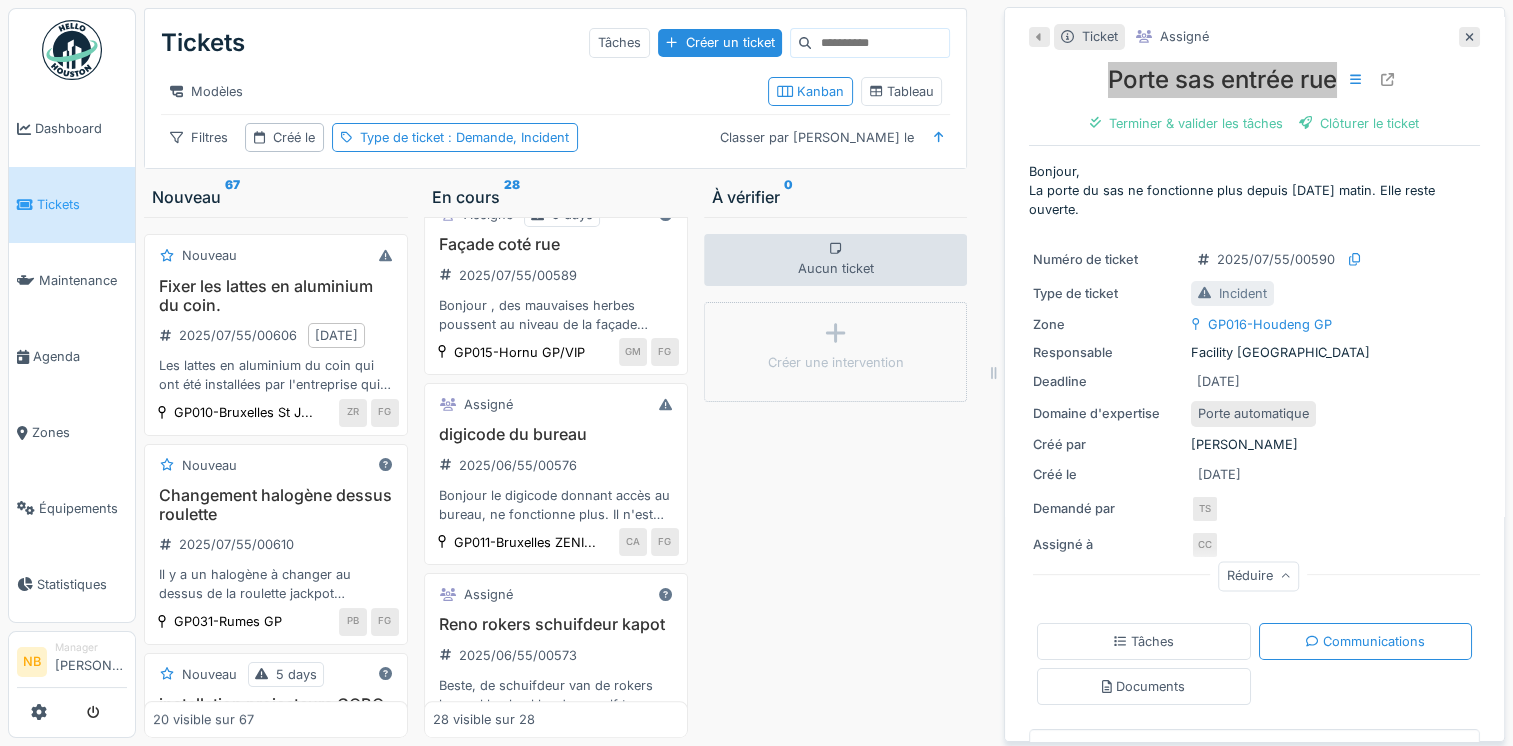 scroll, scrollTop: 2213, scrollLeft: 0, axis: vertical 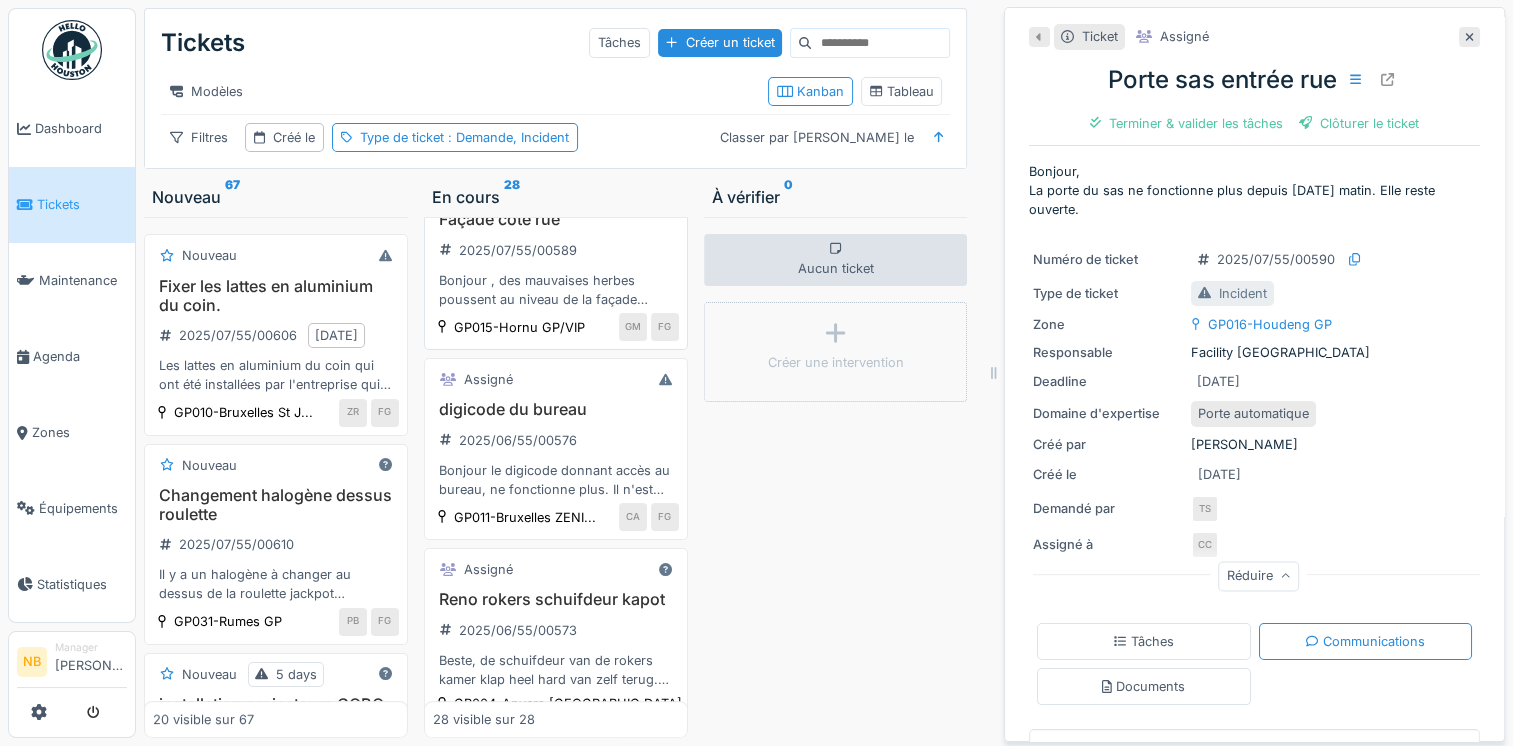 click on "Façade coté rue 2025/07/55/00589 Bonjour , des mauvaises herbes poussent au niveau de la façade [GEOGRAPHIC_DATA] ,les mauvaise sont situé en hauteur de la façade" 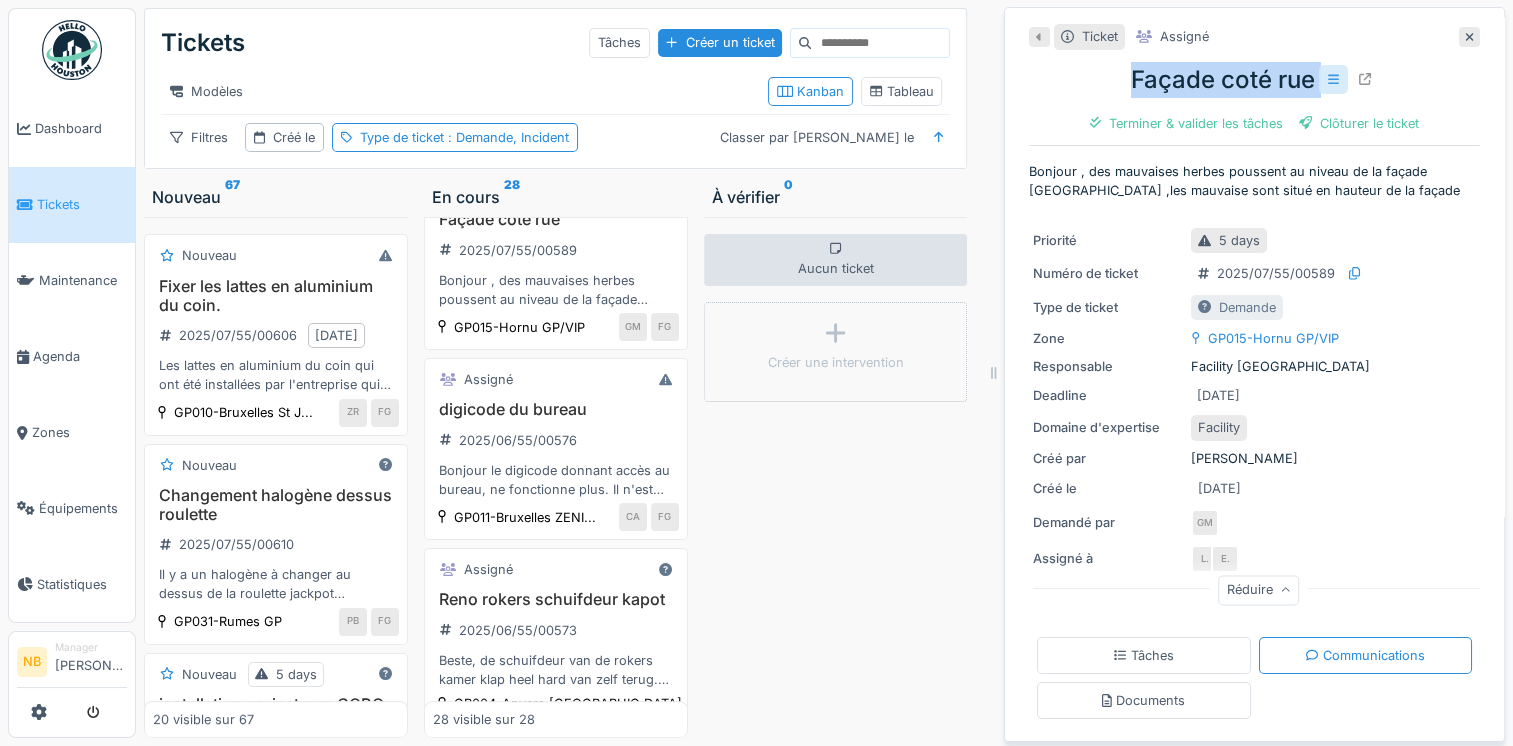 drag, startPoint x: 1109, startPoint y: 83, endPoint x: 1297, endPoint y: 87, distance: 188.04254 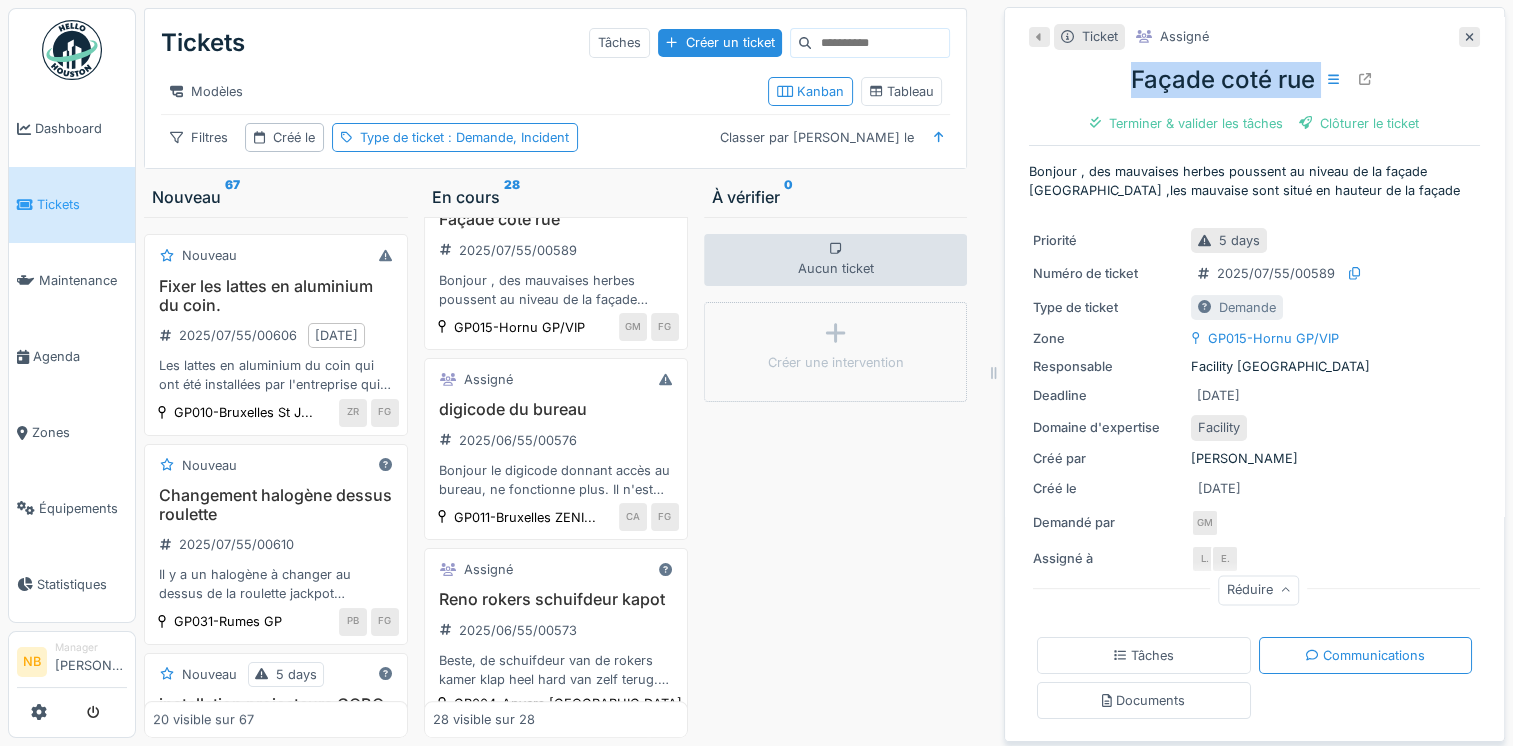 copy on "Façade coté rue Terminer & valider les tâches Clôturer le ticket" 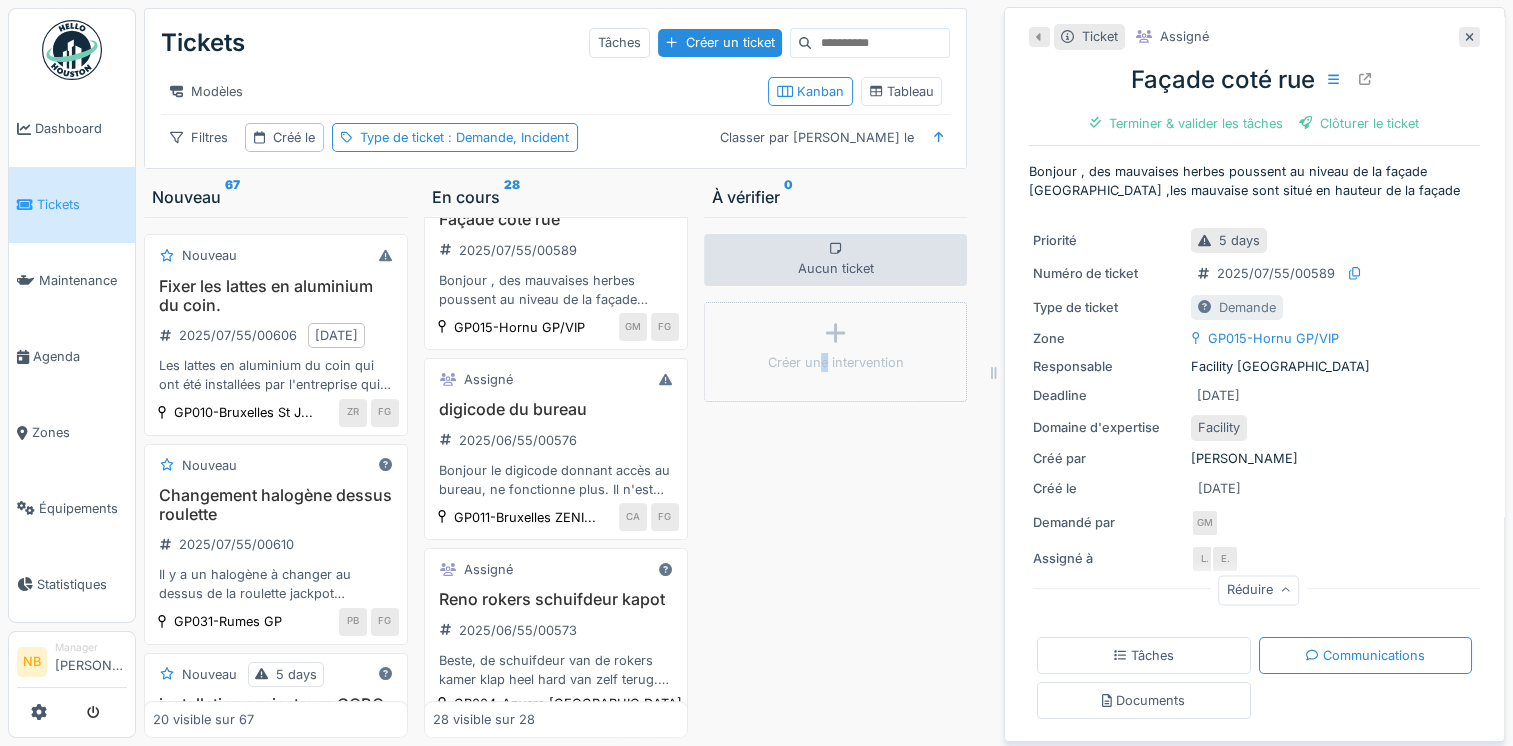 click on "Aucun ticket Créer une intervention" 